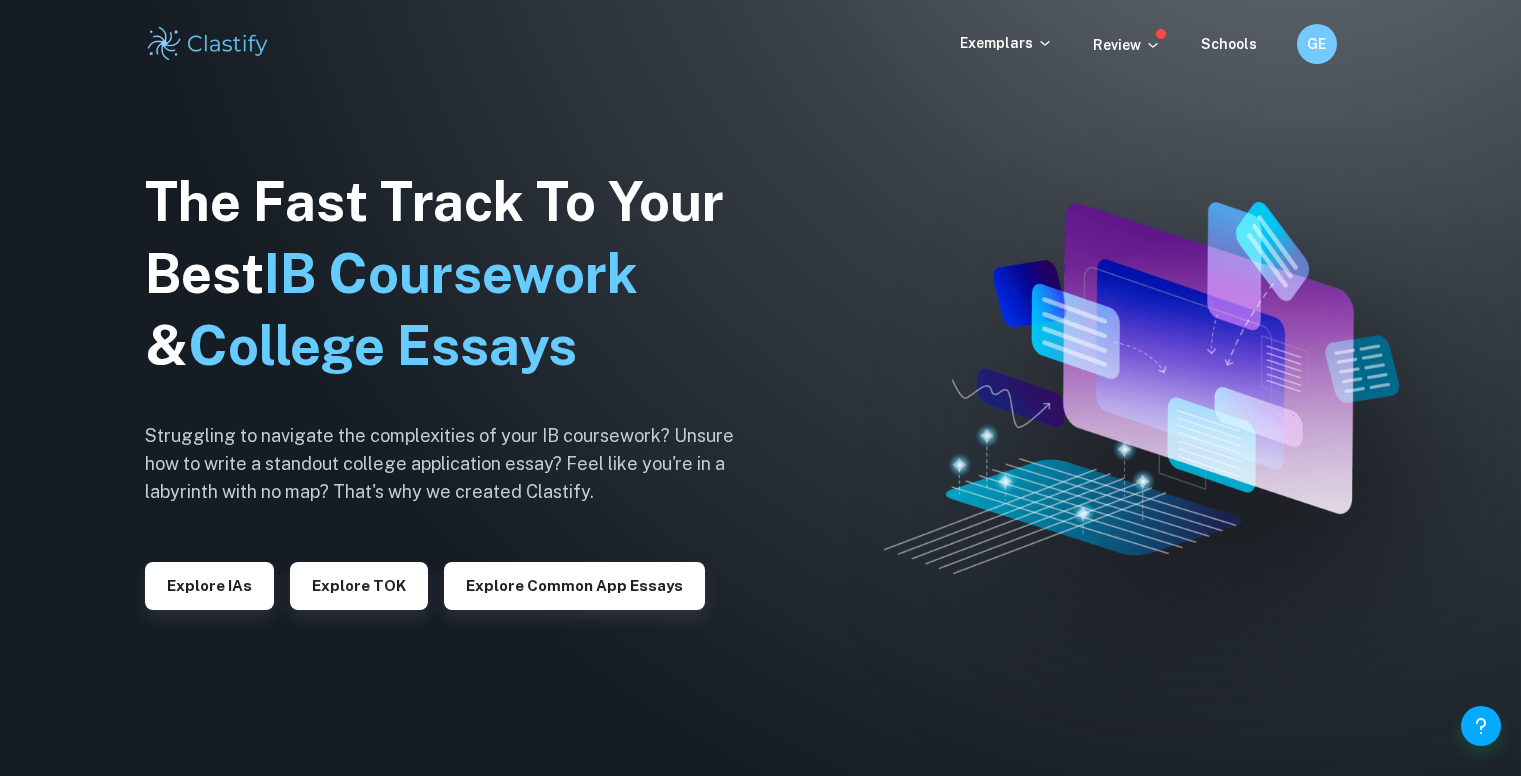 scroll, scrollTop: 0, scrollLeft: 0, axis: both 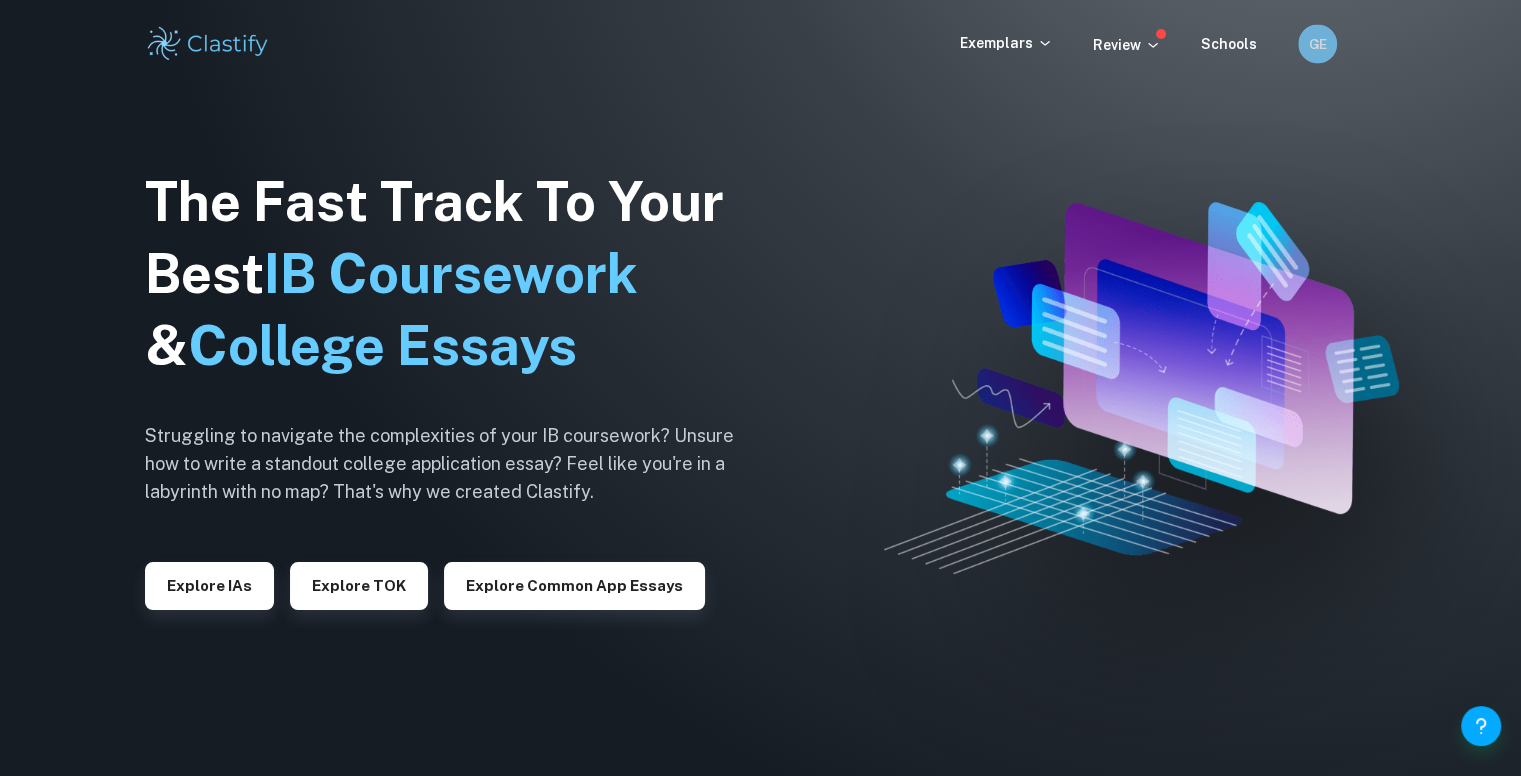 click on "GE" at bounding box center (1317, 43) 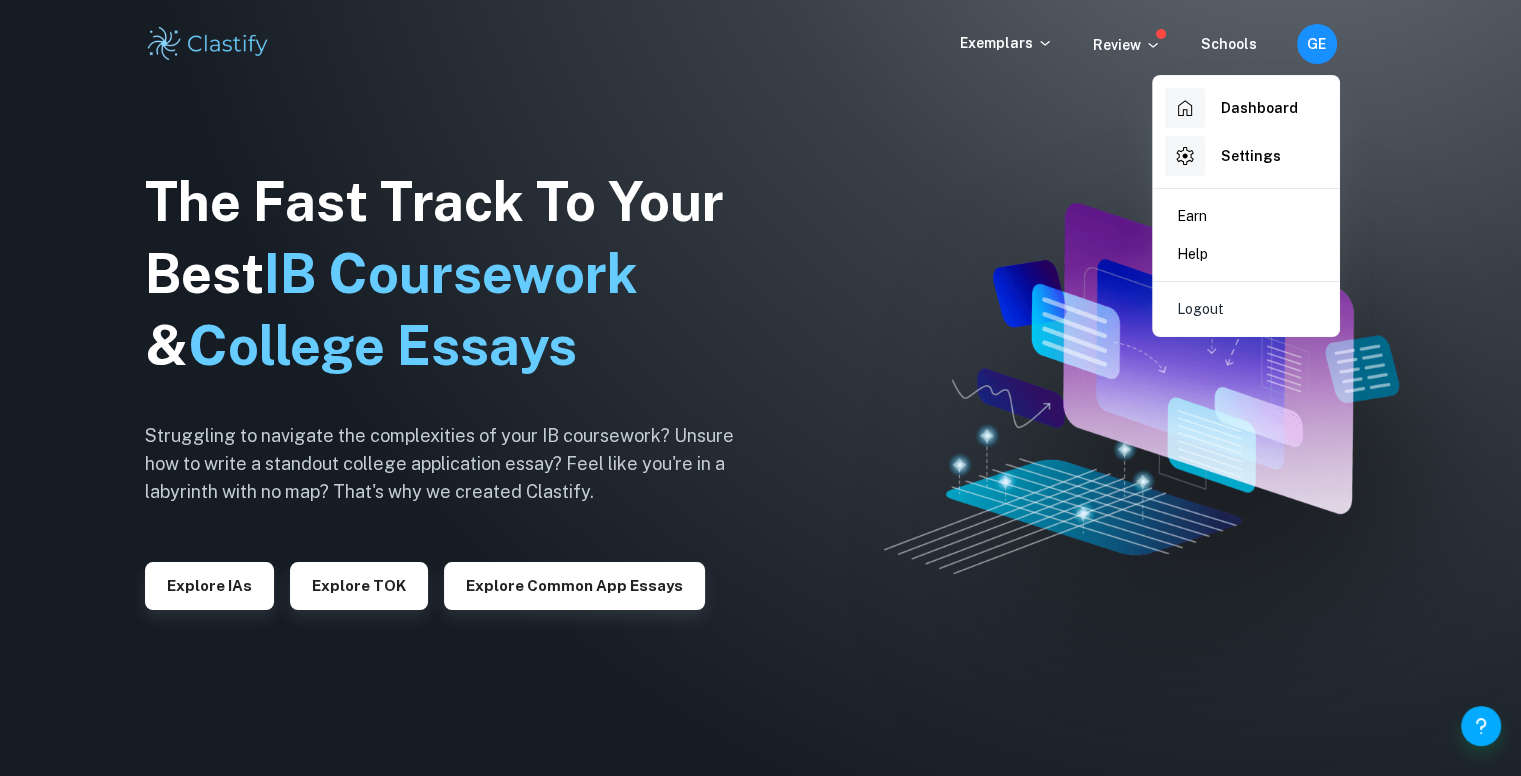 click at bounding box center (760, 388) 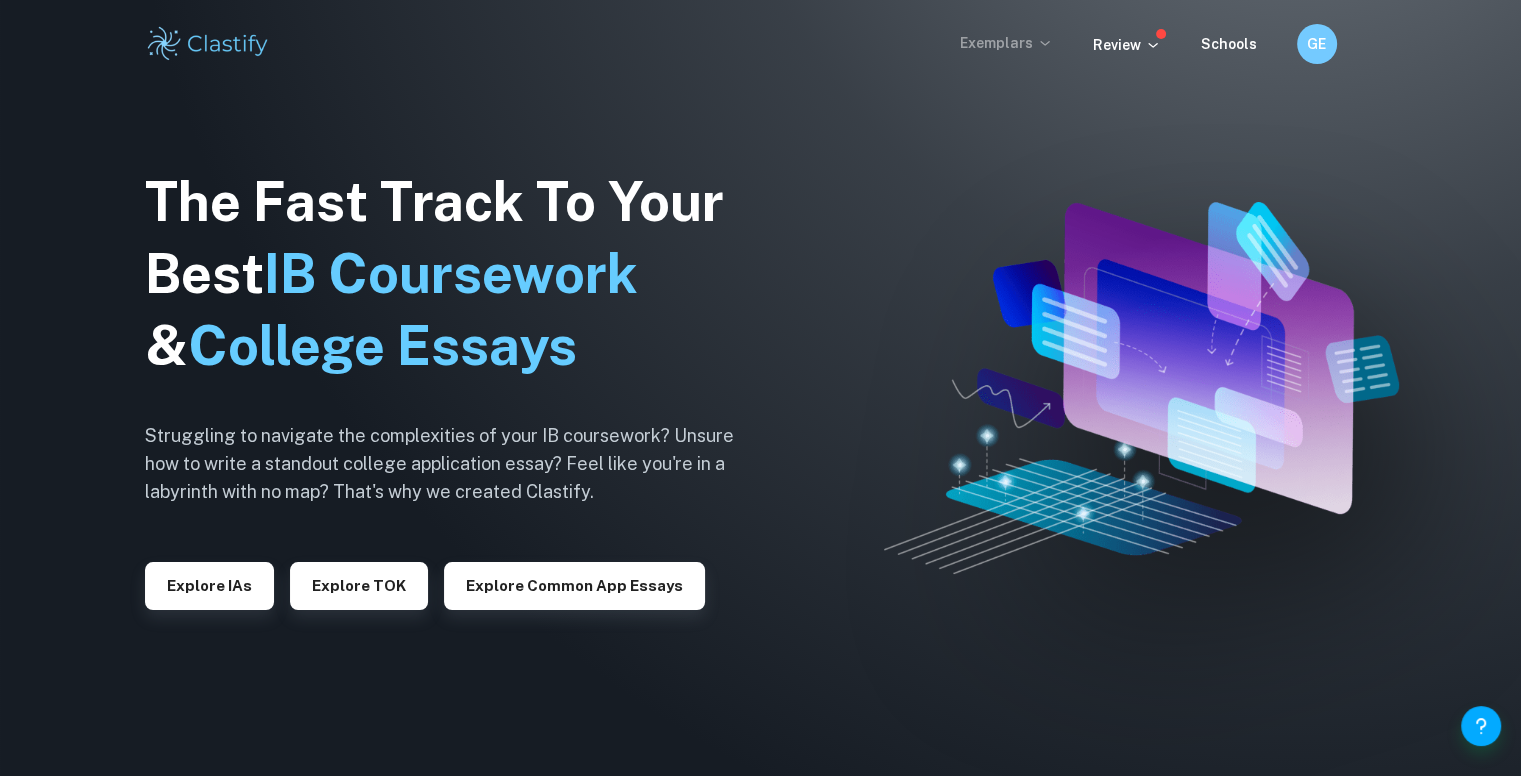 click 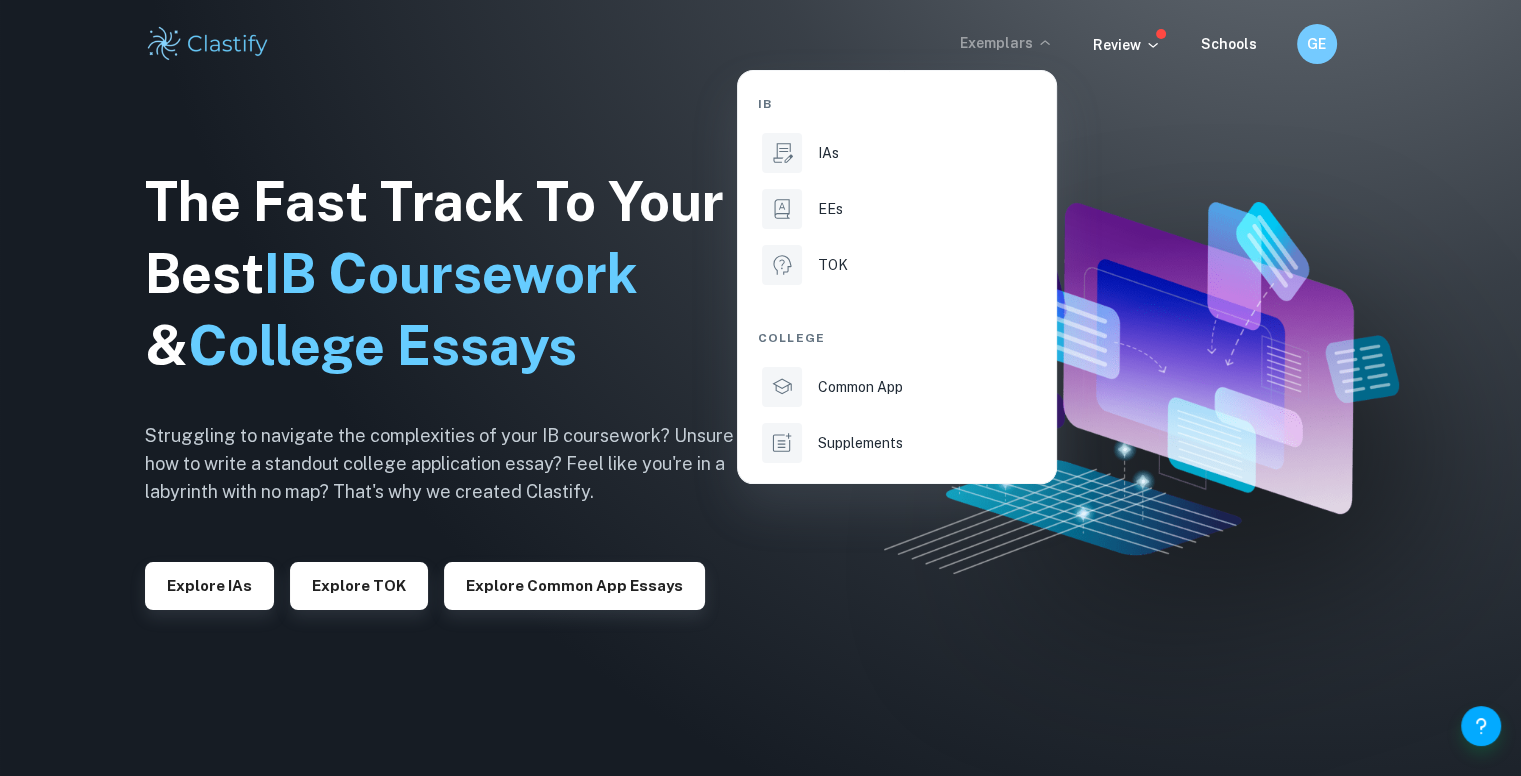 click at bounding box center (760, 388) 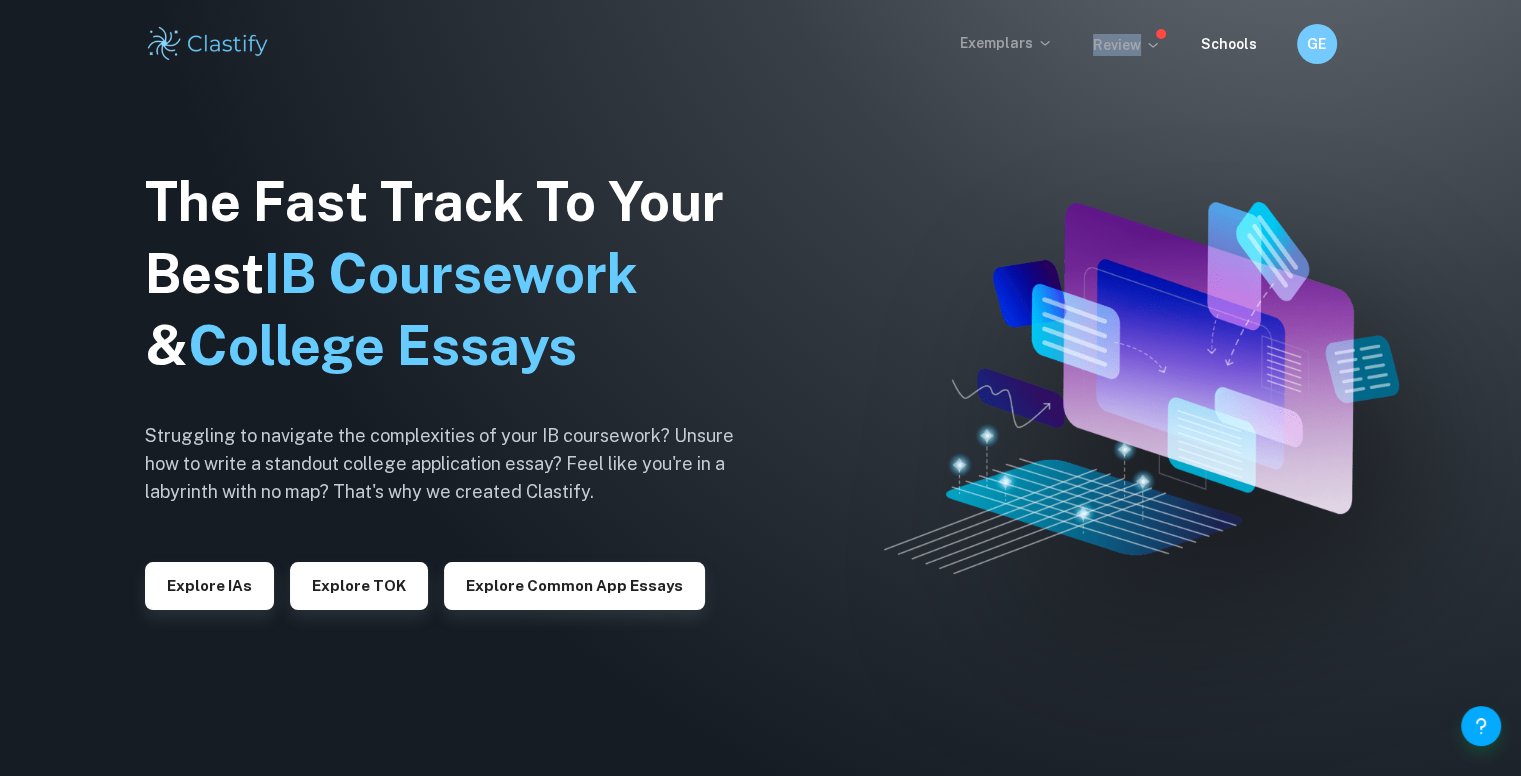 click on "Review" at bounding box center [1127, 45] 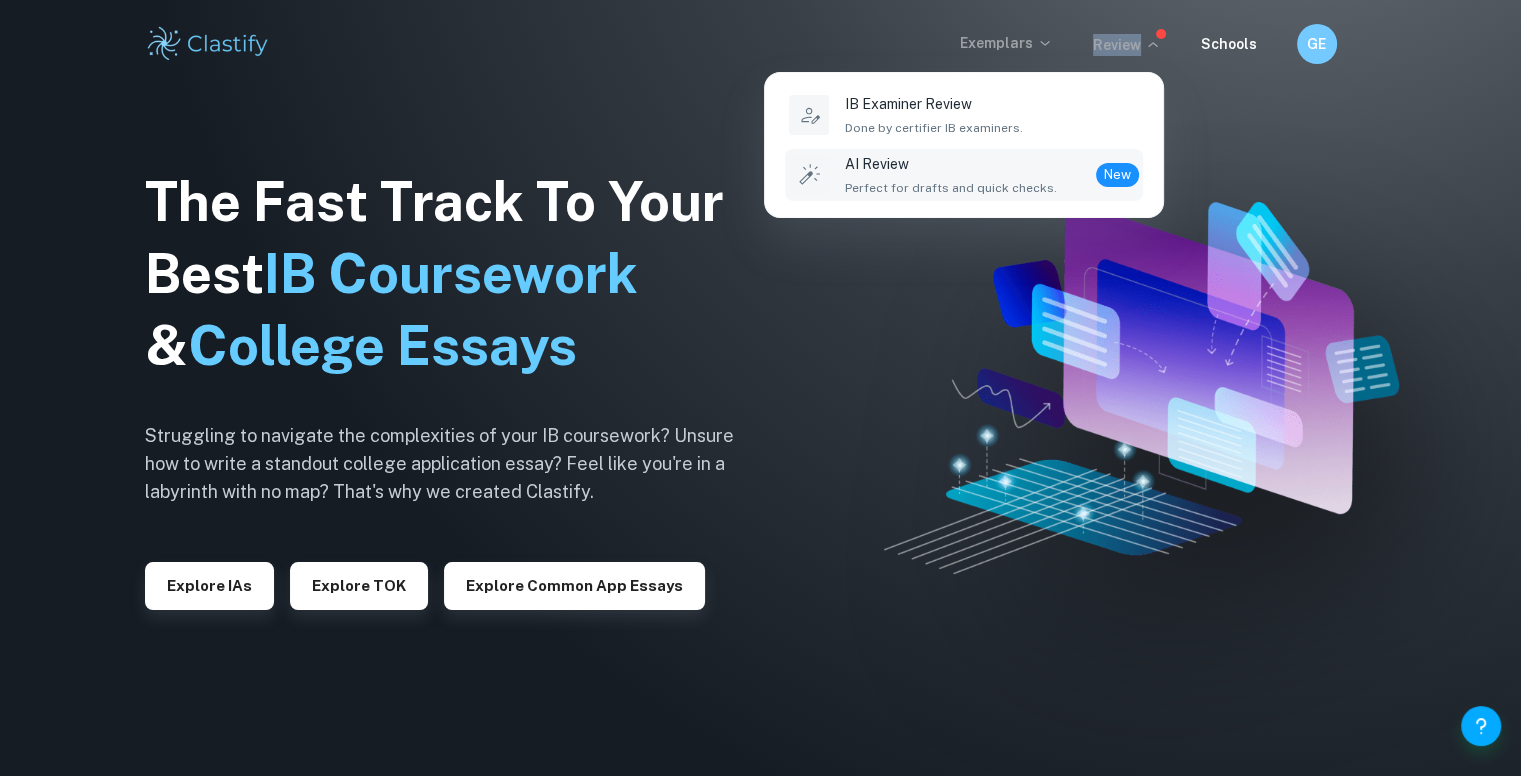 click on "Perfect for drafts and quick checks." at bounding box center (951, 188) 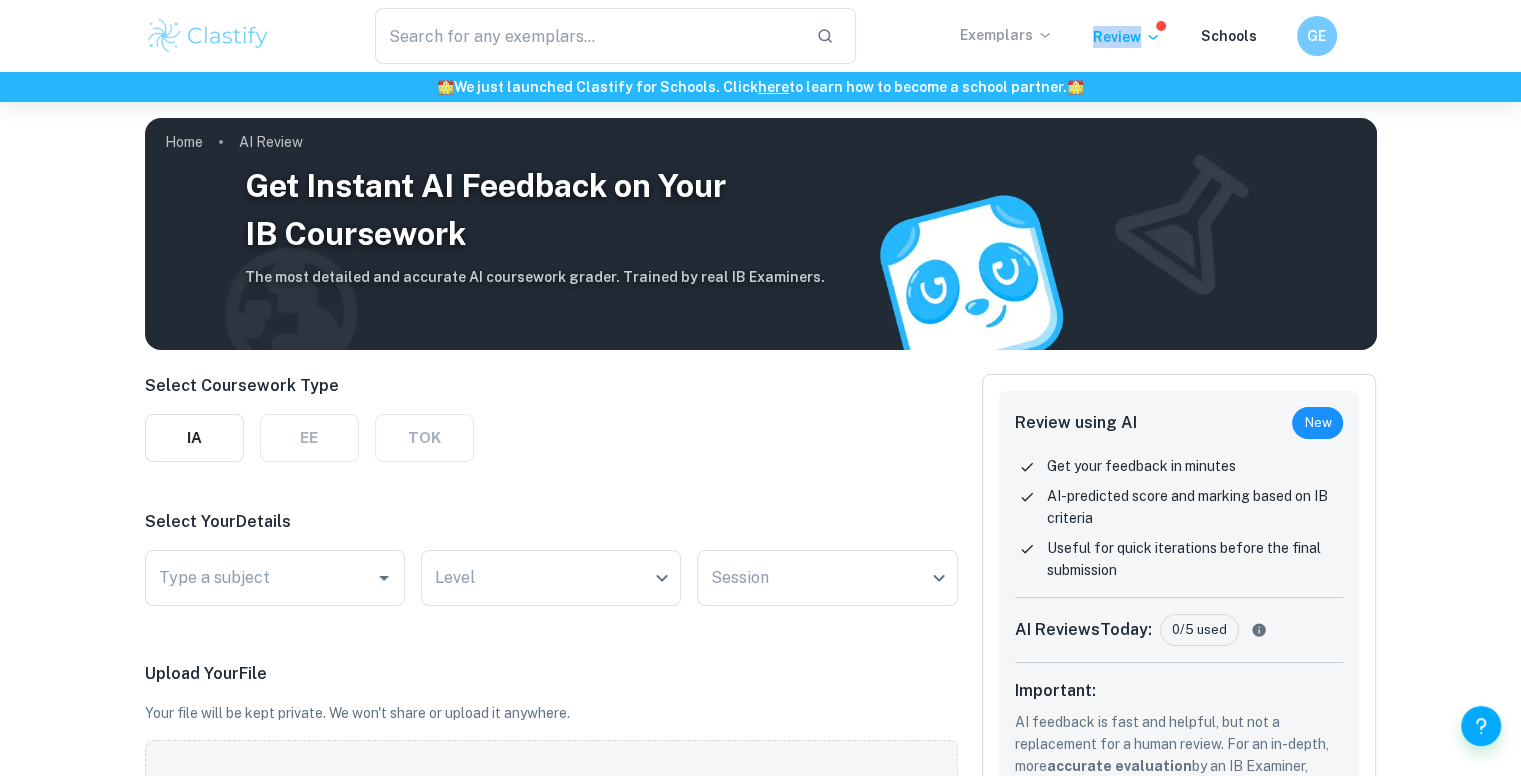 scroll, scrollTop: 62, scrollLeft: 0, axis: vertical 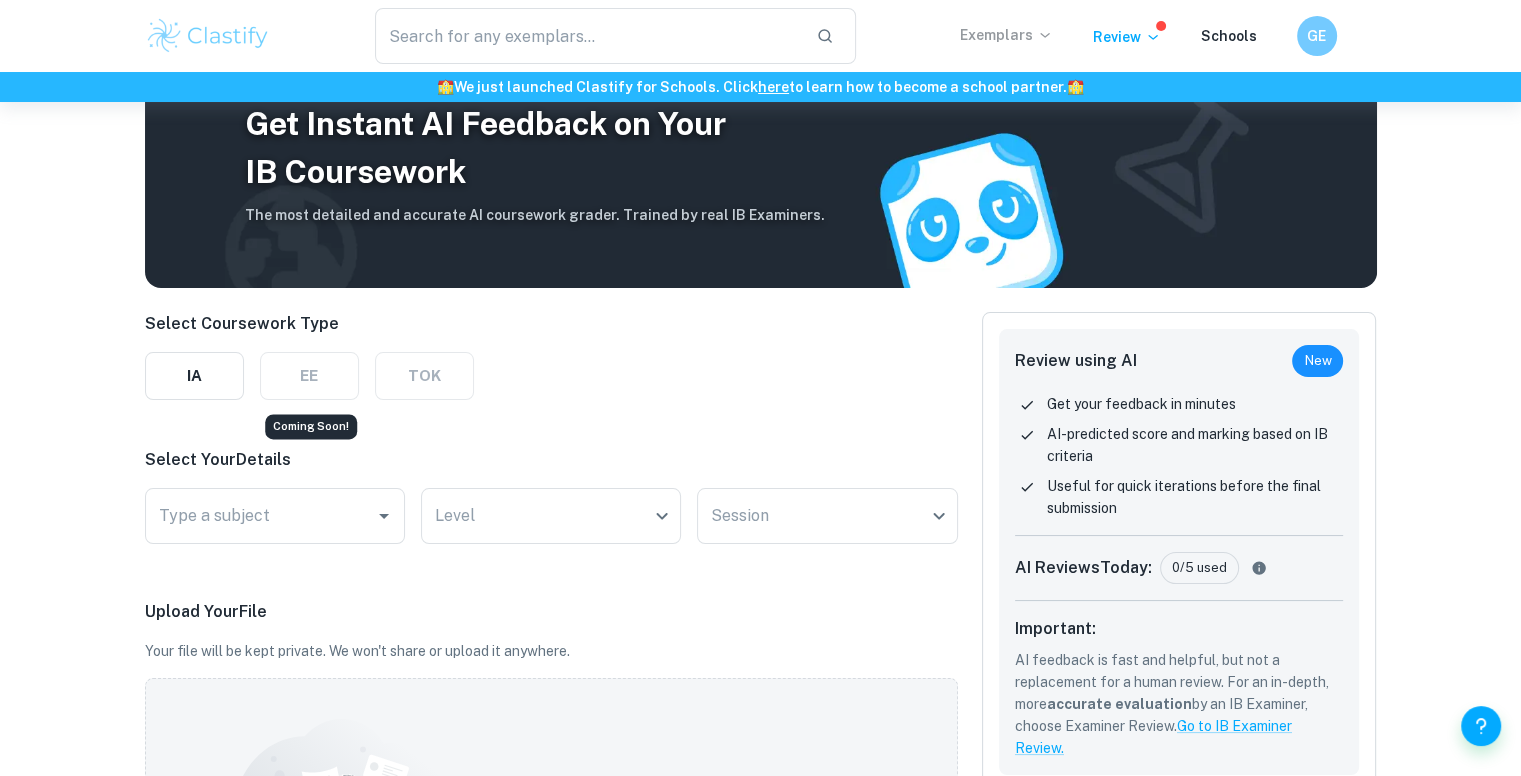 click on "EE" at bounding box center [309, 376] 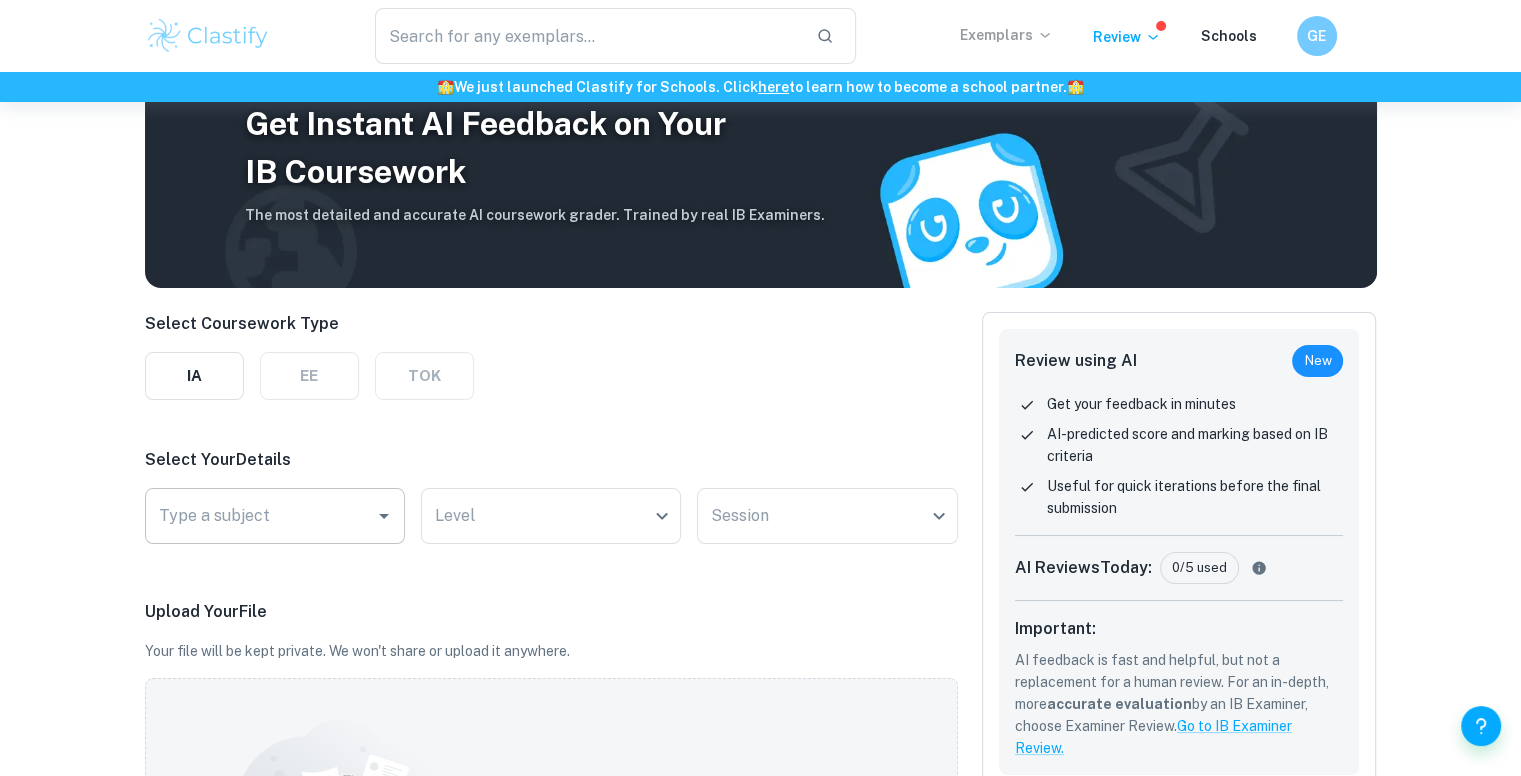 click on "Type a subject" at bounding box center (260, 516) 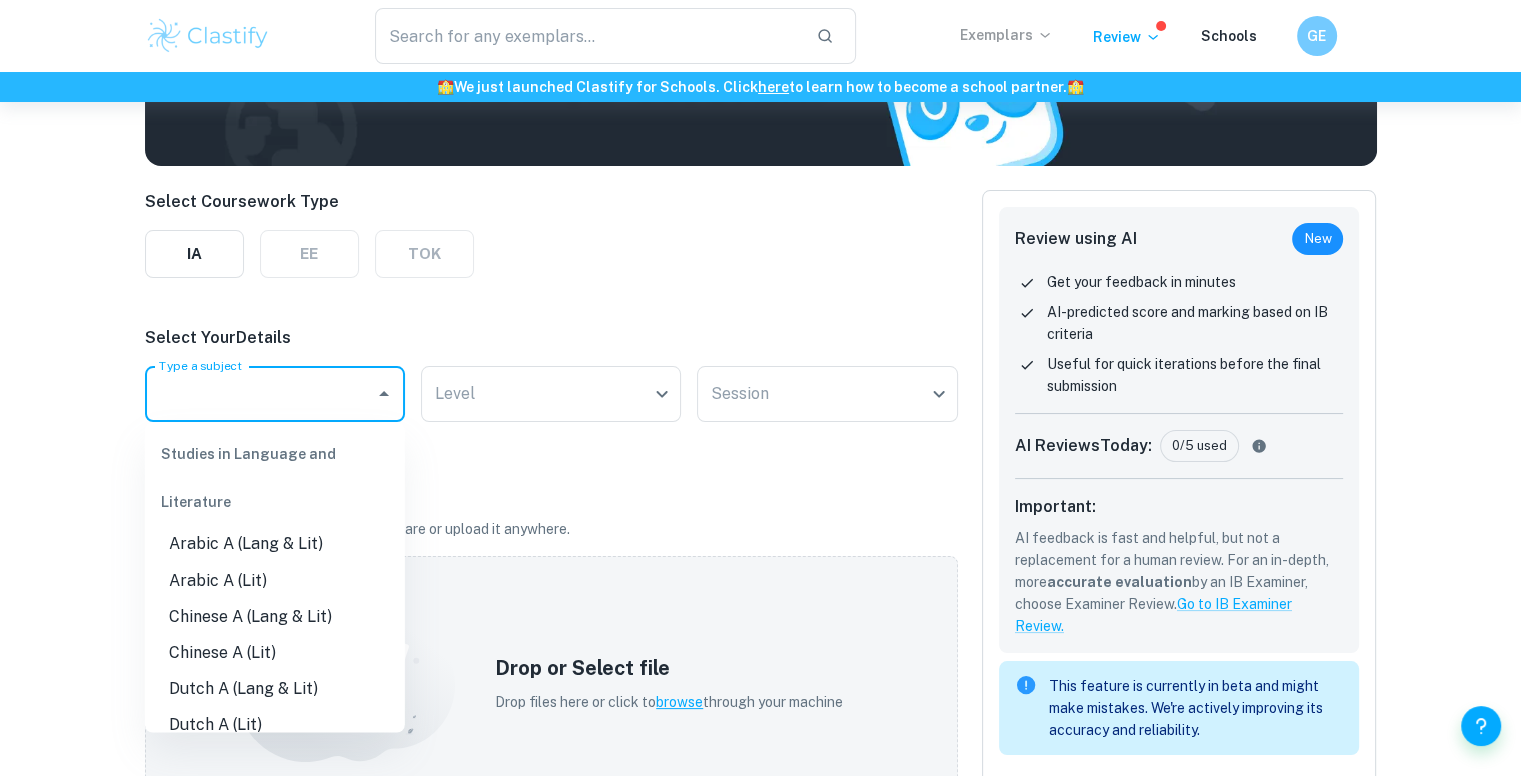 scroll, scrollTop: 191, scrollLeft: 0, axis: vertical 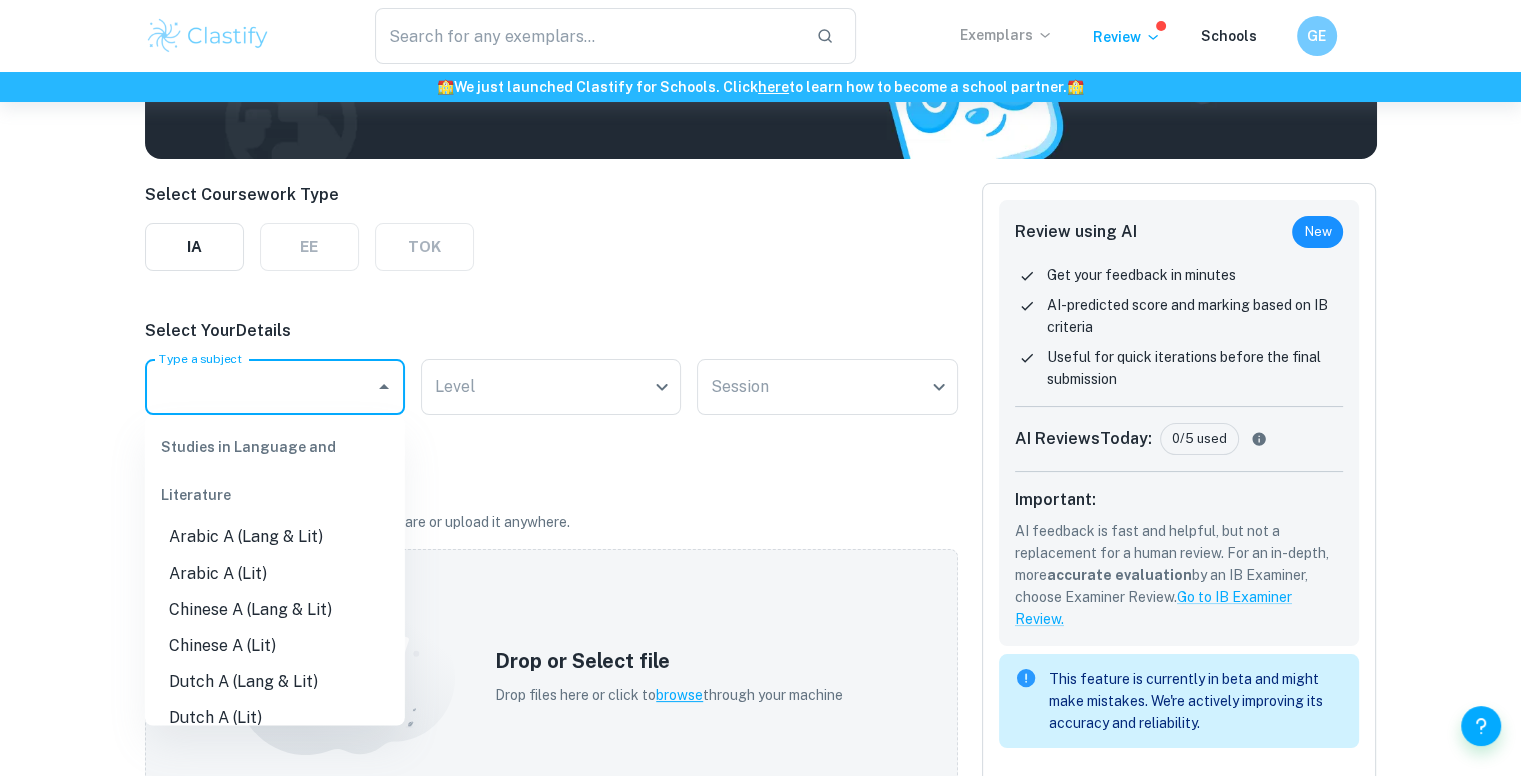 click on "Upload Your   File Your file will be kept private. We won't share or upload it anywhere. Drop or Select file Drop files here or click to  browse  through your machine The file must be in English. If you're doing IB in another language please translate it using  ChatGPT." at bounding box center (551, 654) 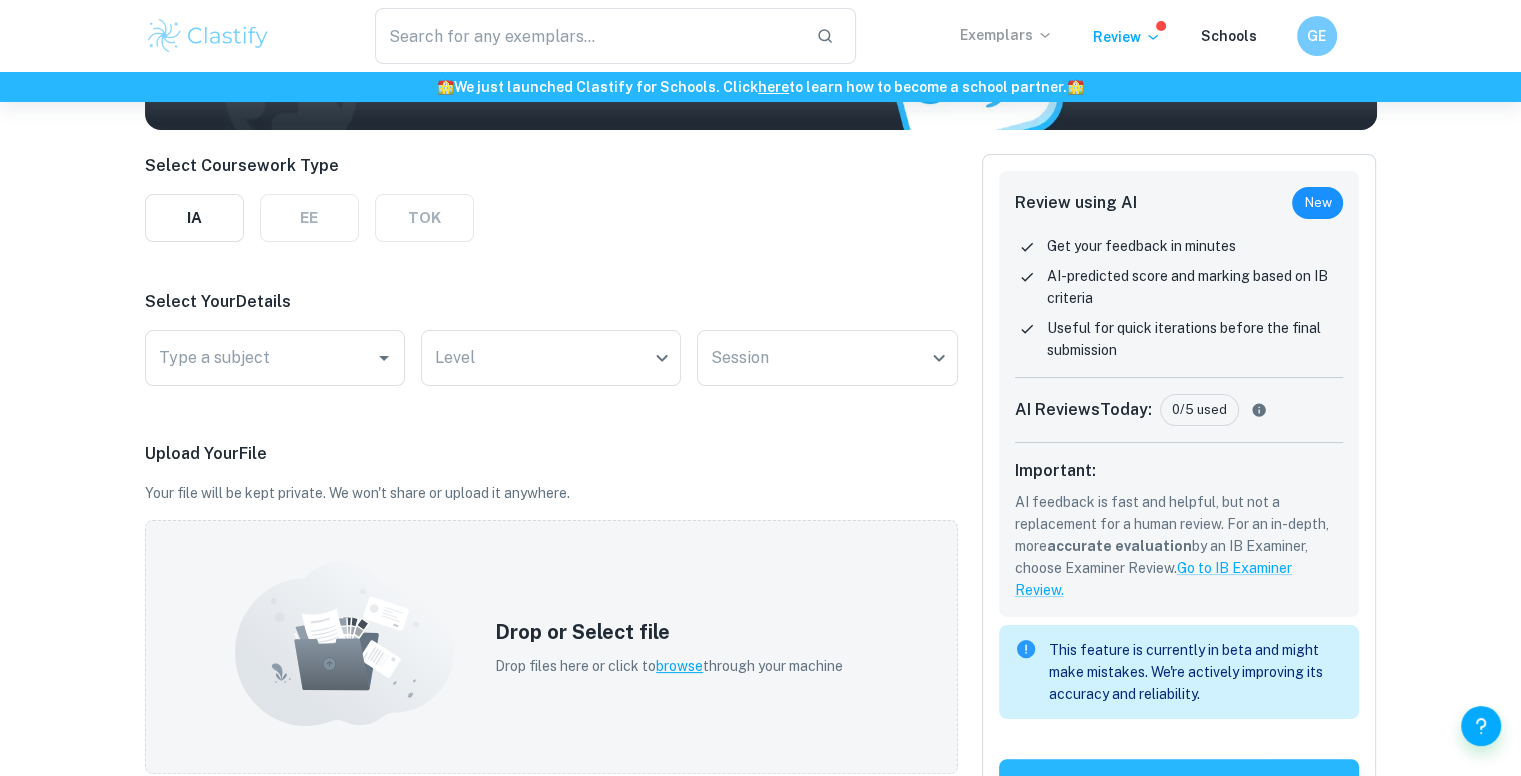 scroll, scrollTop: 222, scrollLeft: 0, axis: vertical 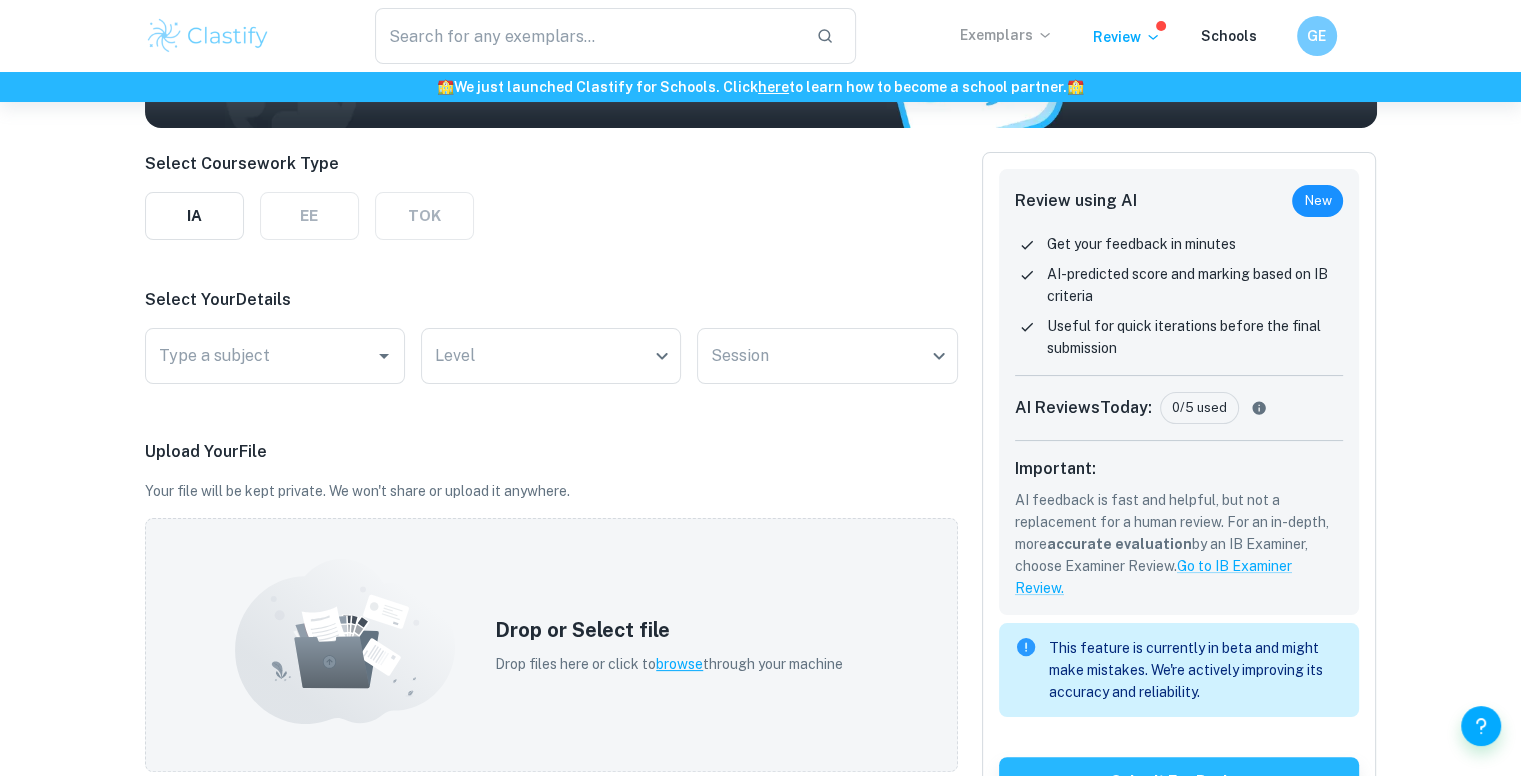 click on "Exemplars" at bounding box center (1026, 36) 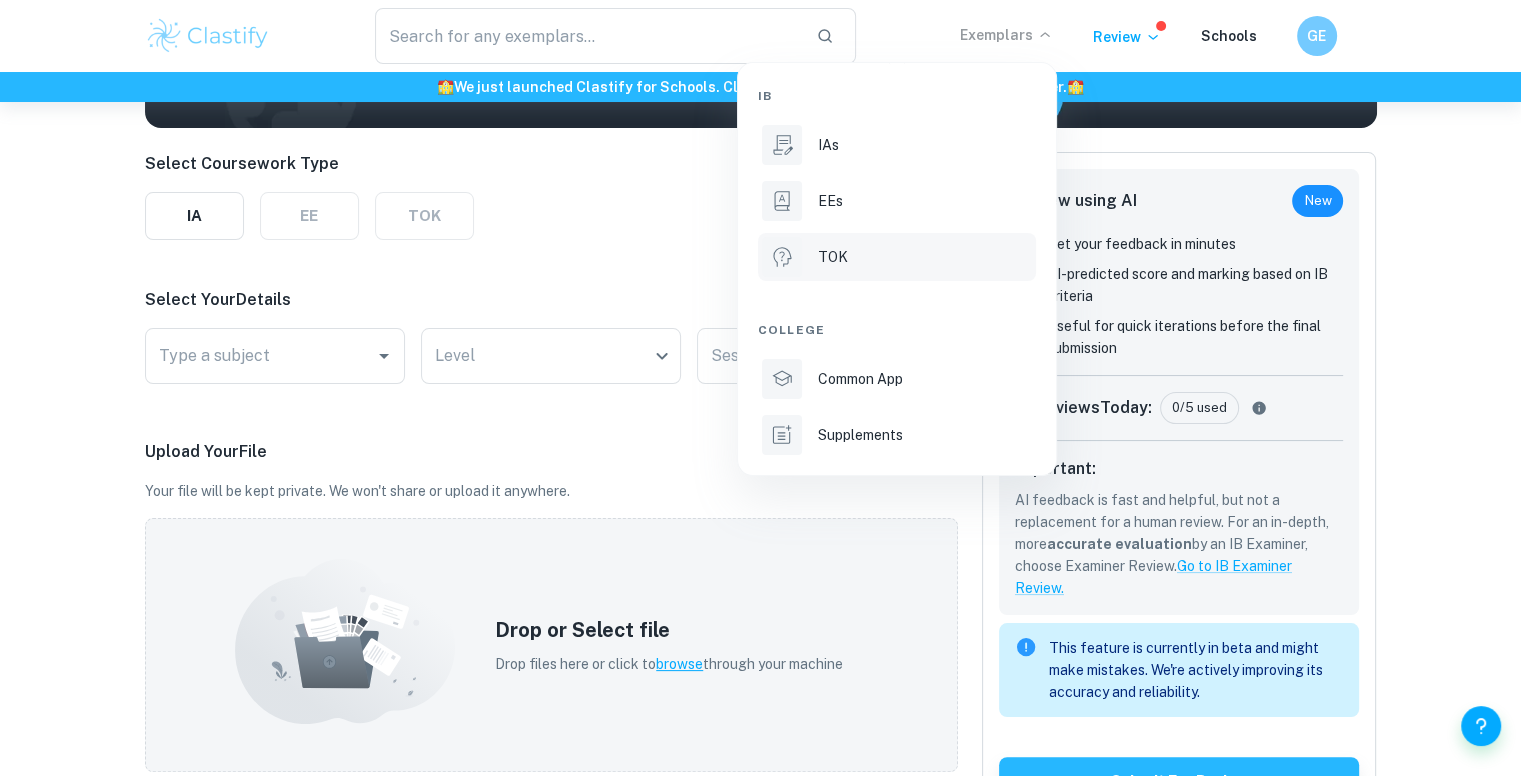 click on "TOK" at bounding box center [925, 257] 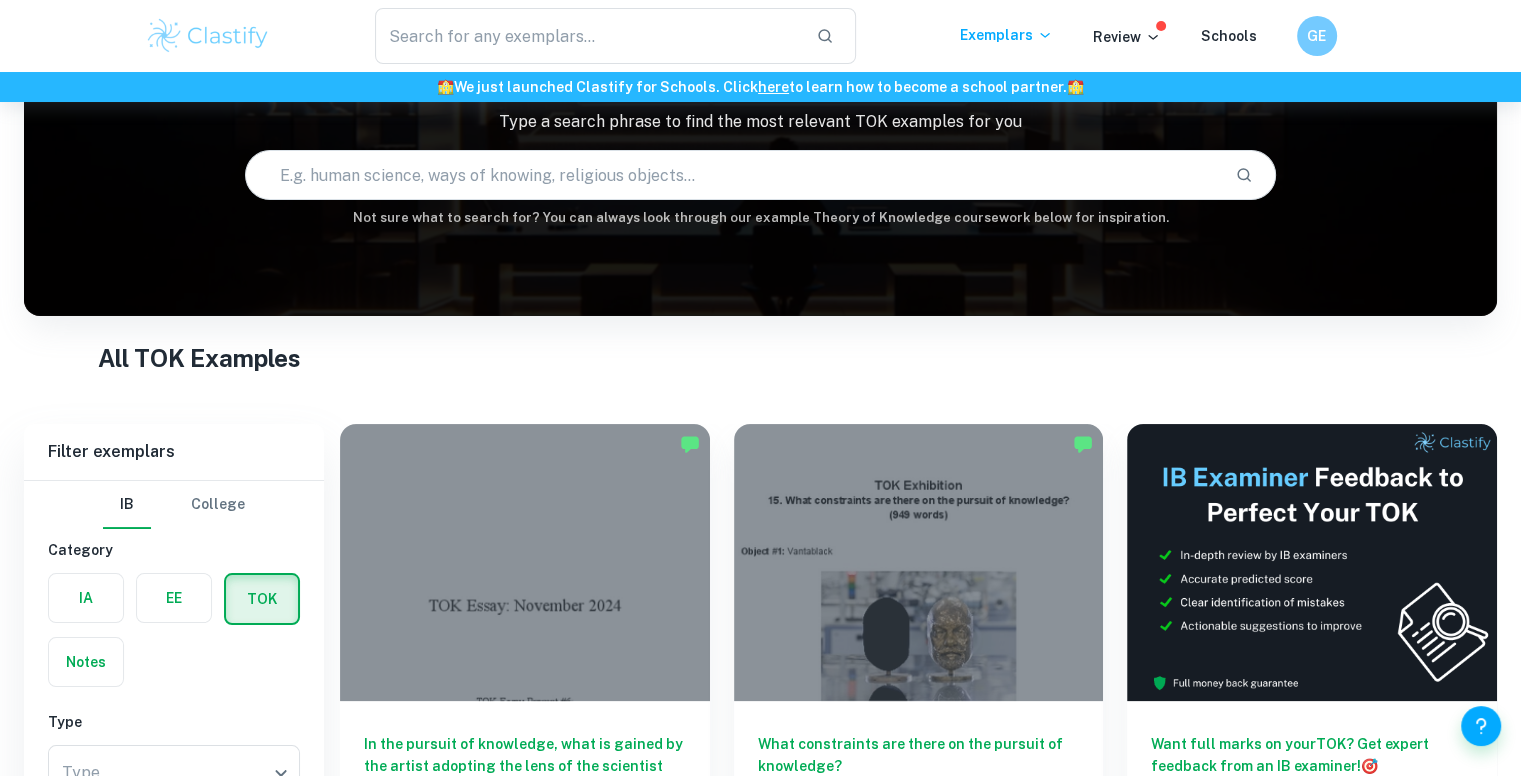 scroll, scrollTop: 322, scrollLeft: 0, axis: vertical 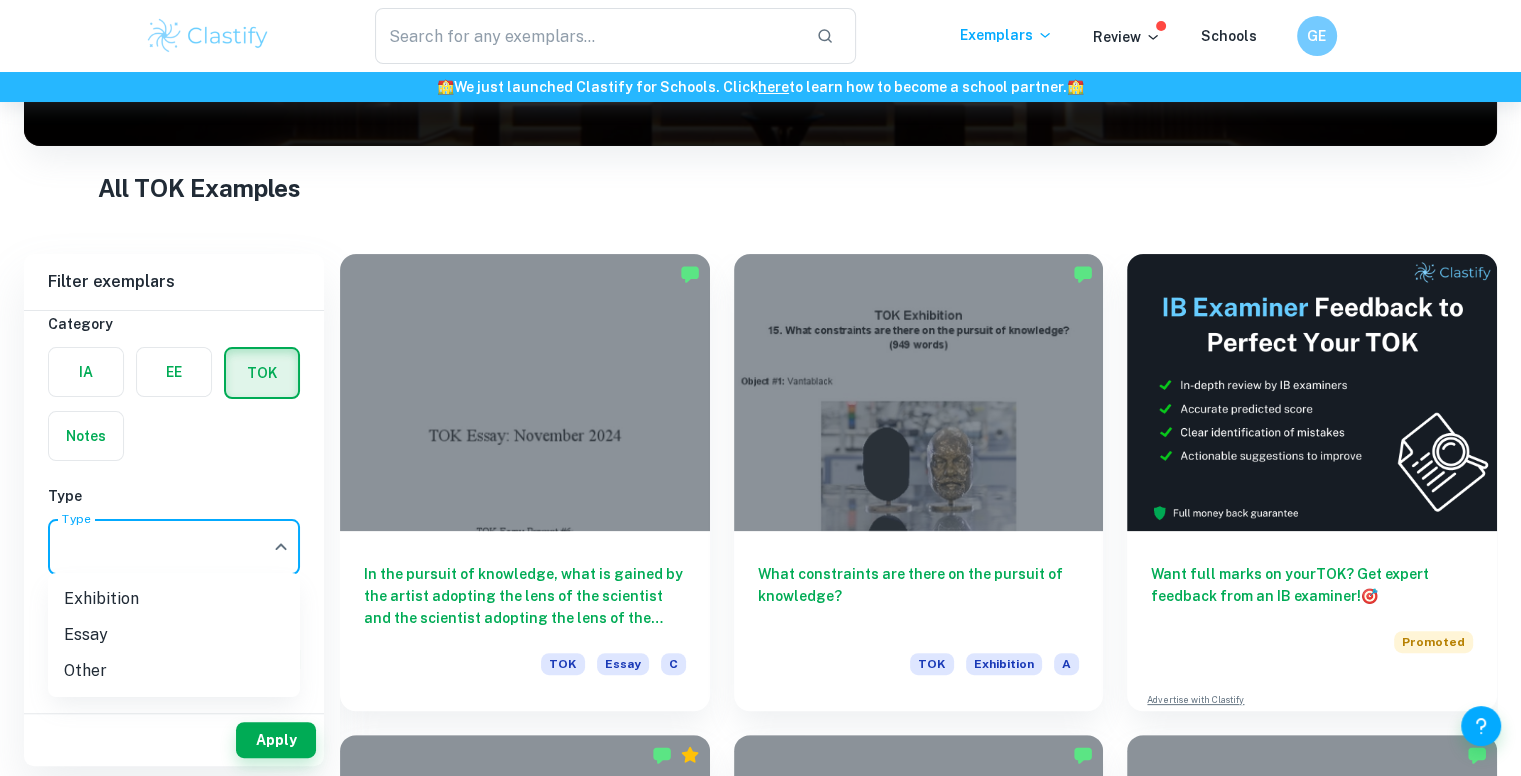 click on "We value your privacy We use cookies to enhance your browsing experience, serve personalised ads or content, and analyse our traffic. By clicking "Accept All", you consent to our use of cookies.   Cookie Policy Customise   Reject All   Accept All   Customise Consent Preferences   We use cookies to help you navigate efficiently and perform certain functions. You will find detailed information about all cookies under each consent category below. The cookies that are categorised as "Necessary" are stored on your browser as they are essential for enabling the basic functionalities of the site. ...  Show more For more information on how Google's third-party cookies operate and handle your data, see:   Google Privacy Policy Necessary Always Active Necessary cookies are required to enable the basic features of this site, such as providing secure log-in or adjusting your consent preferences. These cookies do not store any personally identifiable data. Functional Analytics Performance Advertisement Uncategorised" at bounding box center [760, 168] 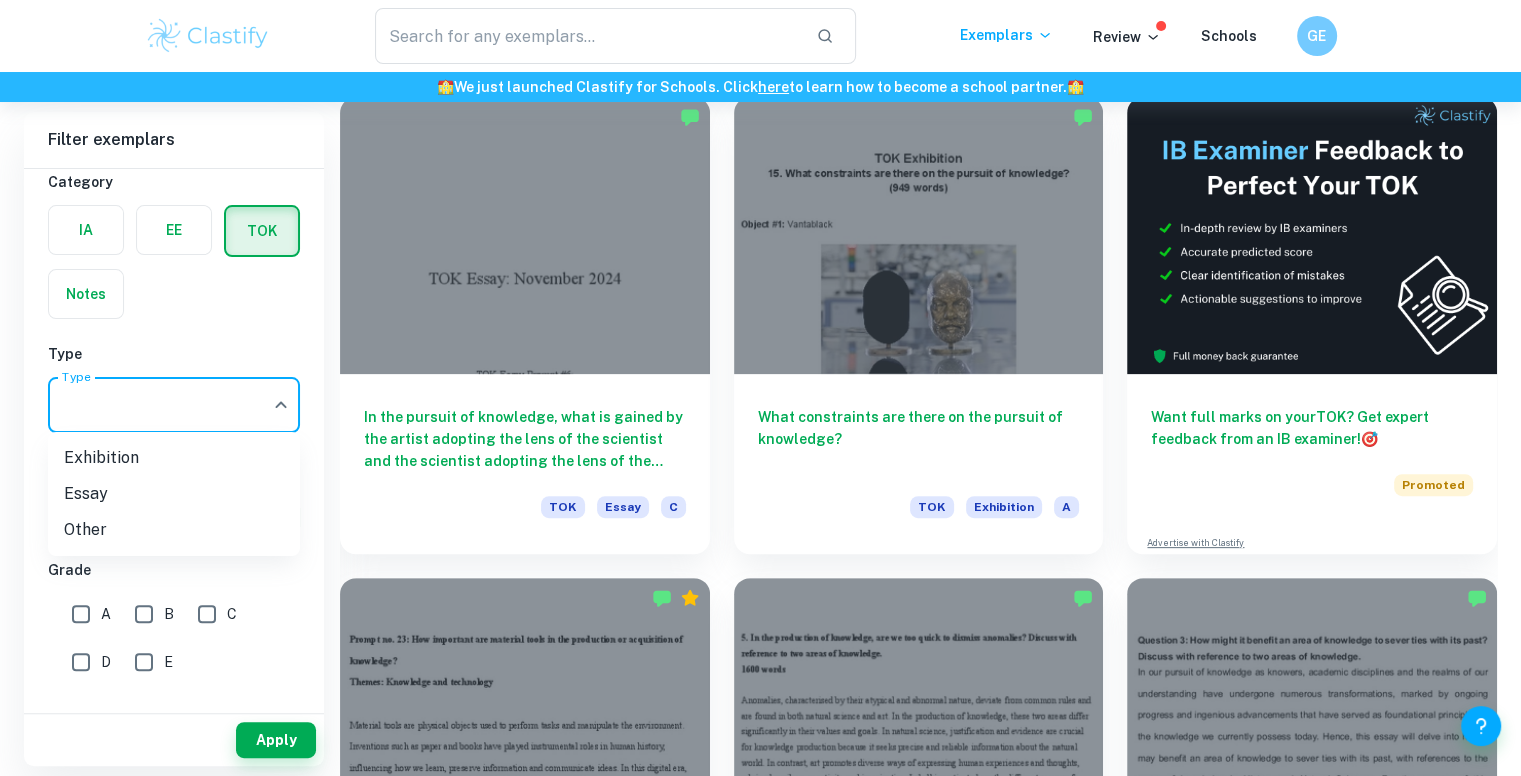 click on "Other" at bounding box center [174, 530] 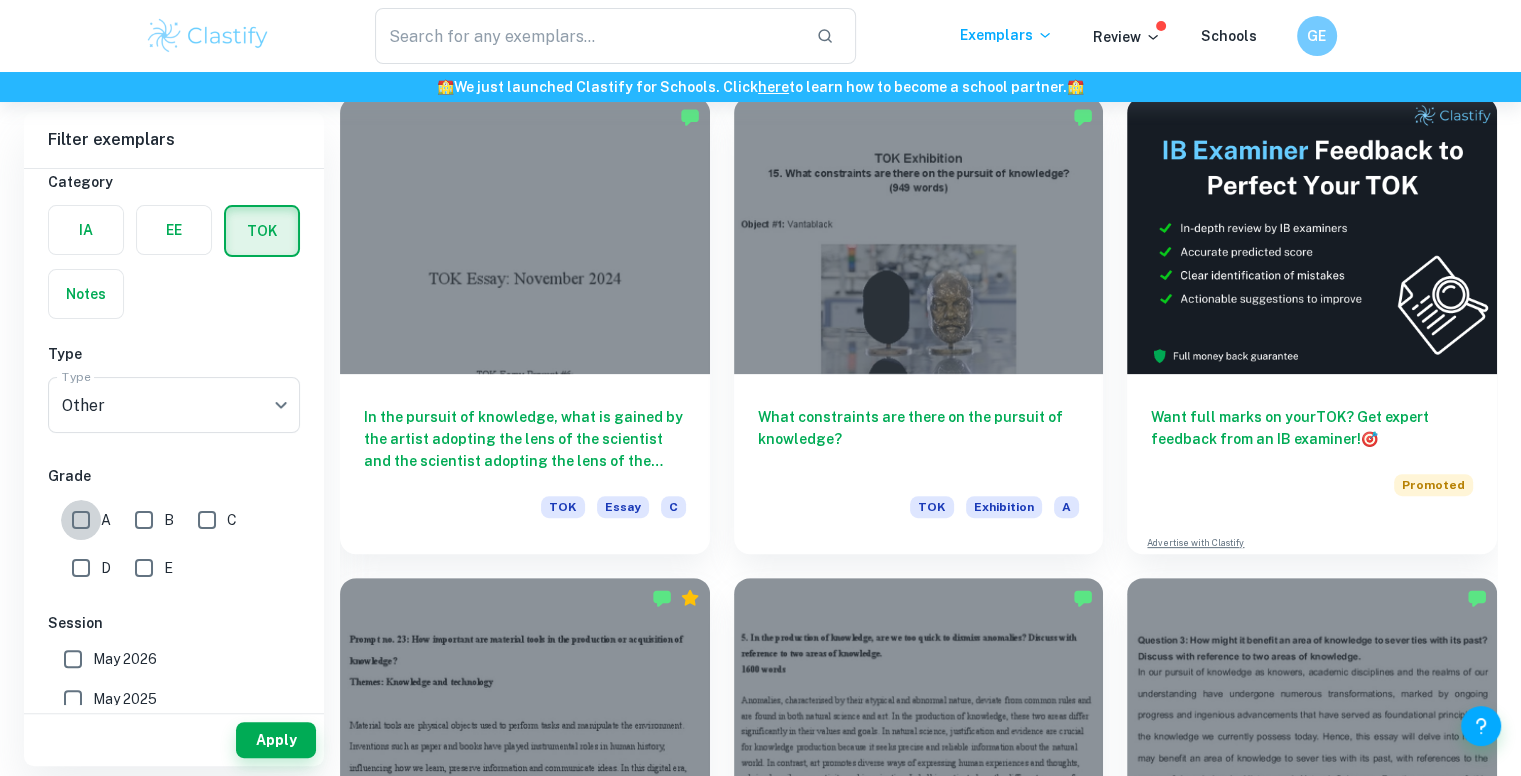 click on "A" at bounding box center (81, 520) 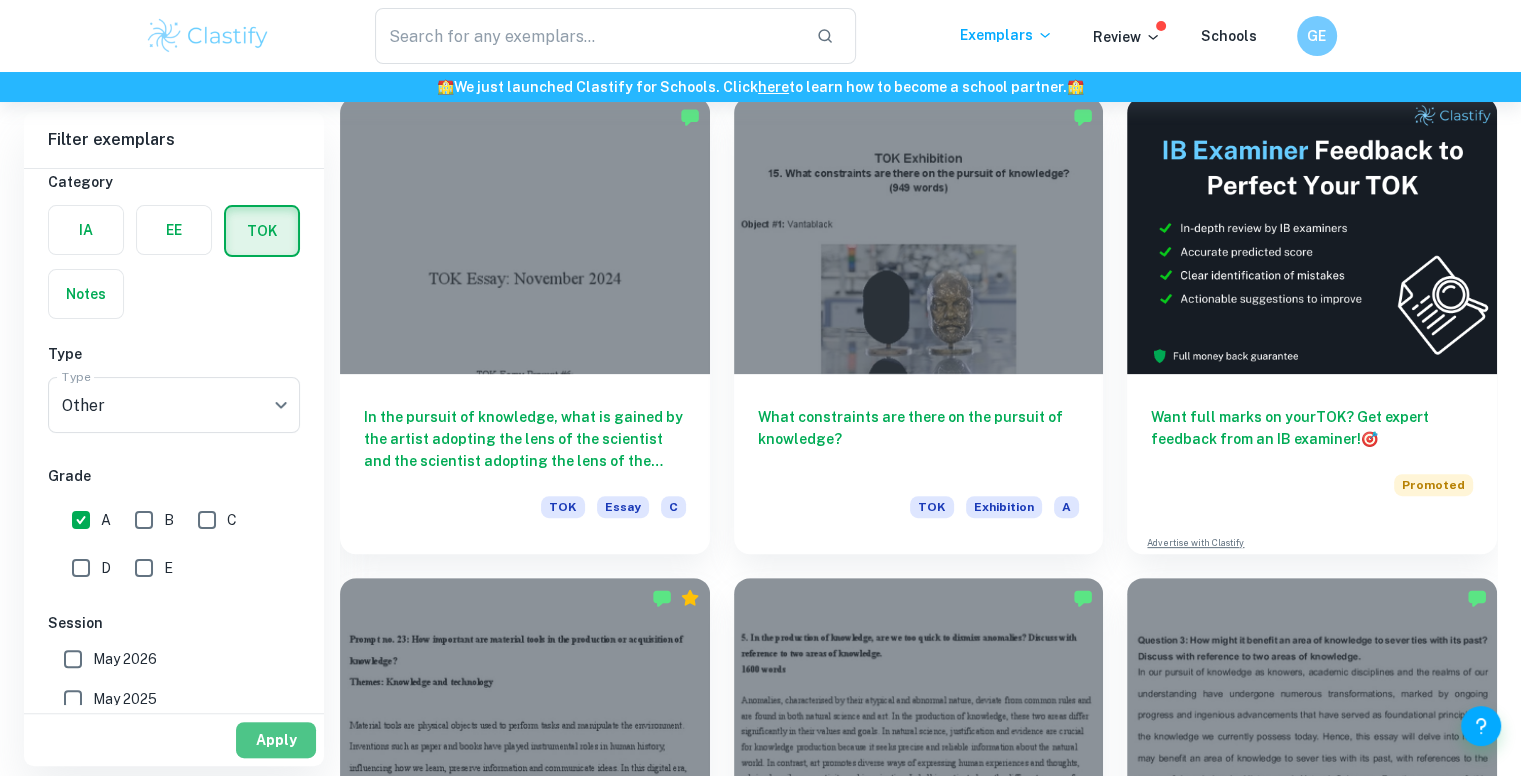 click on "Apply" at bounding box center [276, 740] 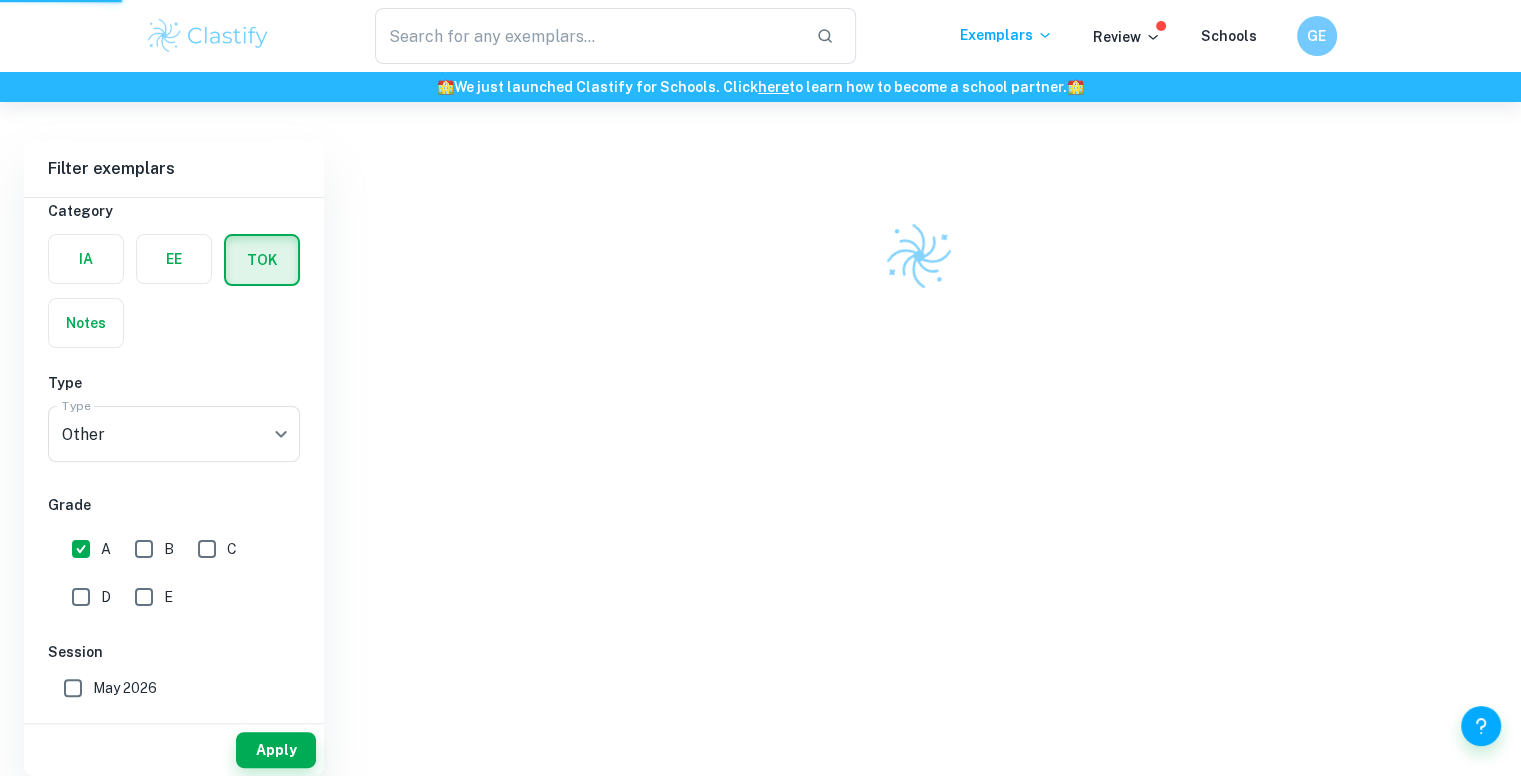 scroll, scrollTop: 406, scrollLeft: 0, axis: vertical 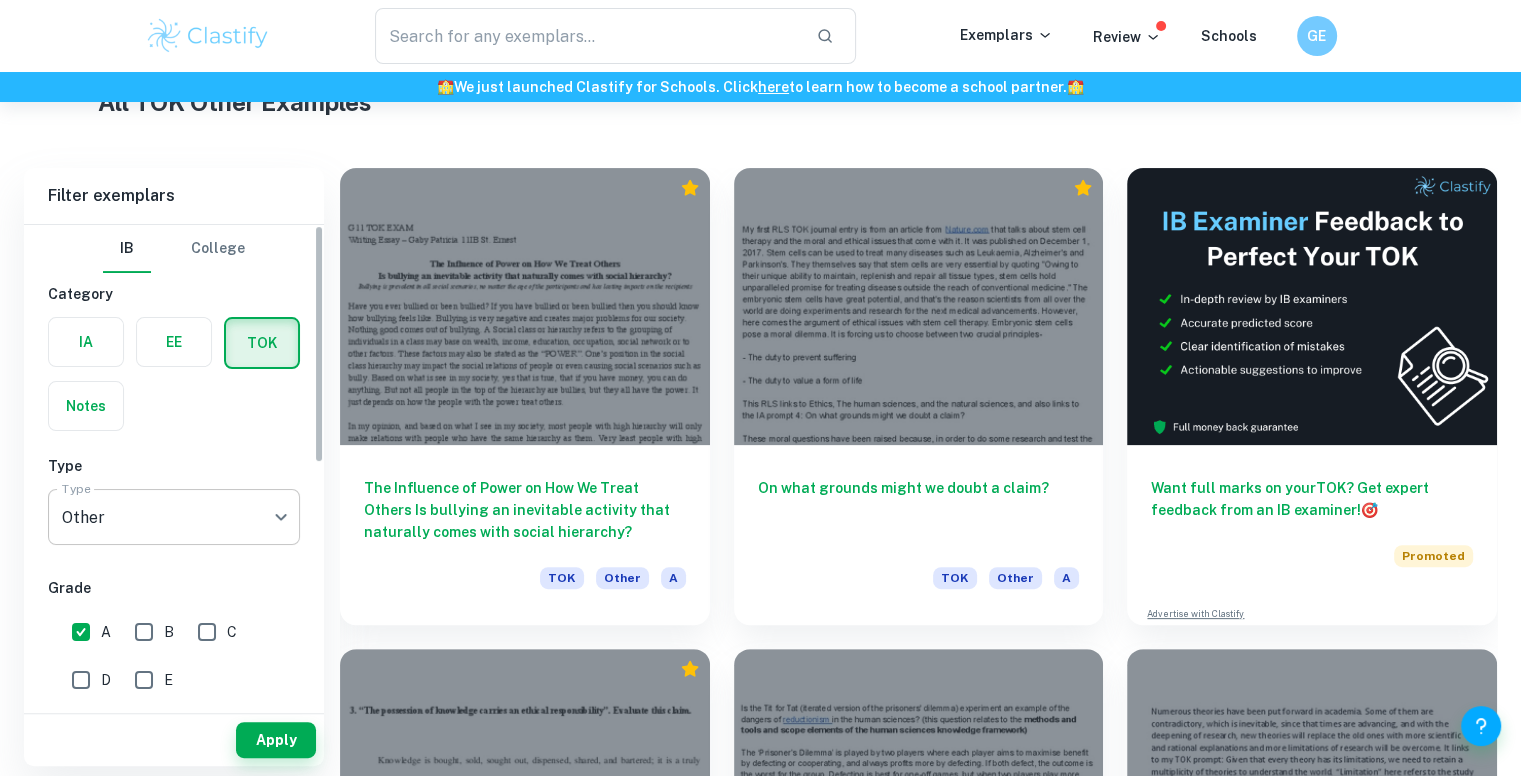 click on "We value your privacy We use cookies to enhance your browsing experience, serve personalised ads or content, and analyse our traffic. By clicking "Accept All", you consent to our use of cookies.   Cookie Policy Customise   Reject All   Accept All   Customise Consent Preferences   We use cookies to help you navigate efficiently and perform certain functions. You will find detailed information about all cookies under each consent category below. The cookies that are categorised as "Necessary" are stored on your browser as they are essential for enabling the basic functionalities of the site. ...  Show more For more information on how Google's third-party cookies operate and handle your data, see:   Google Privacy Policy Necessary Always Active Necessary cookies are required to enable the basic features of this site, such as providing secure log-in or adjusting your consent preferences. These cookies do not store any personally identifiable data. Functional Analytics Performance Advertisement Uncategorised" at bounding box center (760, 82) 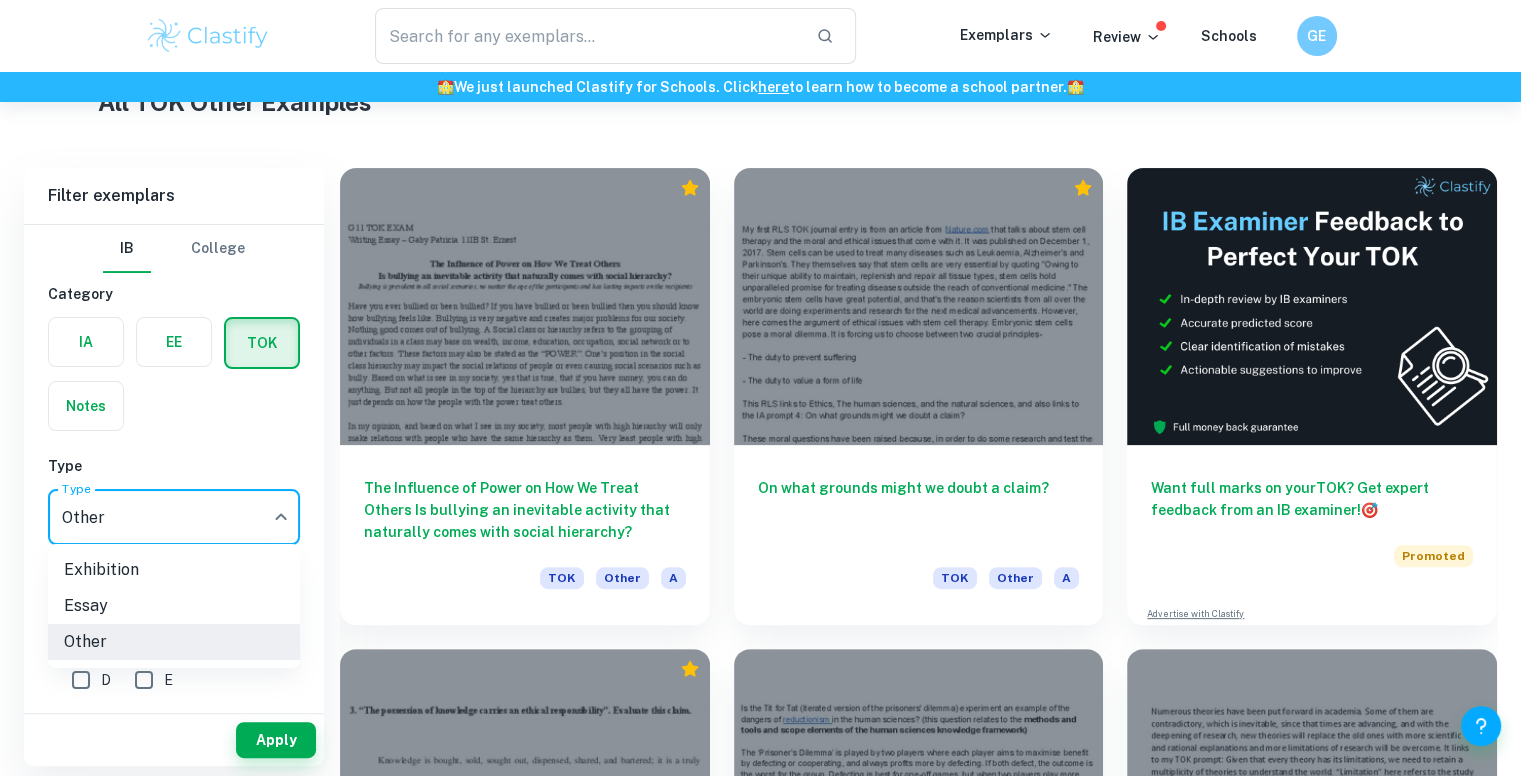 click at bounding box center [760, 388] 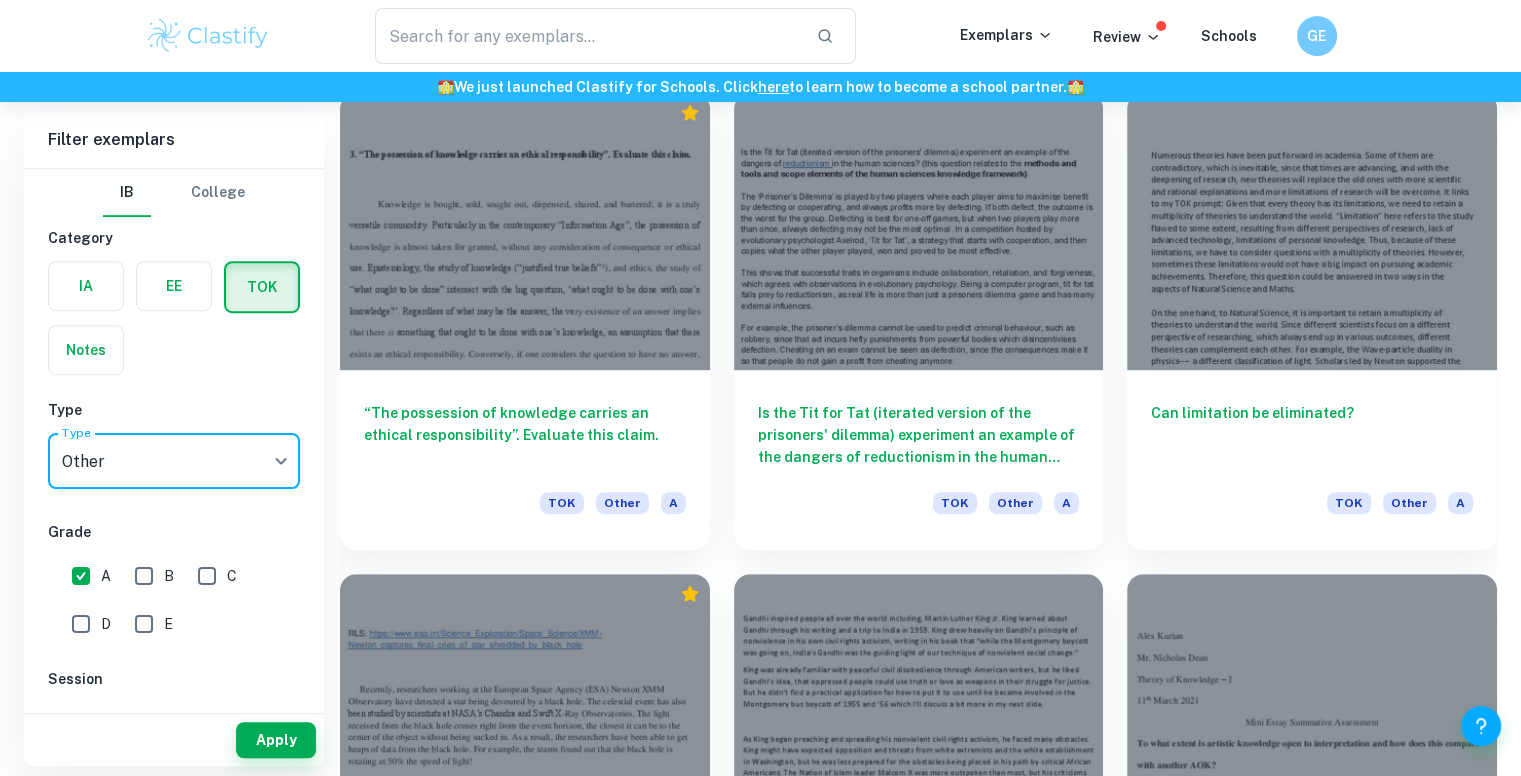 scroll, scrollTop: 970, scrollLeft: 0, axis: vertical 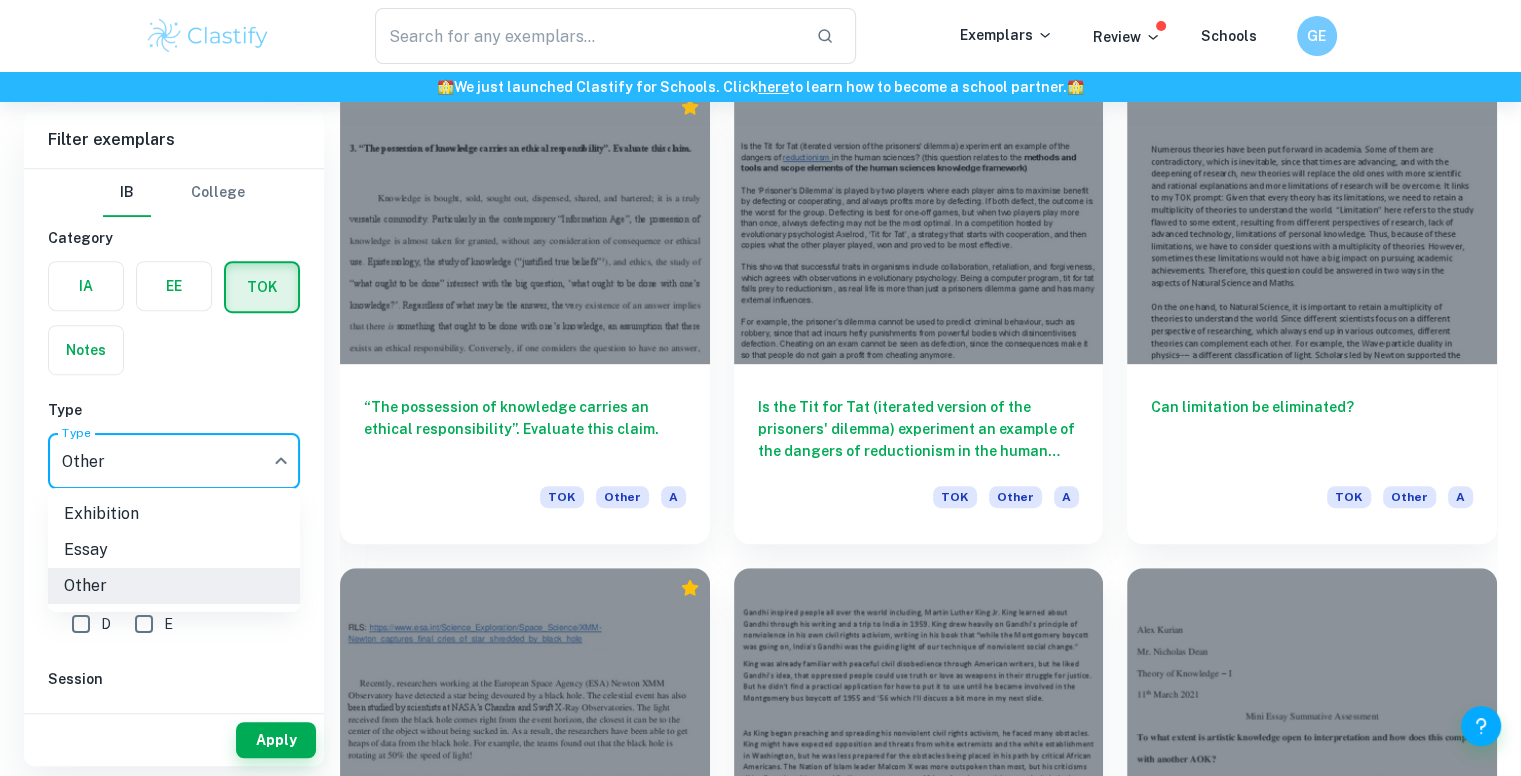 click on "We value your privacy We use cookies to enhance your browsing experience, serve personalised ads or content, and analyse our traffic. By clicking "Accept All", you consent to our use of cookies.   Cookie Policy Customise   Reject All   Accept All   Customise Consent Preferences   We use cookies to help you navigate efficiently and perform certain functions. You will find detailed information about all cookies under each consent category below. The cookies that are categorised as "Necessary" are stored on your browser as they are essential for enabling the basic functionalities of the site. ...  Show more For more information on how Google's third-party cookies operate and handle your data, see:   Google Privacy Policy Necessary Always Active Necessary cookies are required to enable the basic features of this site, such as providing secure log-in or adjusting your consent preferences. These cookies do not store any personally identifiable data. Functional Analytics Performance Advertisement Uncategorised" at bounding box center [760, -480] 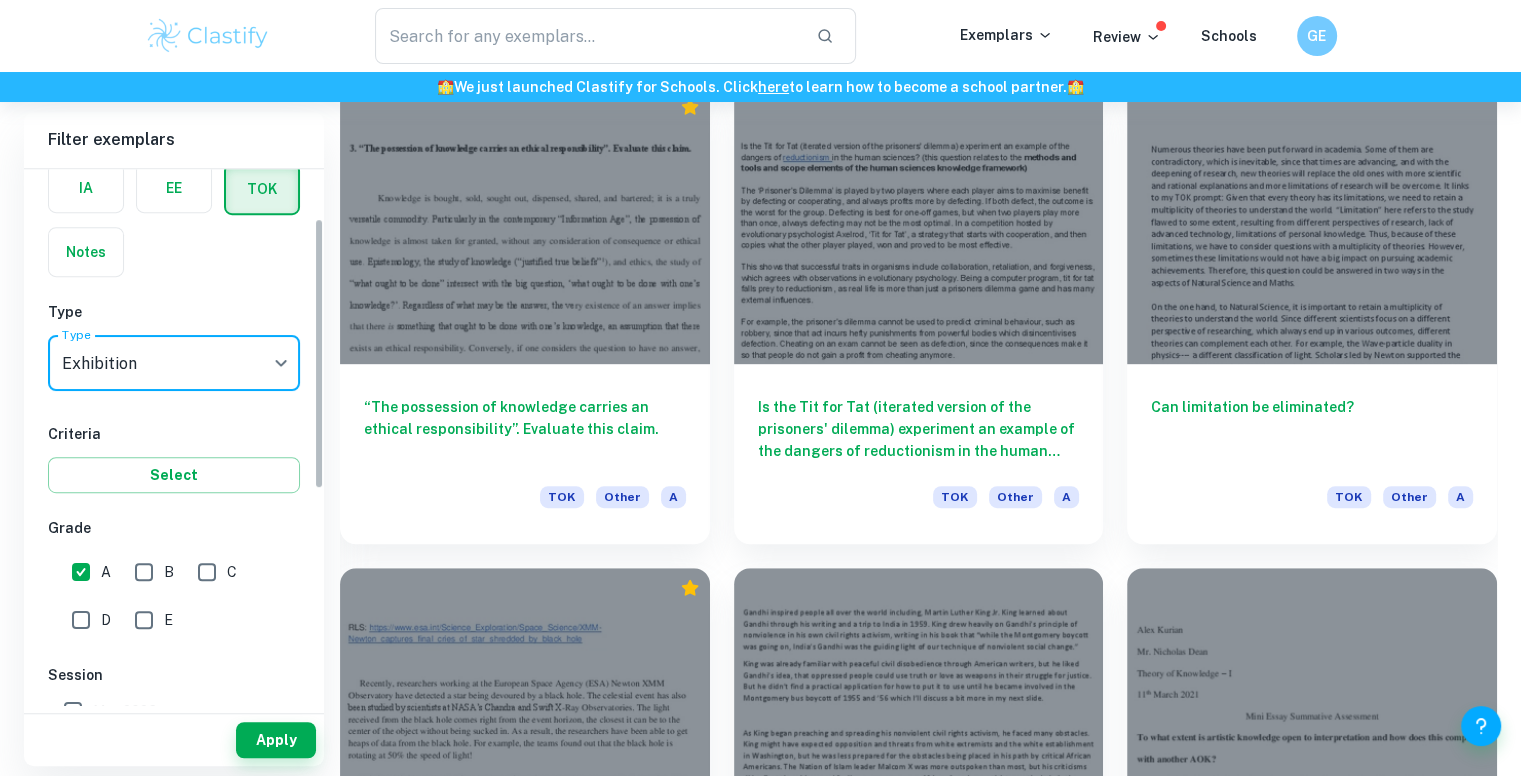 scroll, scrollTop: 79, scrollLeft: 0, axis: vertical 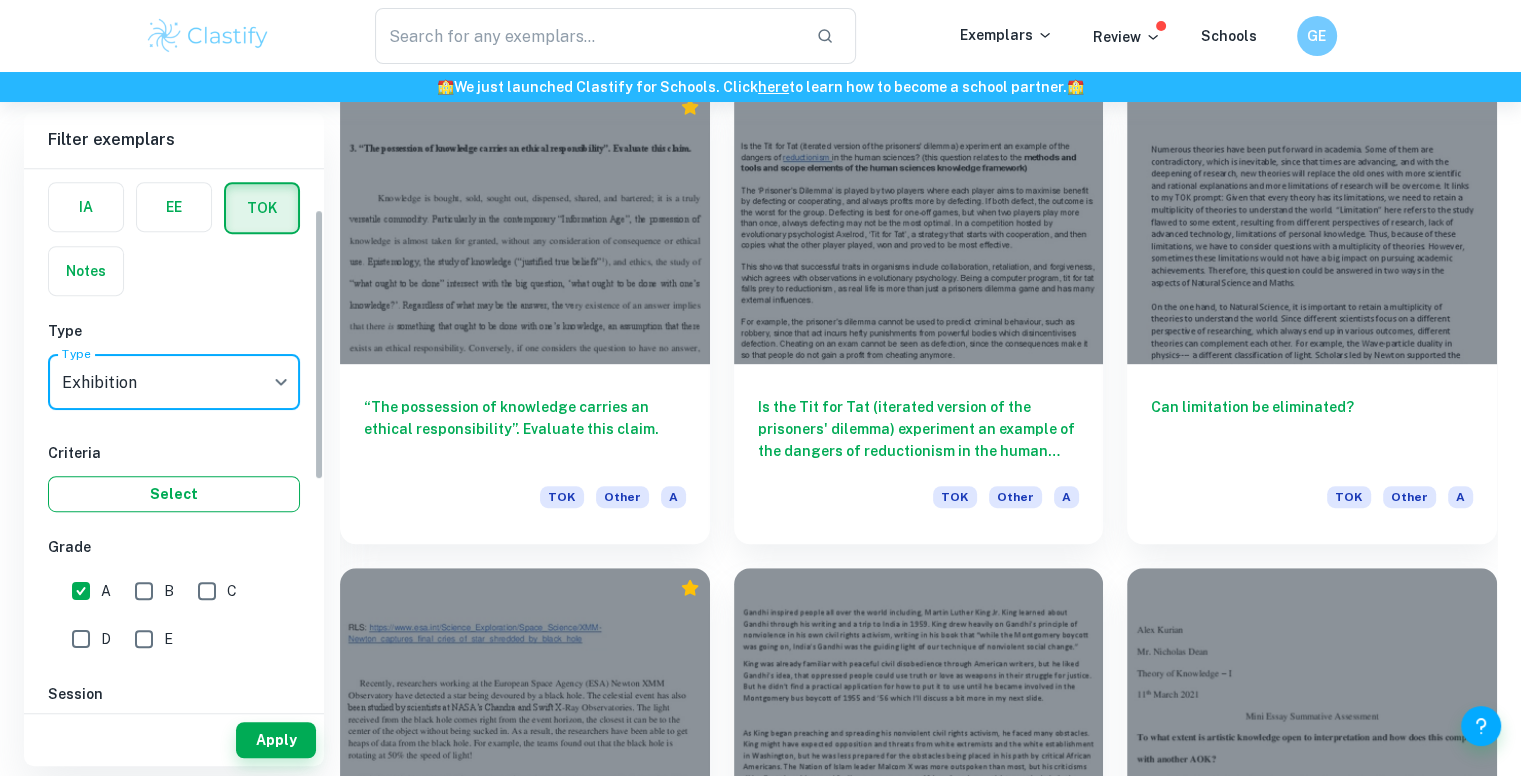 click on "Select" at bounding box center (174, 494) 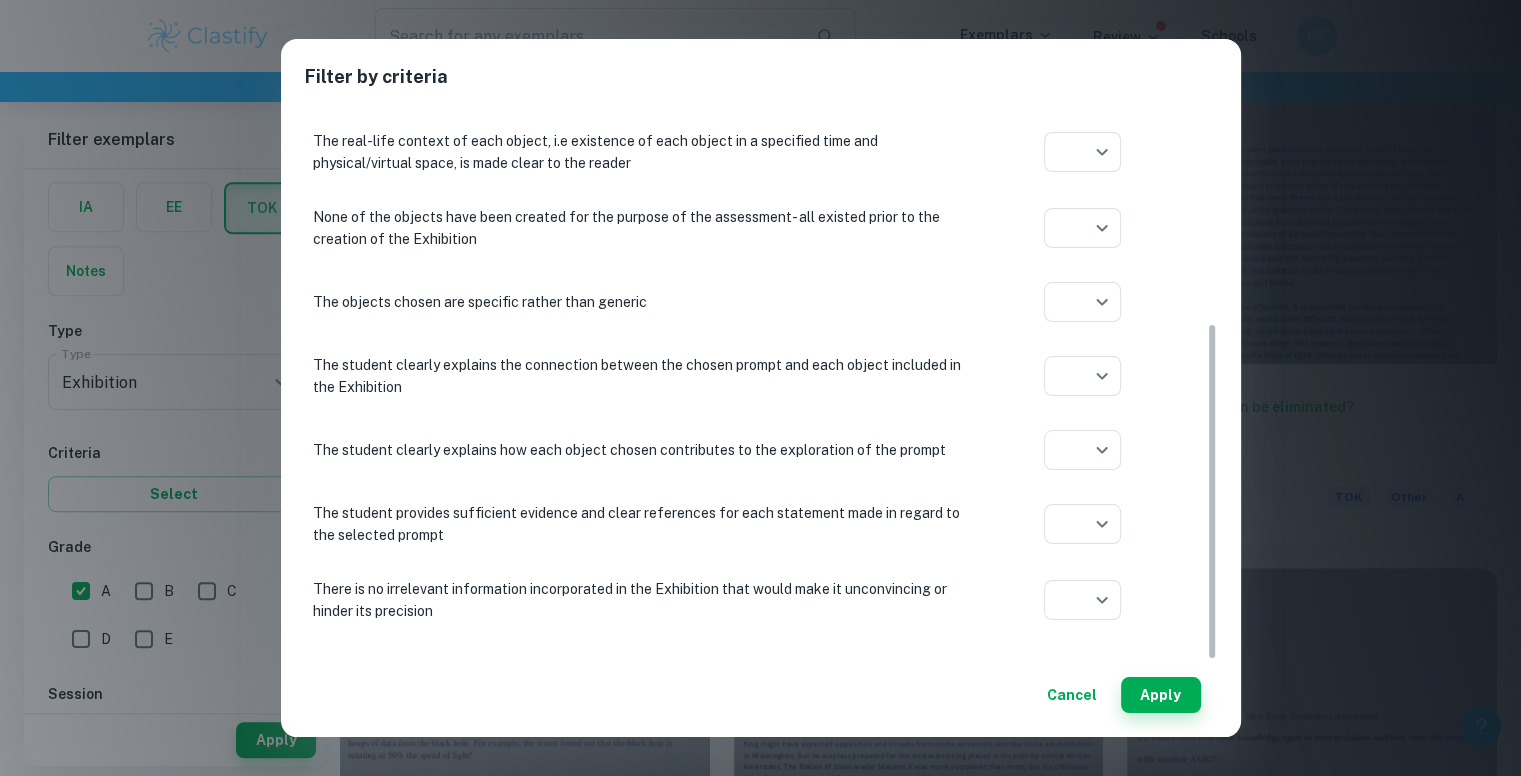 scroll, scrollTop: 355, scrollLeft: 0, axis: vertical 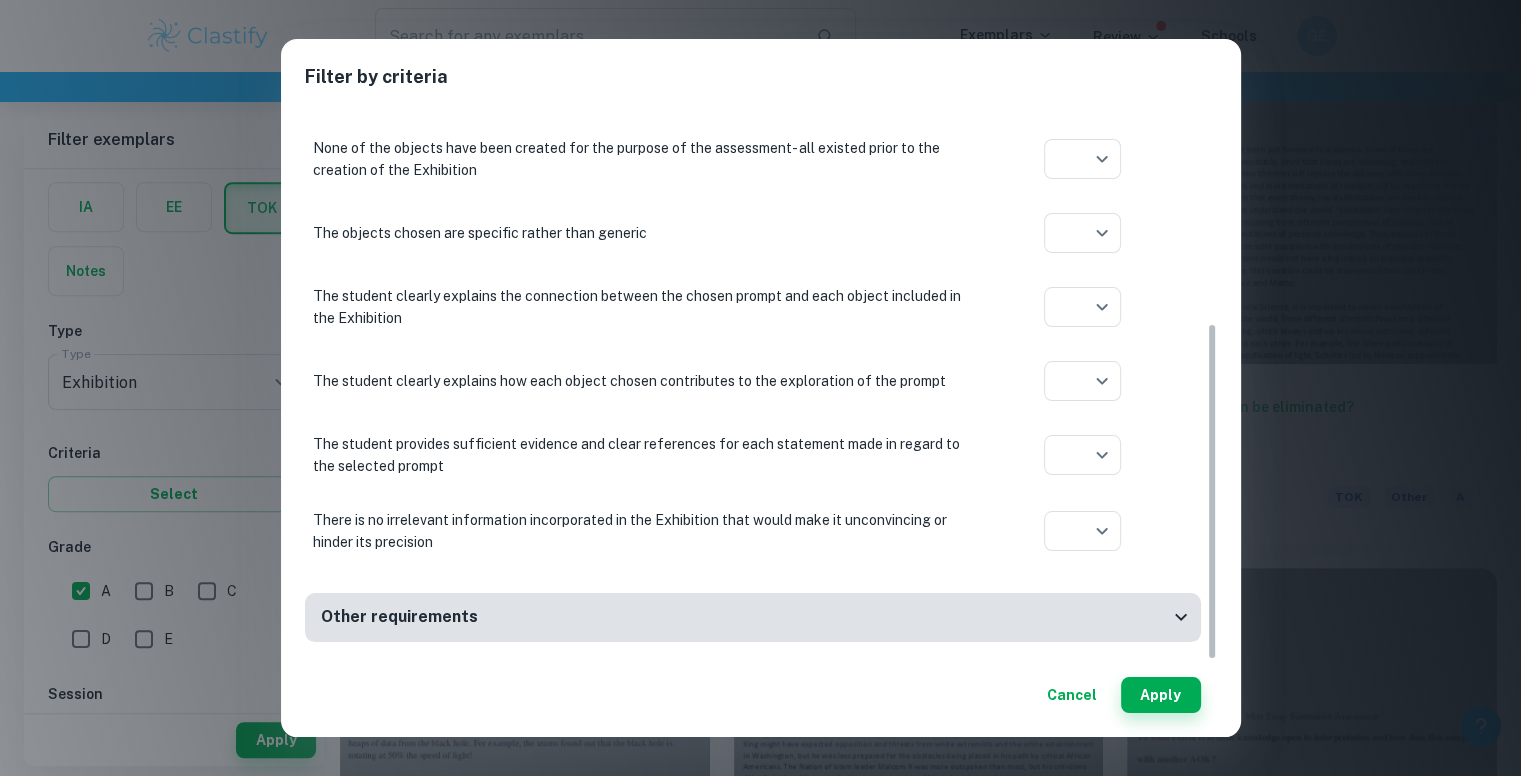 click on "Other requirements The file contains a title that clearly states the selected TOK Exhibition prompt ​ Aplication year Each object is photographed clearly and photographs are included in the file ​ Aplication year" at bounding box center (753, 627) 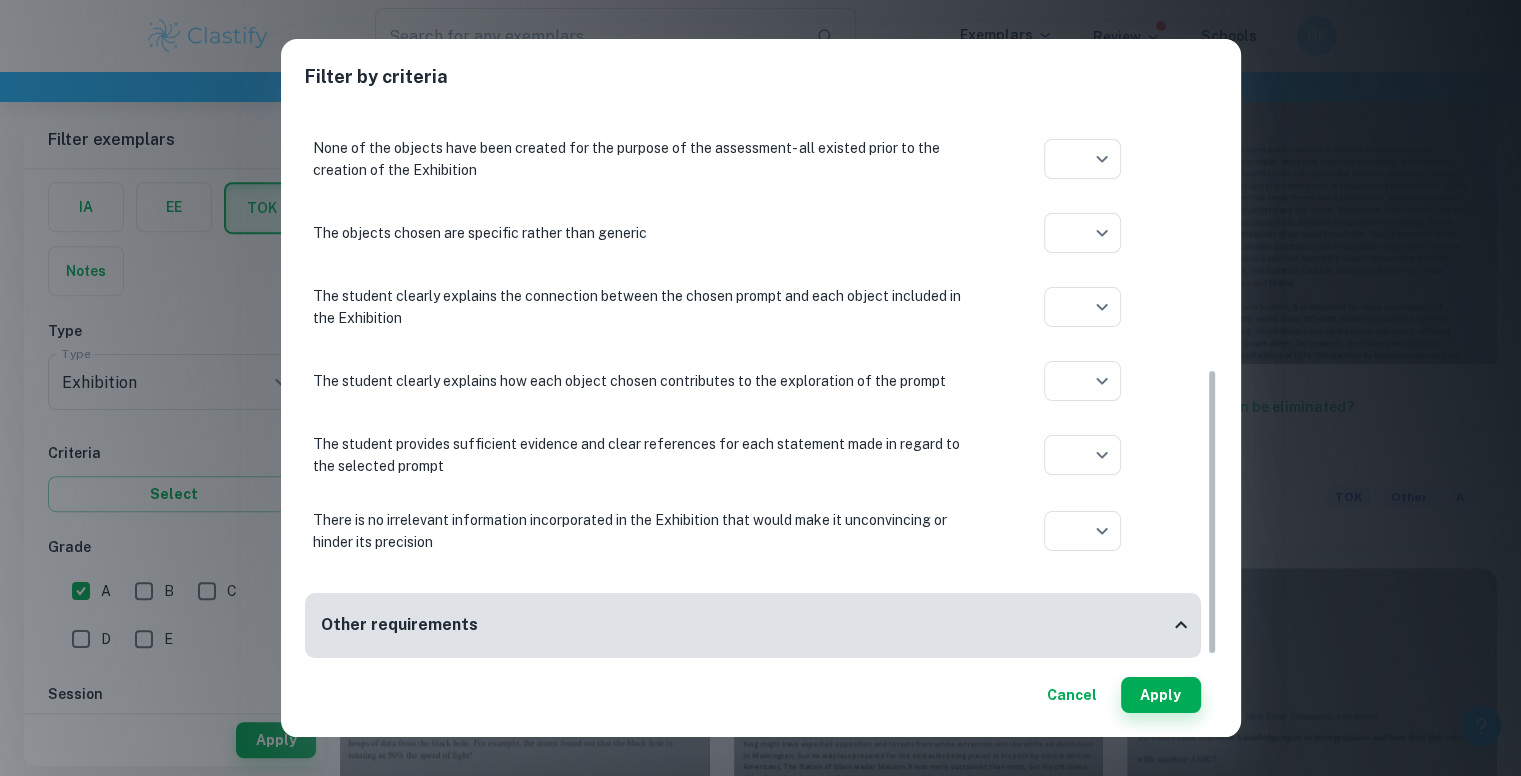 scroll, scrollTop: 515, scrollLeft: 0, axis: vertical 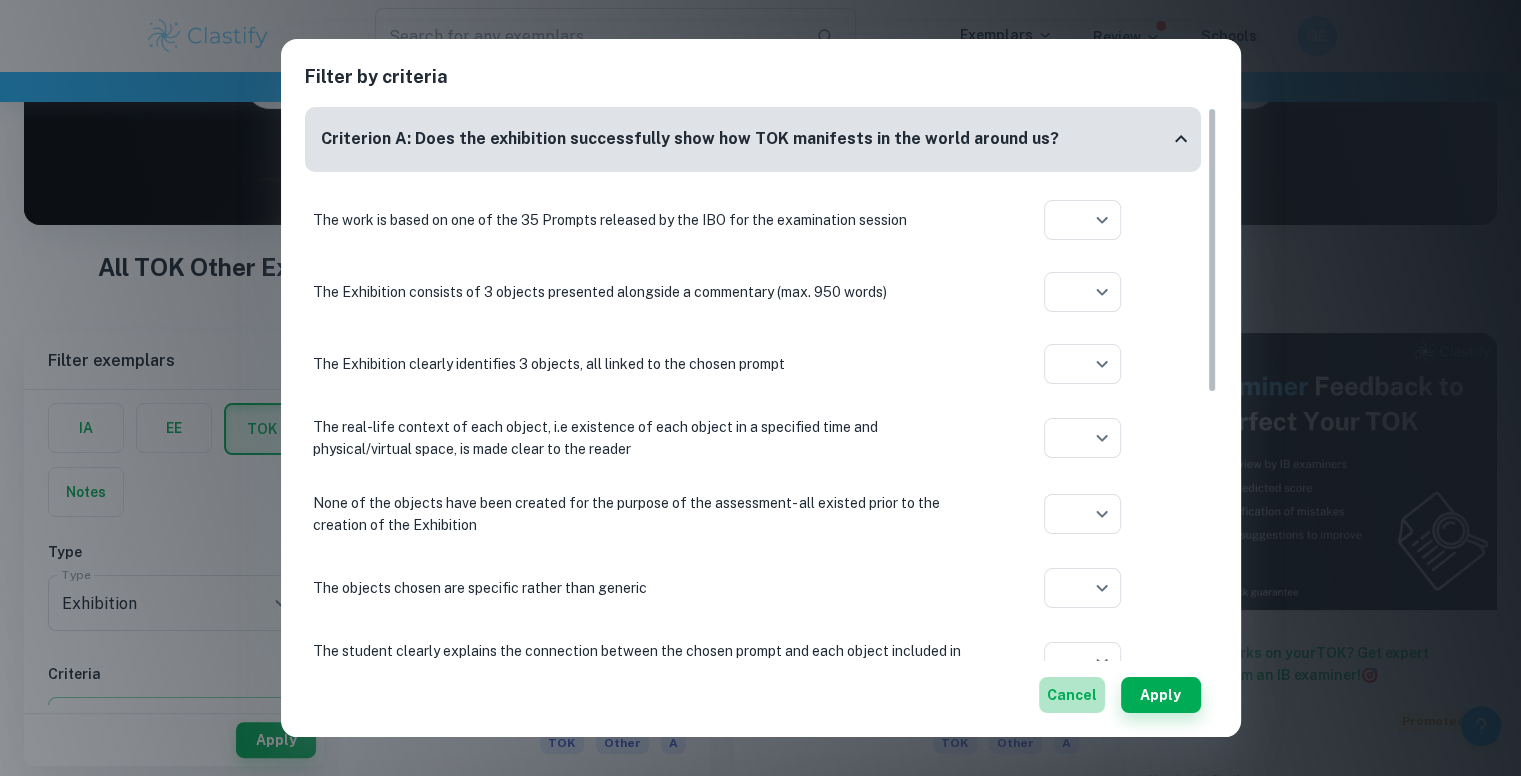 click on "Cancel" at bounding box center (1072, 695) 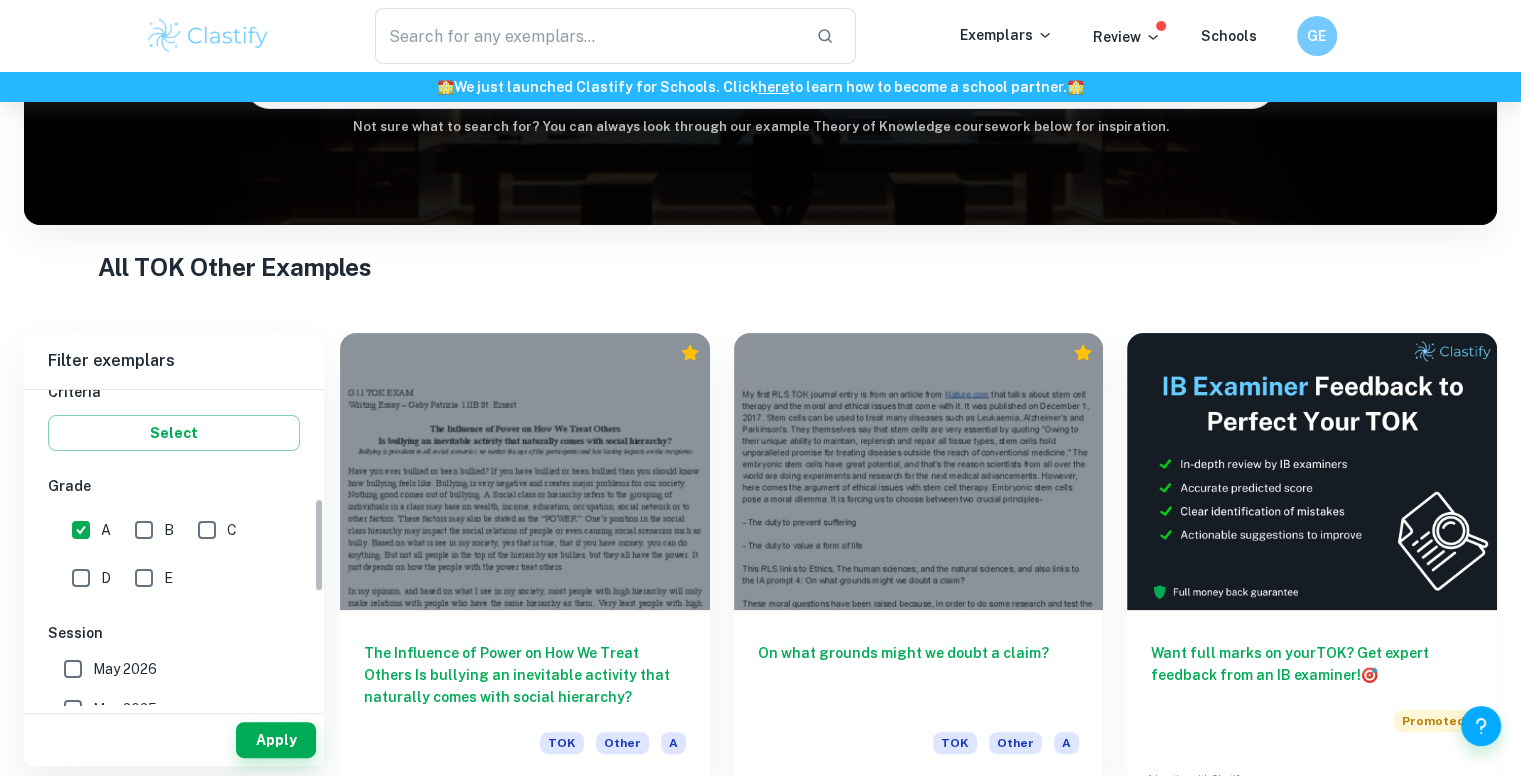 scroll, scrollTop: 333, scrollLeft: 0, axis: vertical 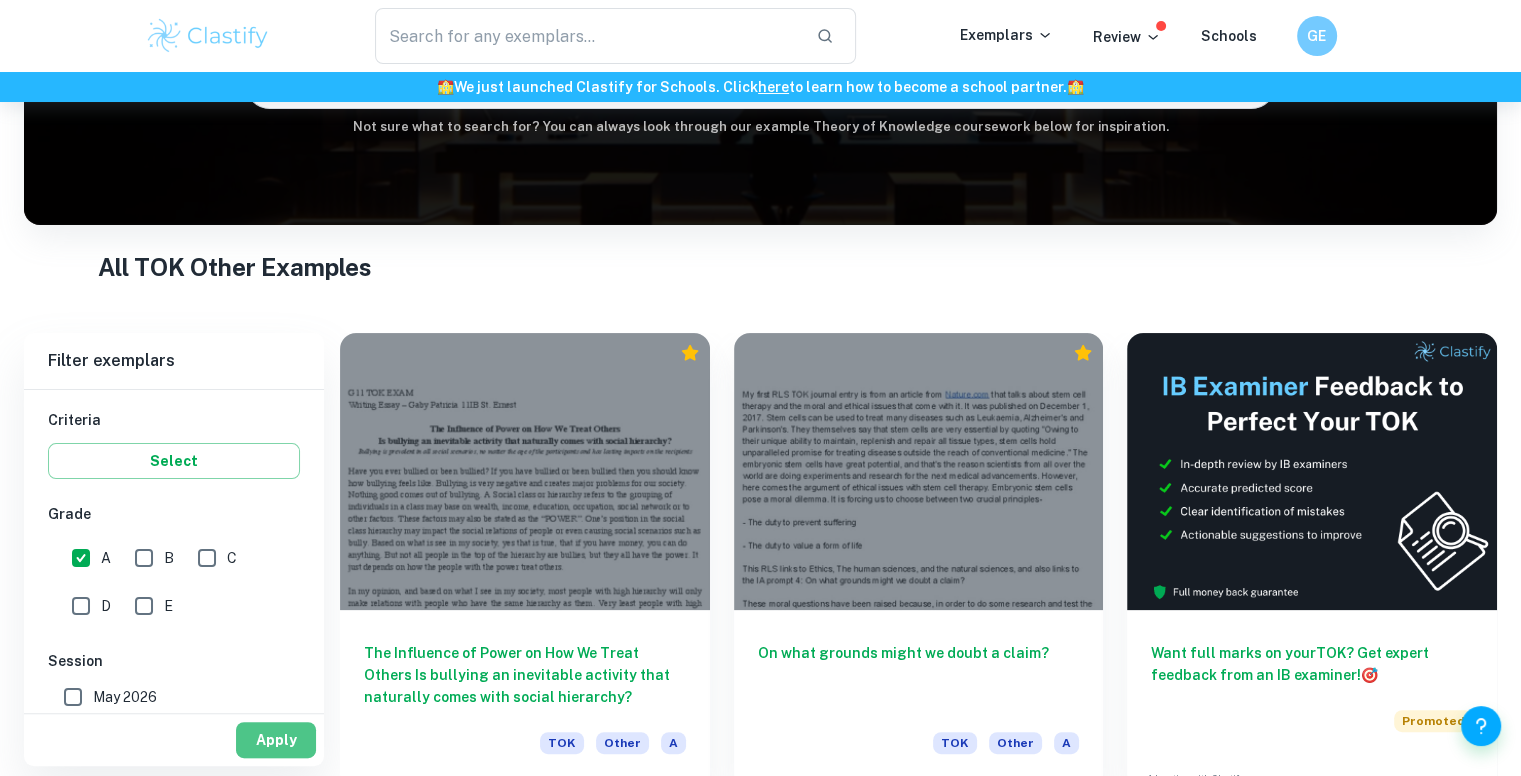 click on "Apply" at bounding box center (276, 740) 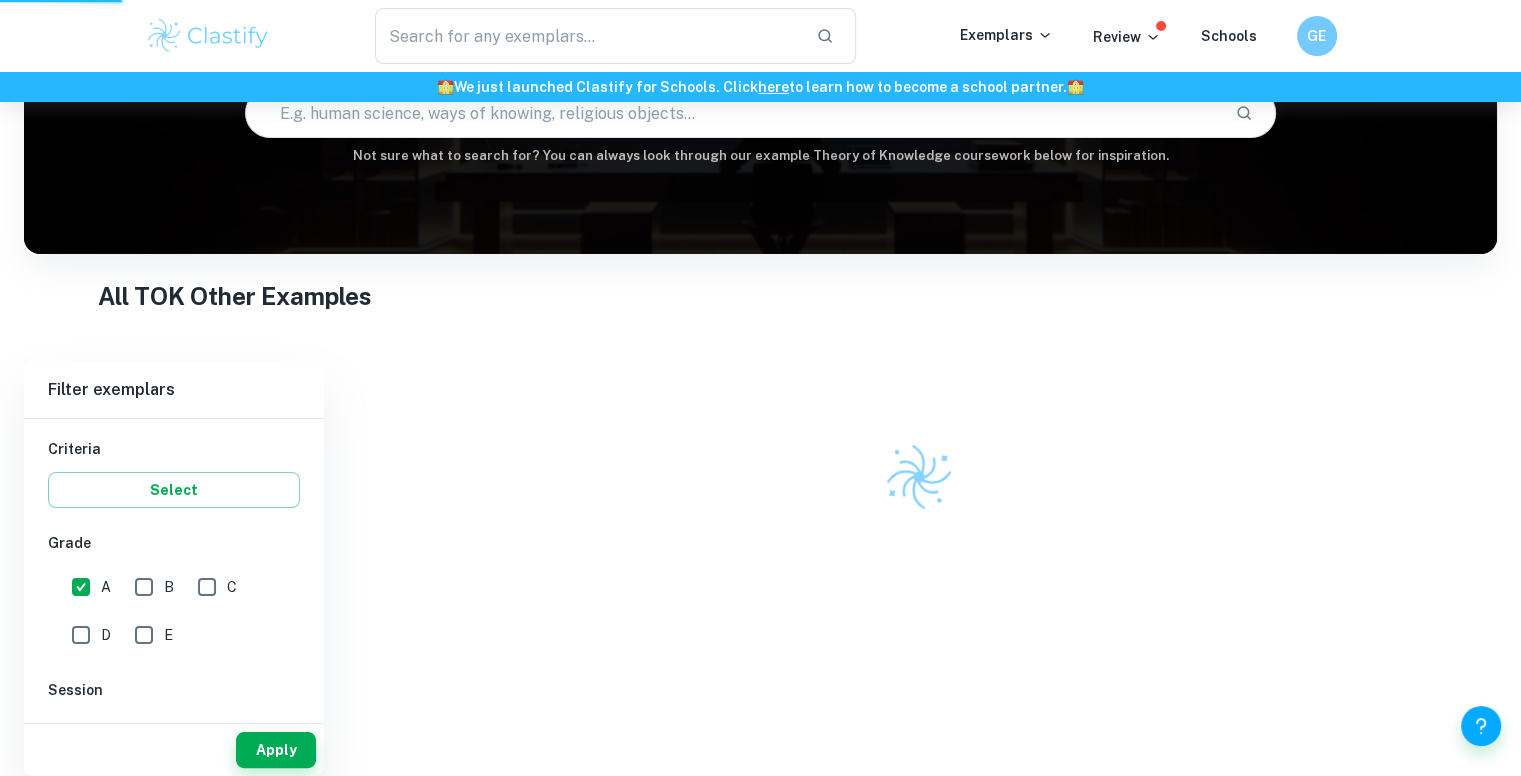 scroll, scrollTop: 204, scrollLeft: 0, axis: vertical 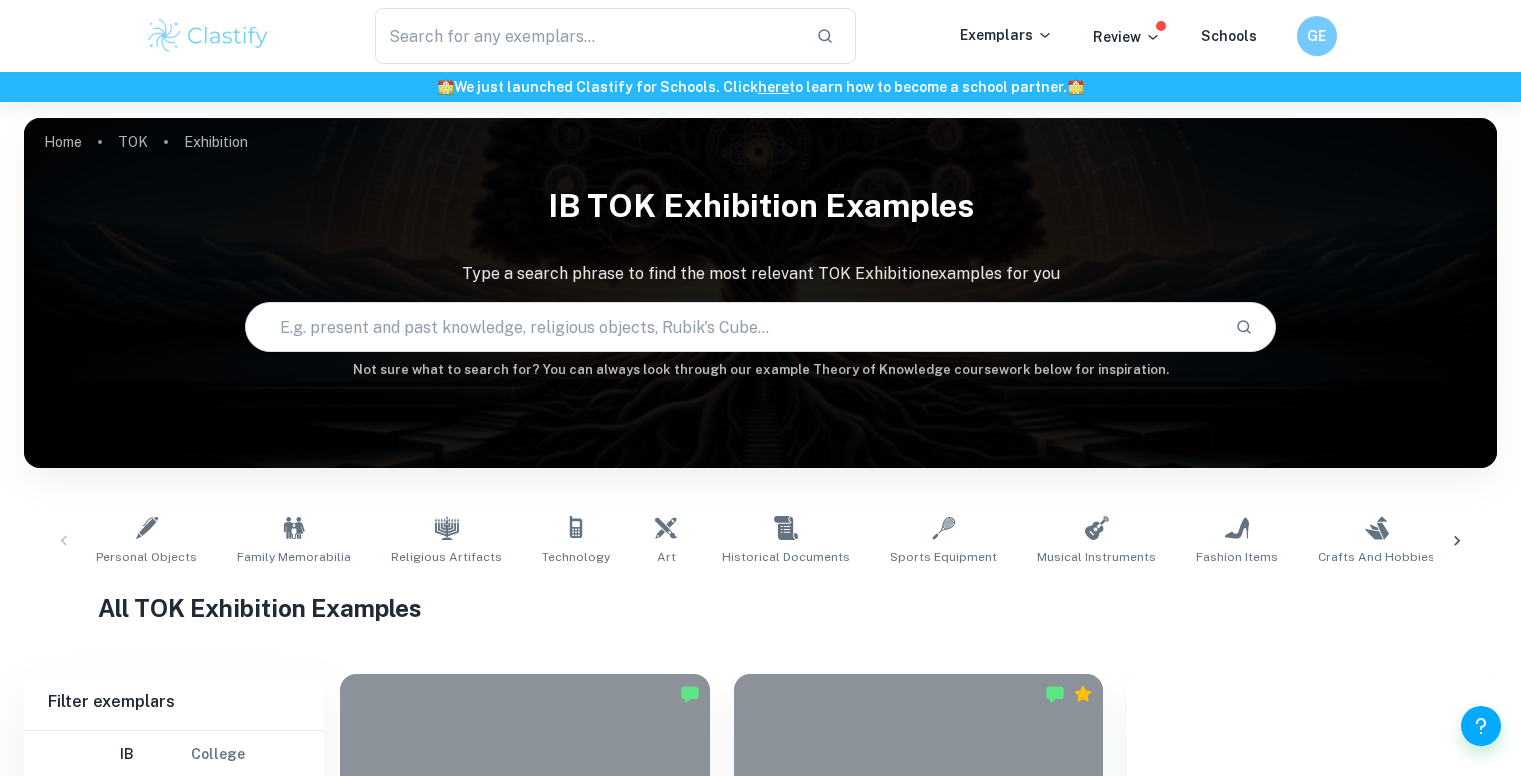 checkbox on "true" 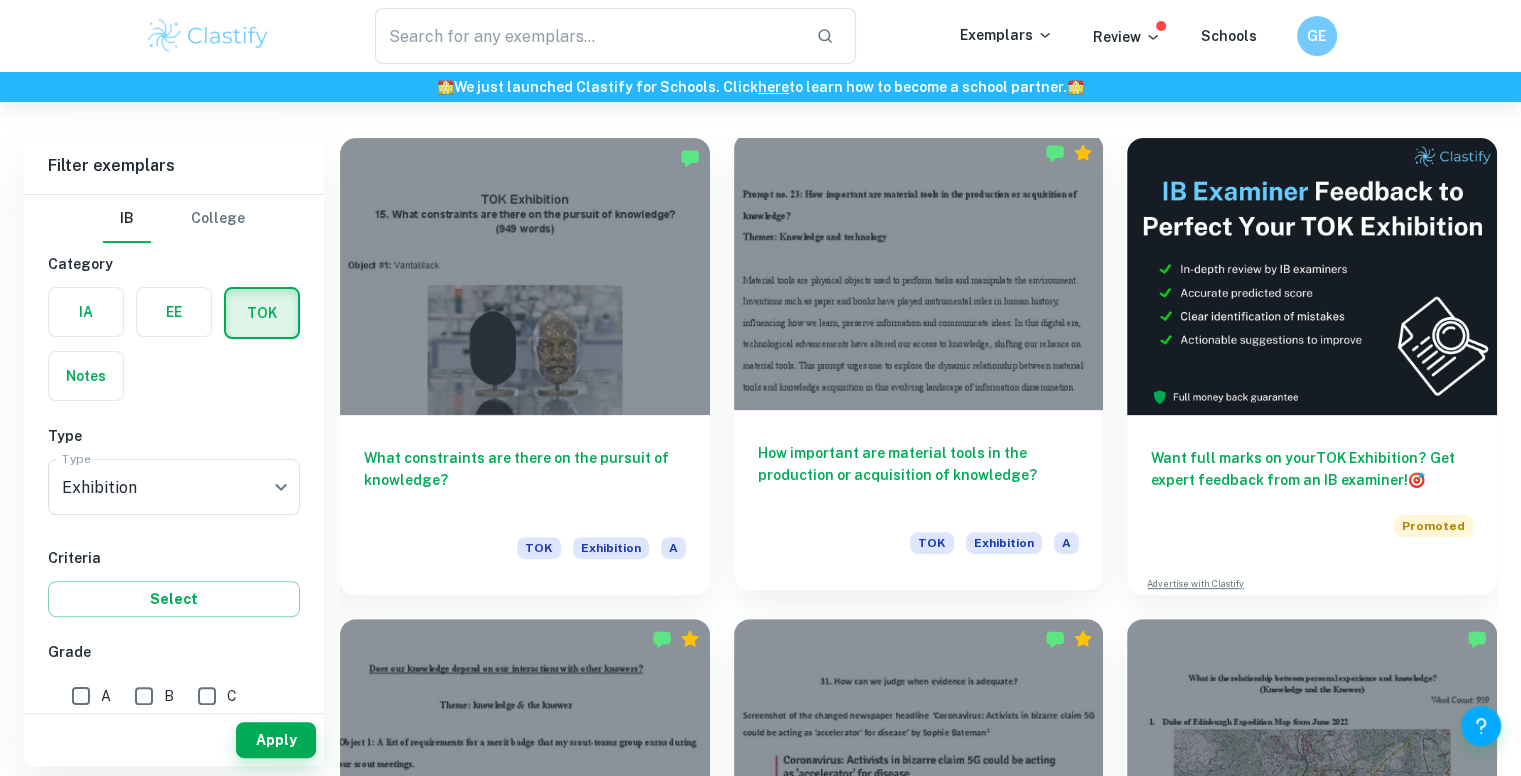 scroll, scrollTop: 536, scrollLeft: 0, axis: vertical 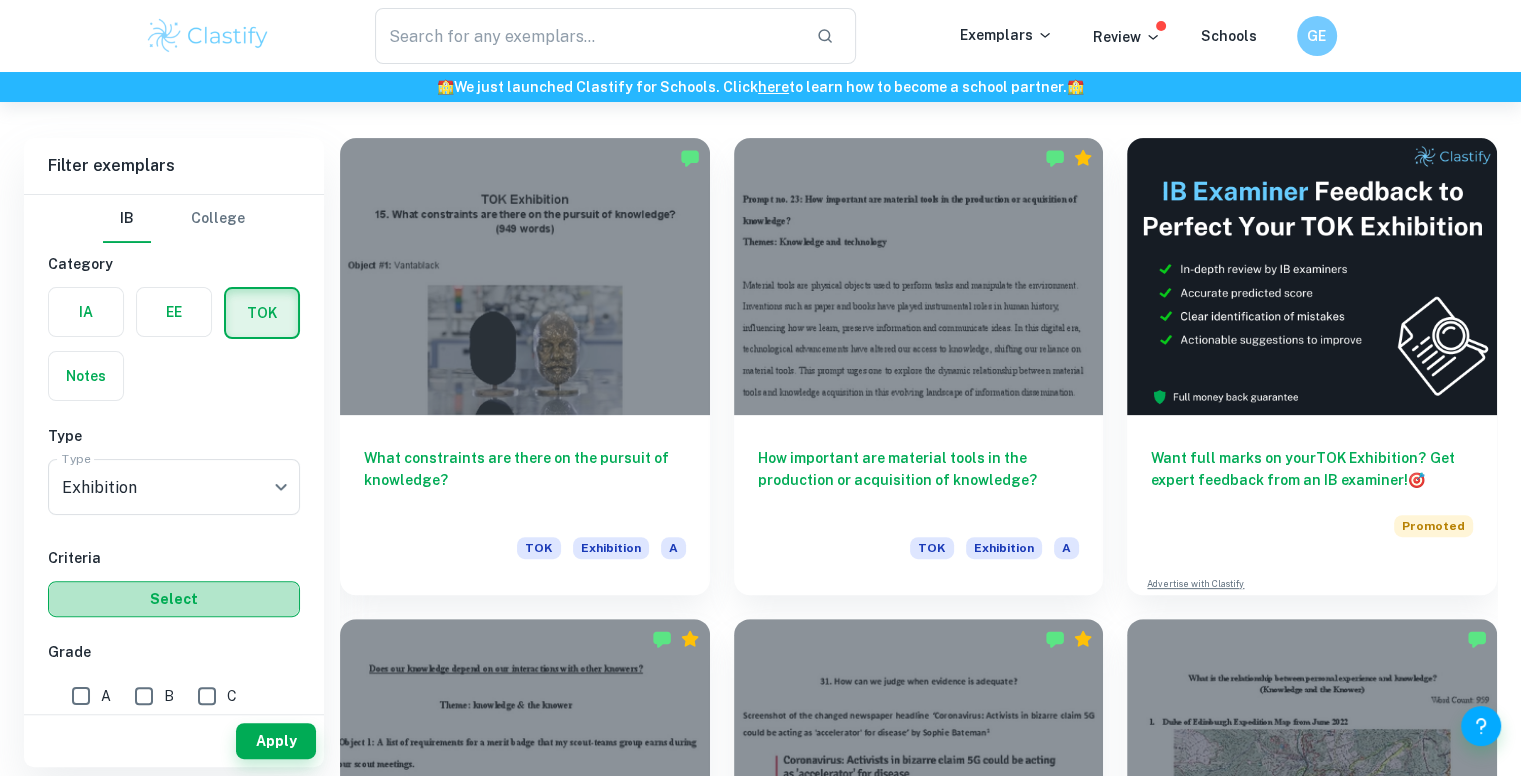 click on "Select" at bounding box center [174, 599] 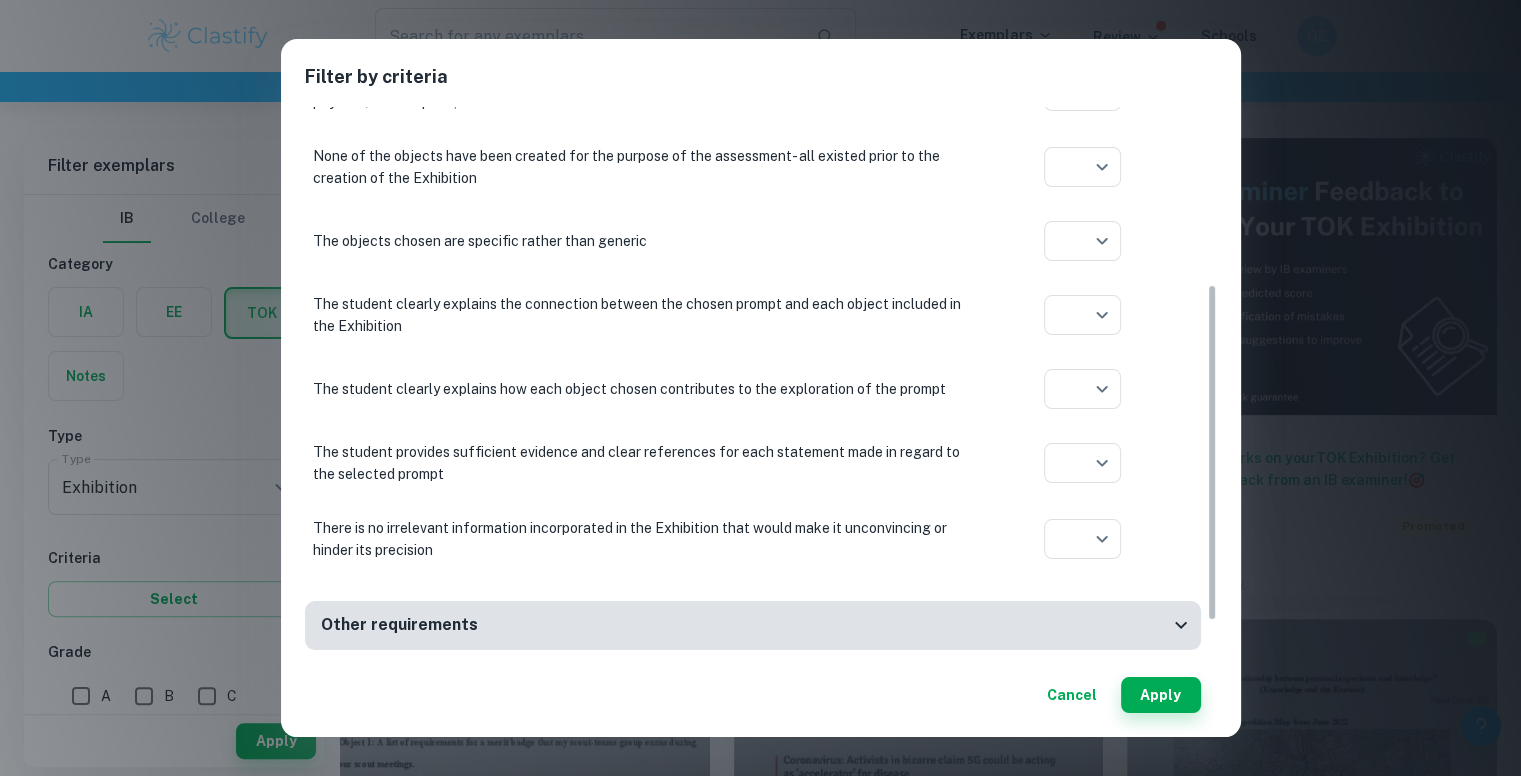scroll, scrollTop: 355, scrollLeft: 0, axis: vertical 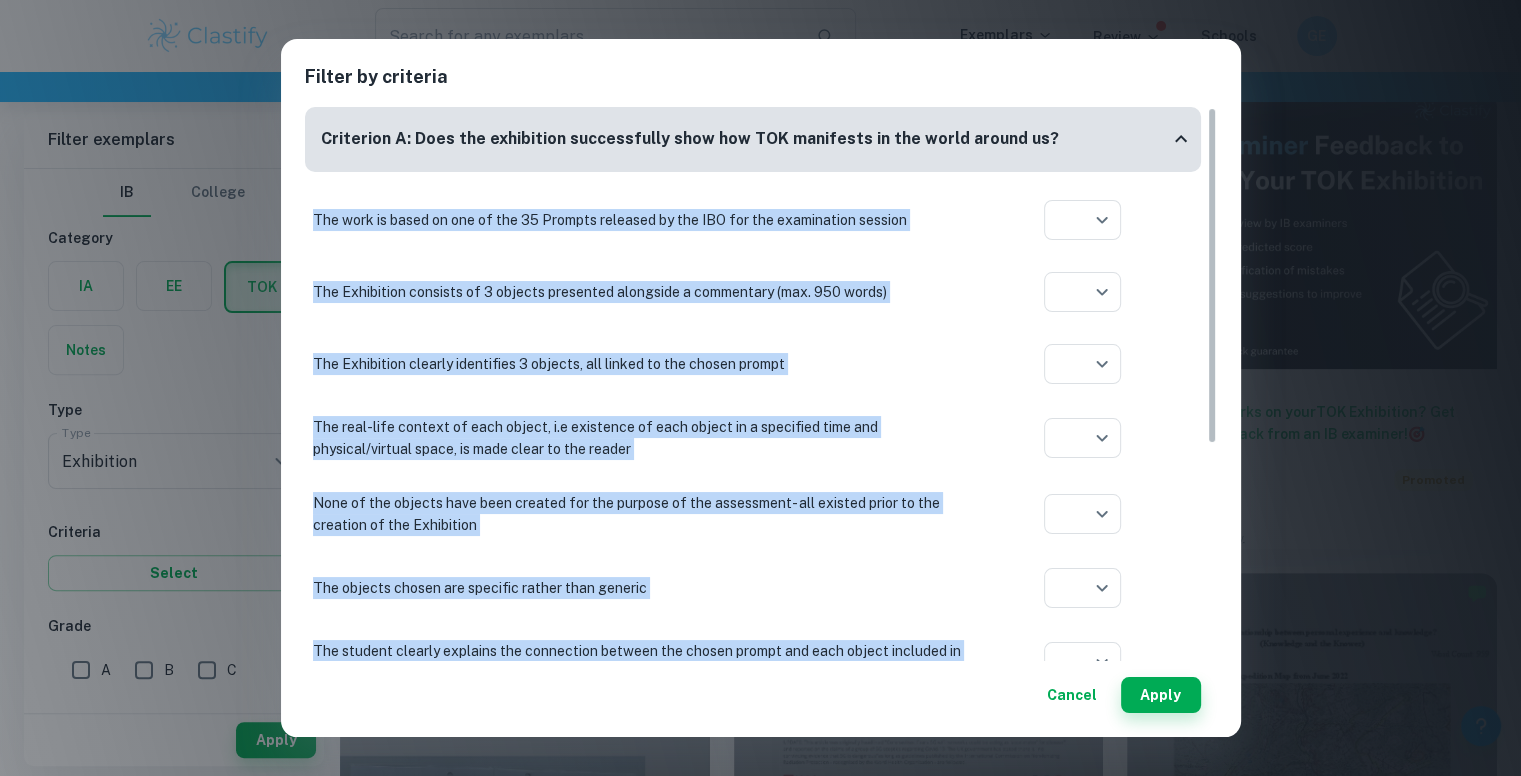 drag, startPoint x: 442, startPoint y: 541, endPoint x: 313, endPoint y: 205, distance: 359.91248 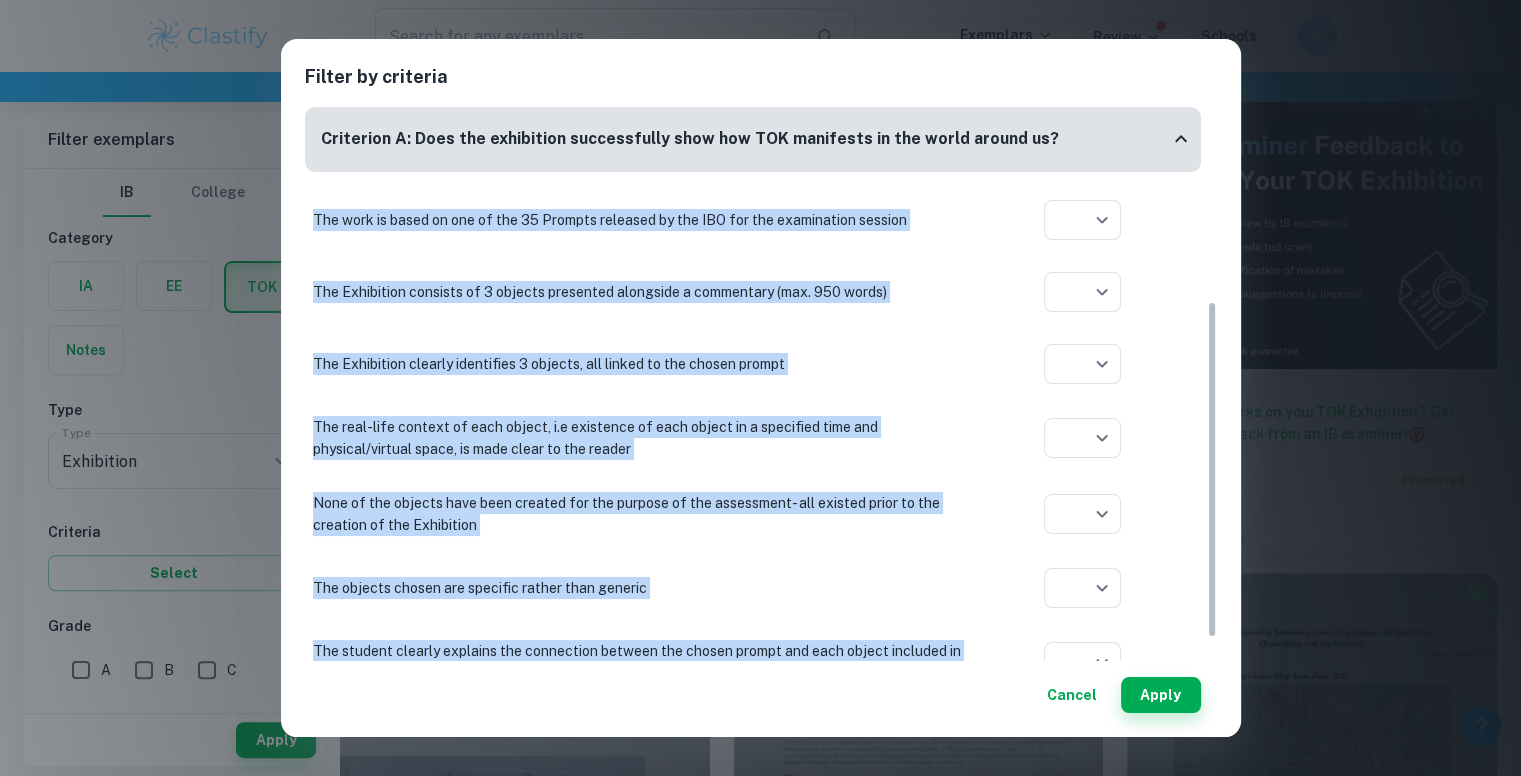 scroll, scrollTop: 355, scrollLeft: 0, axis: vertical 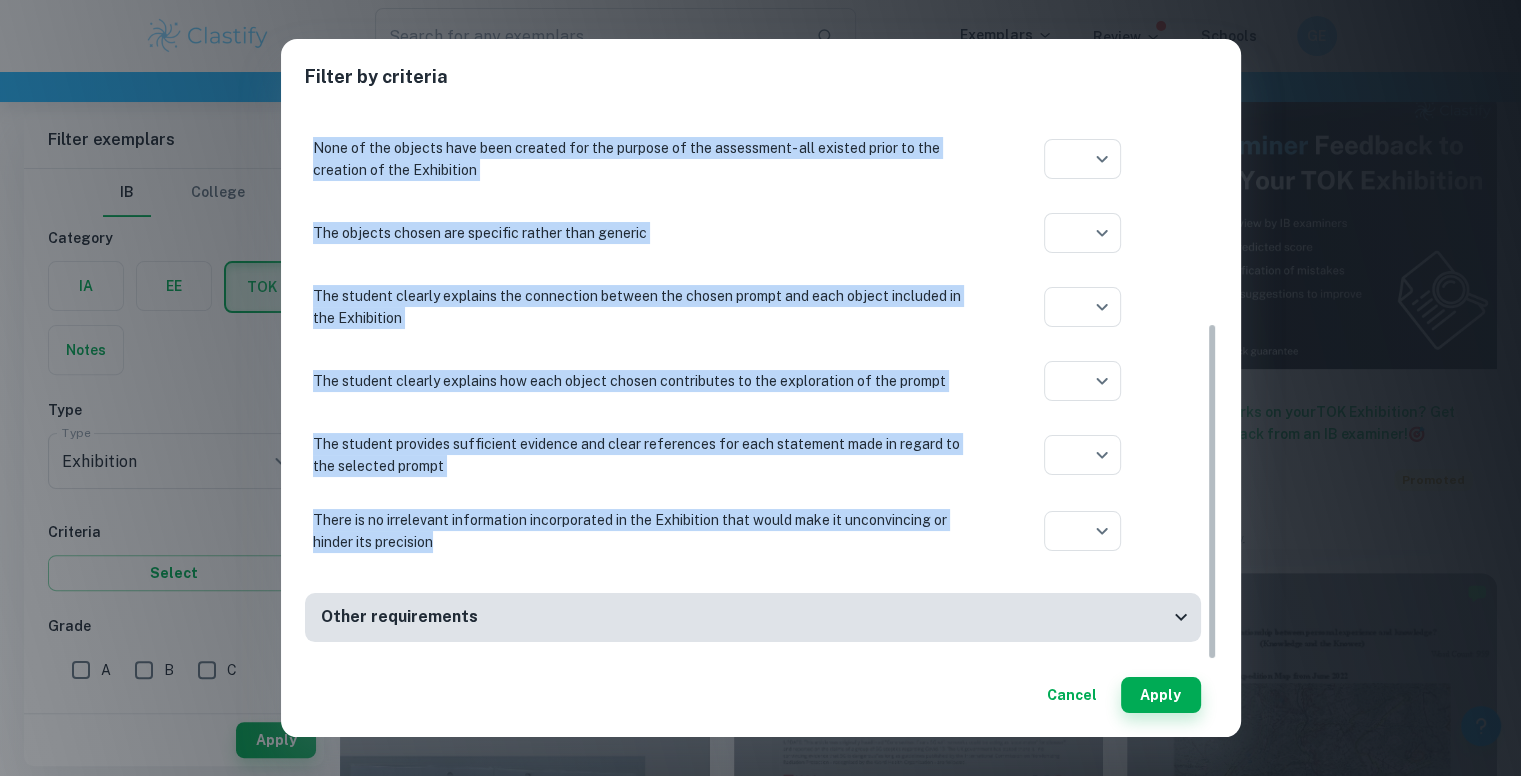 click on "Other requirements" at bounding box center (745, 617) 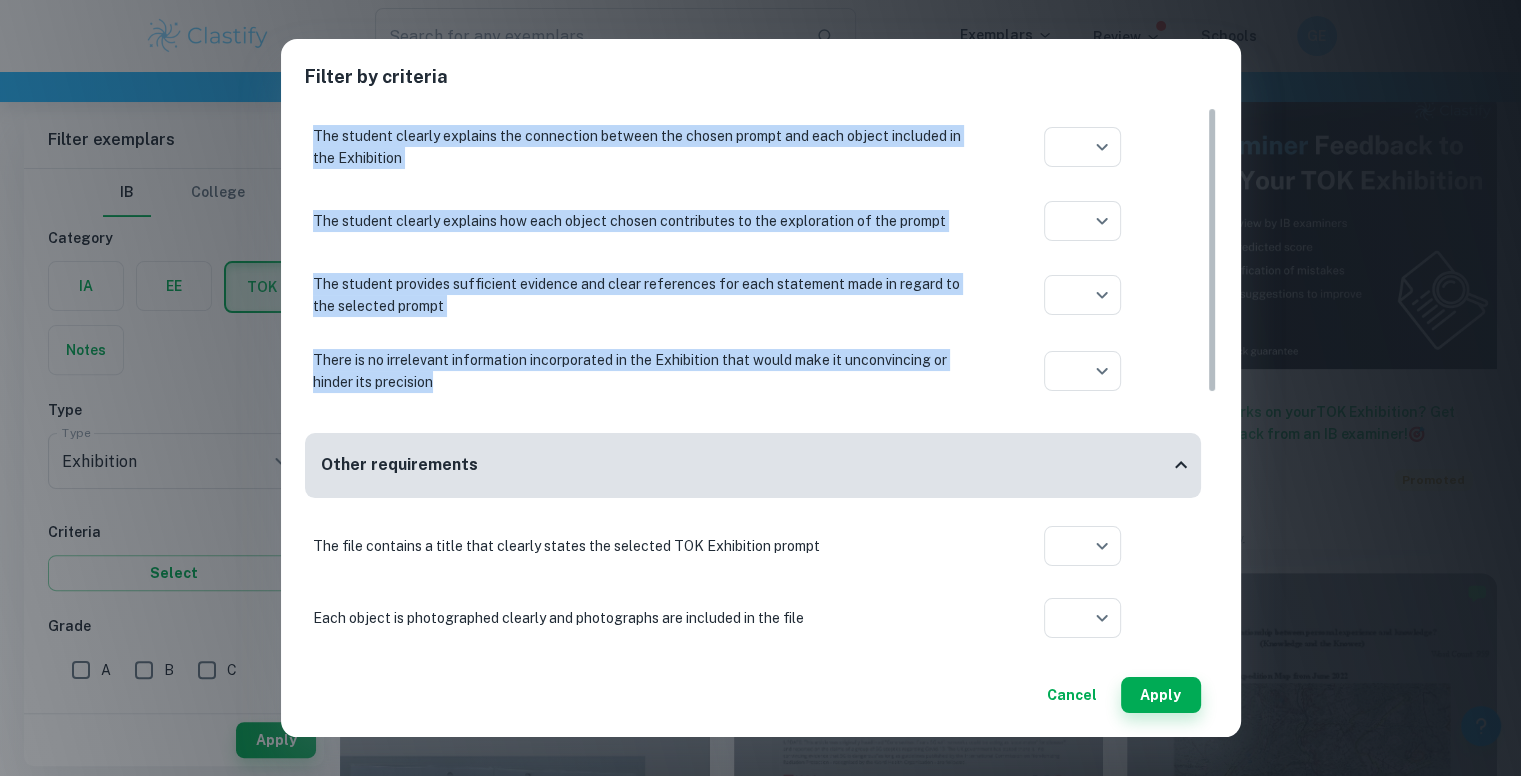 scroll, scrollTop: 0, scrollLeft: 0, axis: both 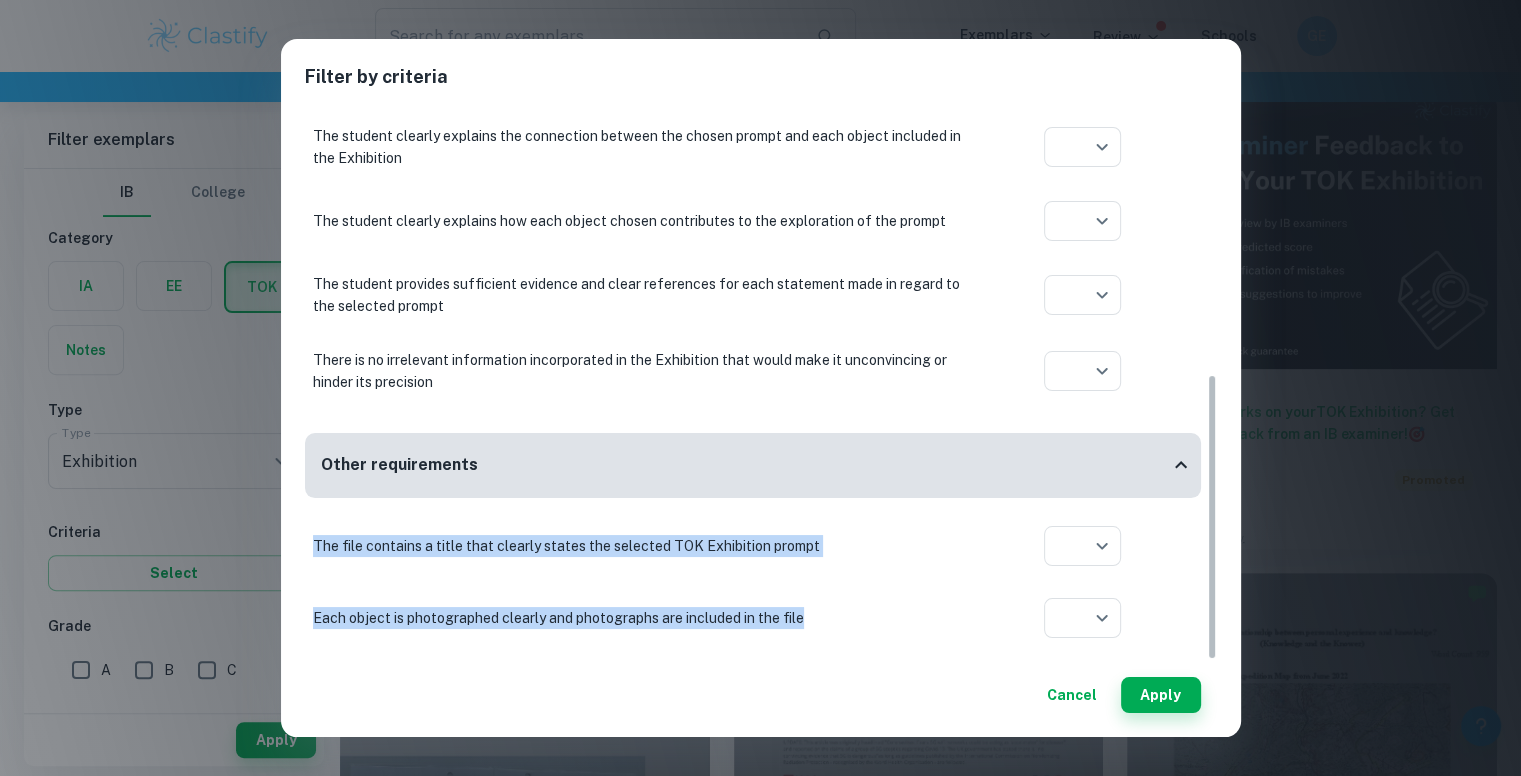 drag, startPoint x: 807, startPoint y: 625, endPoint x: 305, endPoint y: 547, distance: 508.02362 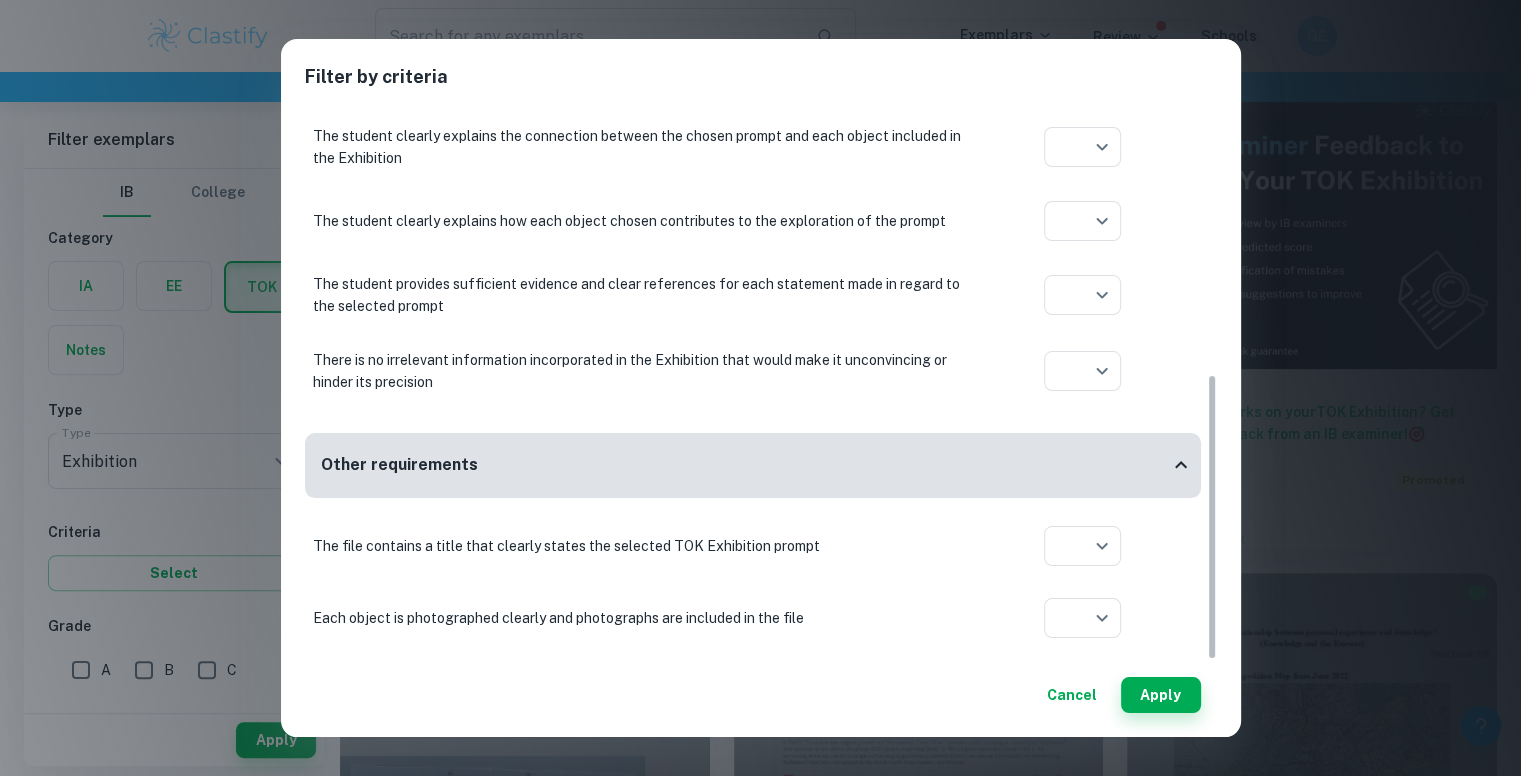 click on "Filter by criteria Criterion A: Does the exhibition successfully show how TOK manifests in the world around us? The work is based on one of the 35 Prompts released by the IBO for the examination session ​ Aplication year The Exhibition consists of 3 objects presented alongside a commentary (max. 950 words) ​ Aplication year The Exhibition clearly identifies 3 objects, all linked to the chosen prompt ​ Aplication year The real-life context of each object, i.e existence of each object in a specified time and physical/virtual space, is made clear to the reader ​ Aplication year None of the objects have been created for the purpose of the assessment- all existed prior to the creation of the Exhibition ​ Aplication year The objects chosen are specific rather than generic ​ Aplication year The student clearly explains the connection between the chosen prompt and each object included in the Exhibition ​ Aplication year ​ Aplication year ​ Aplication year ​ Aplication year Other requirements ​" at bounding box center [760, 388] 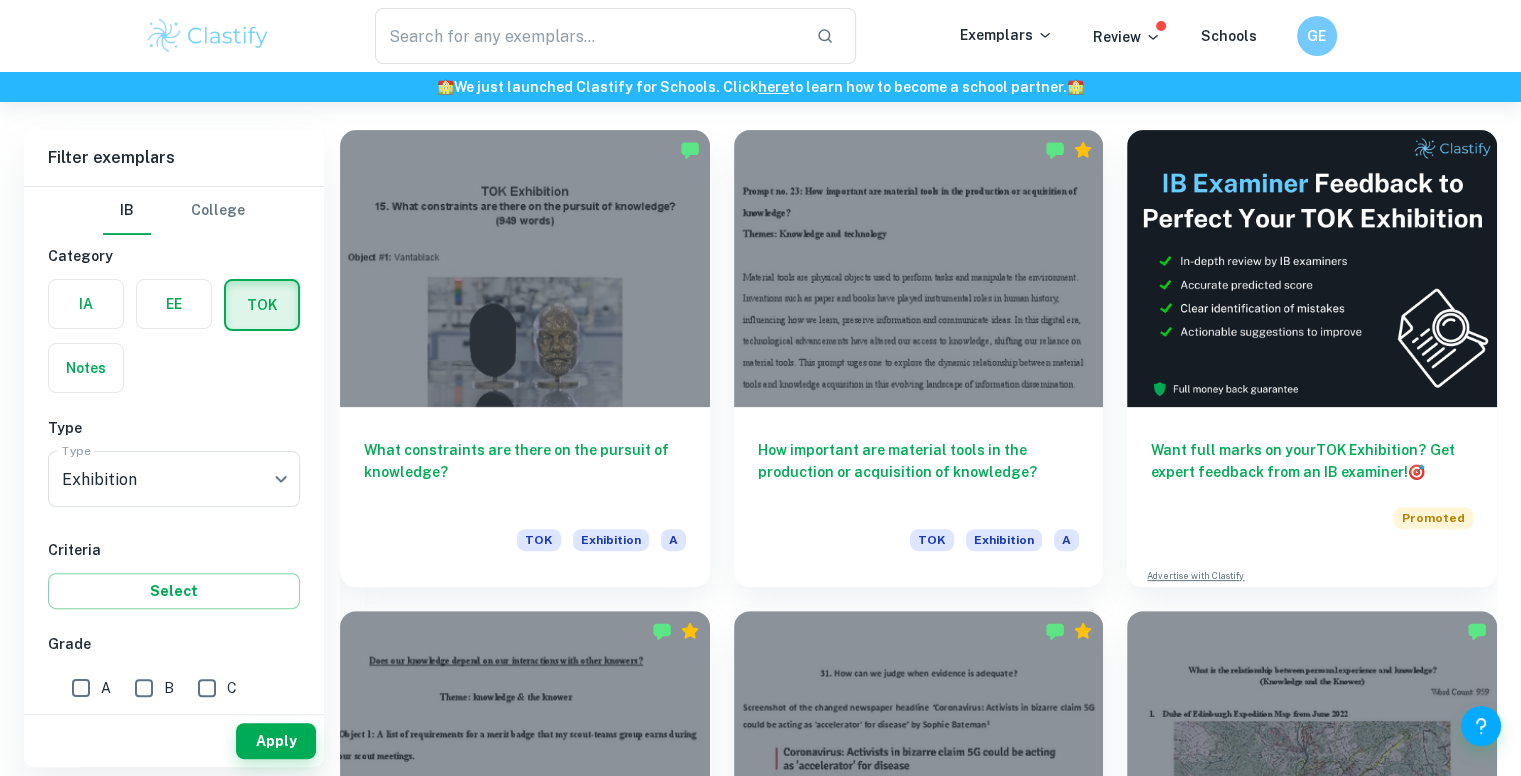 scroll, scrollTop: 568, scrollLeft: 0, axis: vertical 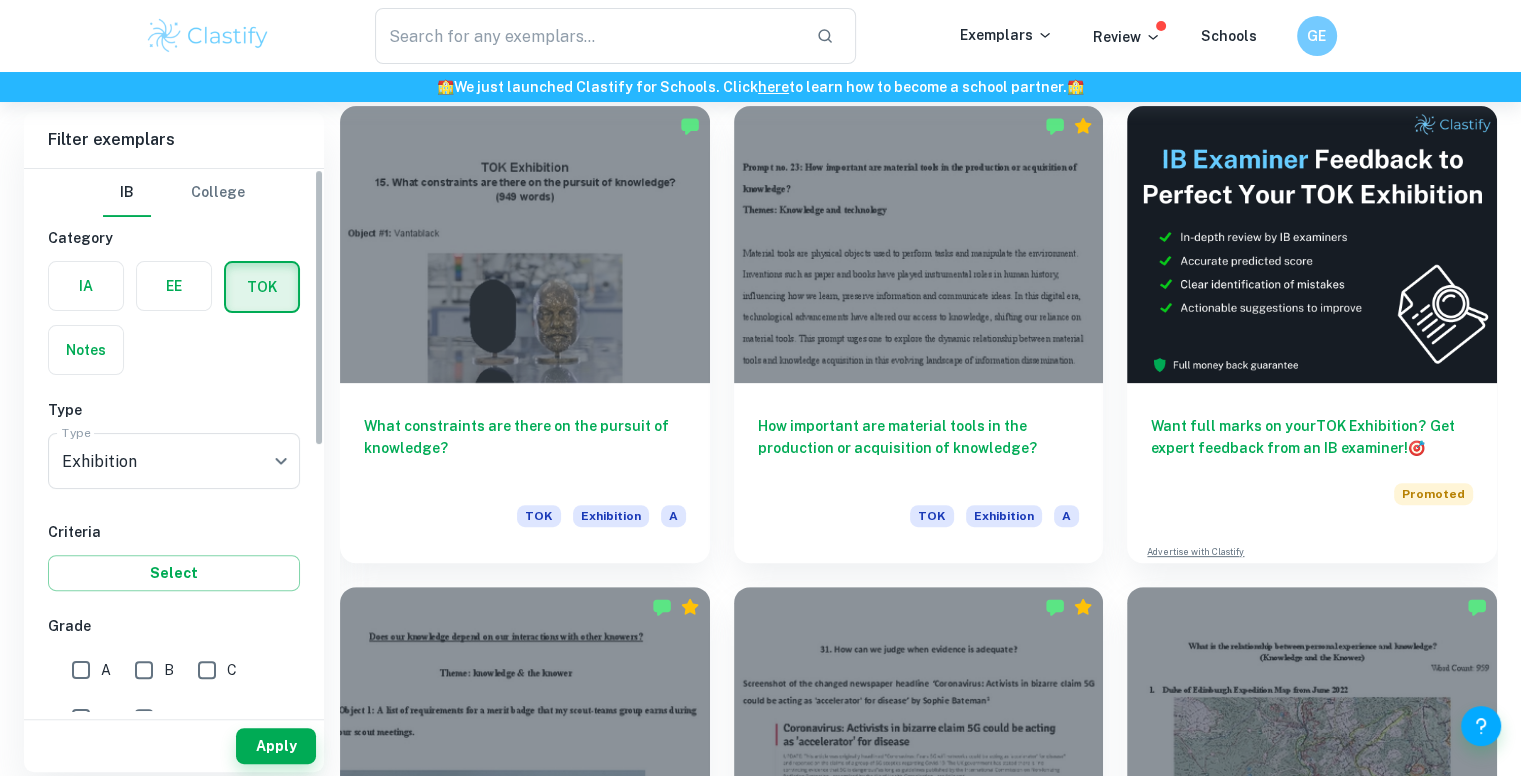click on "A" at bounding box center [81, 670] 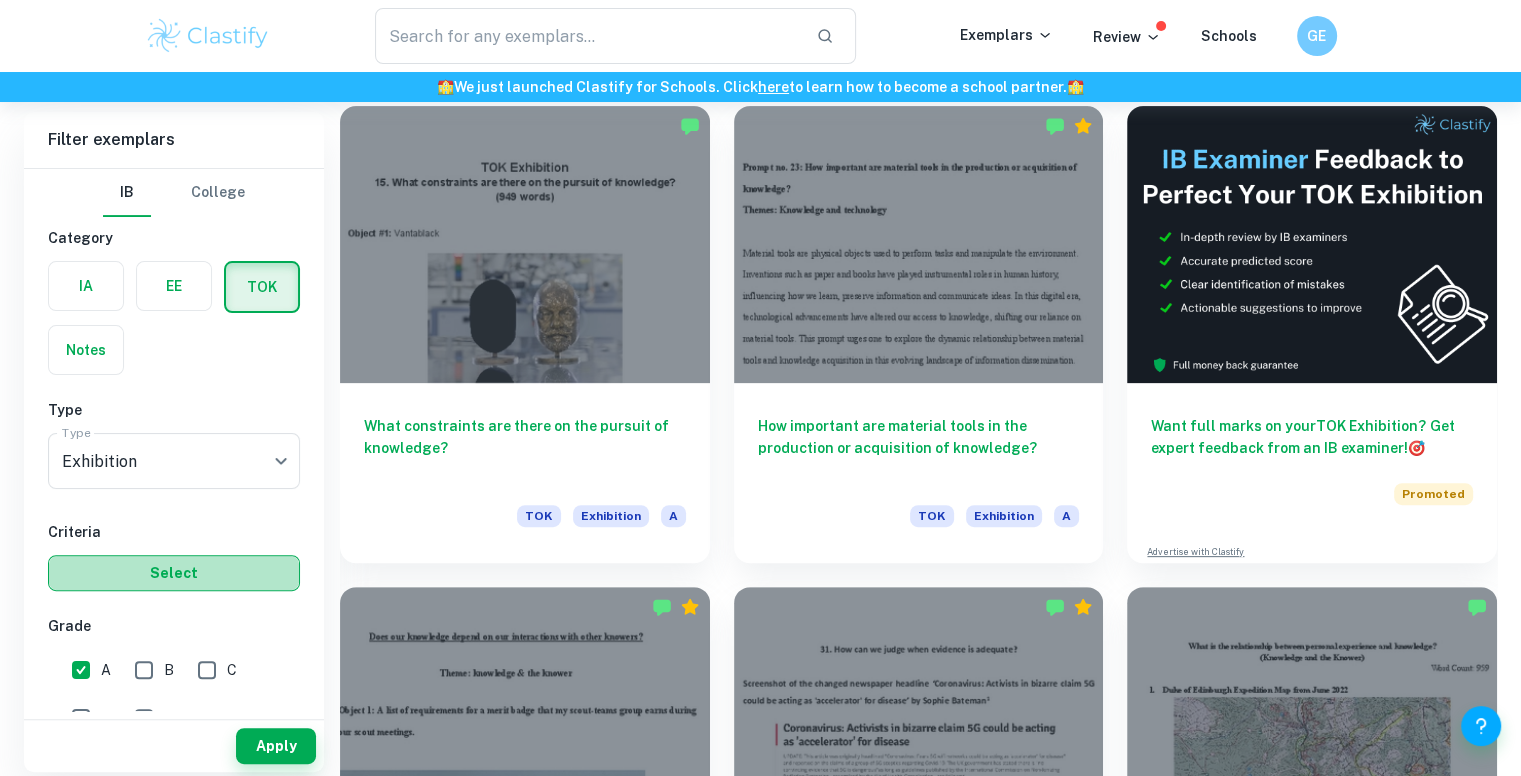 click on "Select" at bounding box center (174, 573) 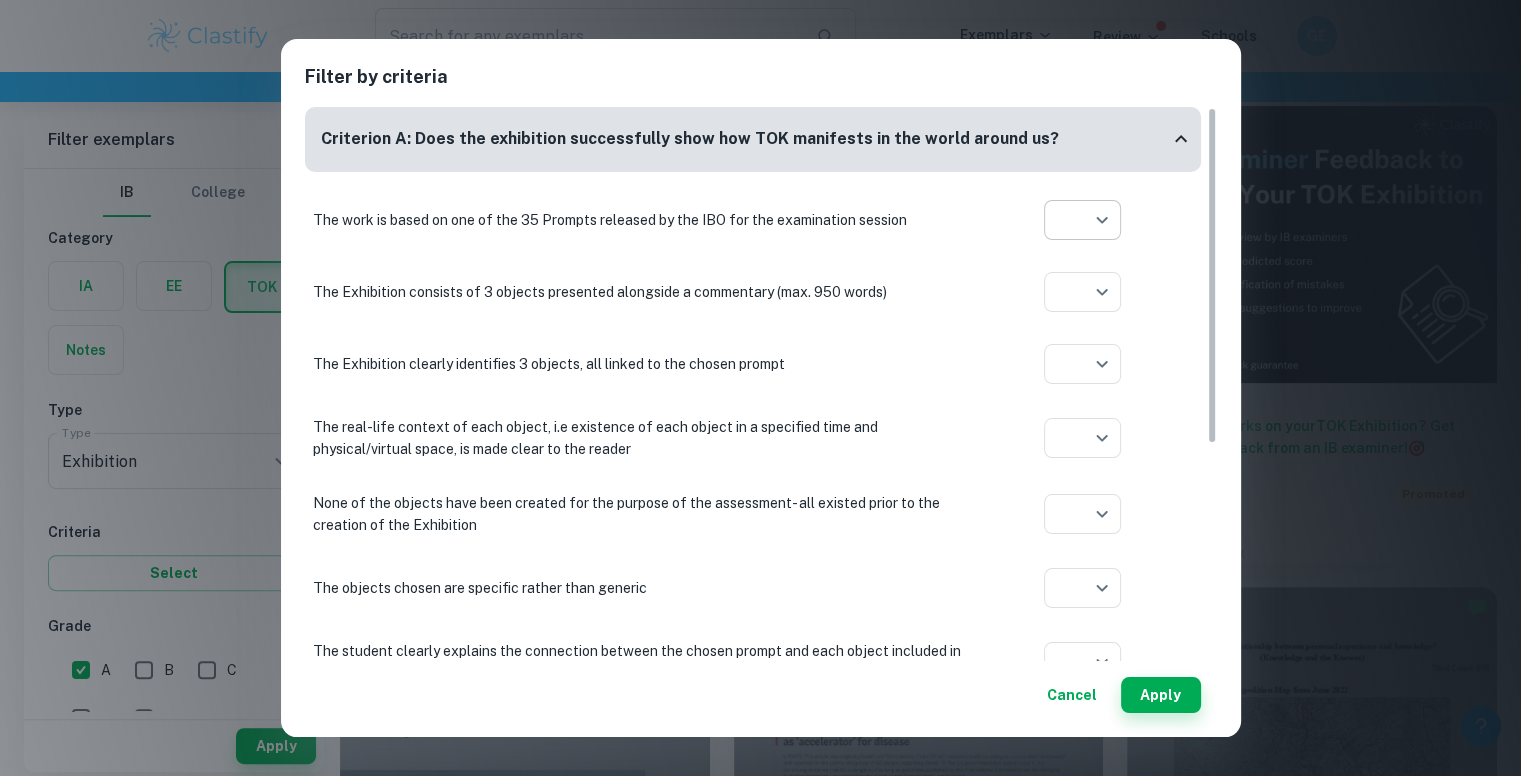 click on "We value your privacy We use cookies to enhance your browsing experience, serve personalised ads or content, and analyse our traffic. By clicking "Accept All", you consent to our use of cookies.   Cookie Policy Customise   Reject All   Accept All   Customise Consent Preferences   We use cookies to help you navigate efficiently and perform certain functions. You will find detailed information about all cookies under each consent category below. The cookies that are categorised as "Necessary" are stored on your browser as they are essential for enabling the basic functionalities of the site. ...  Show more For more information on how Google's third-party cookies operate and handle your data, see:   Google Privacy Policy Necessary Always Active Necessary cookies are required to enable the basic features of this site, such as providing secure log-in or adjusting your consent preferences. These cookies do not store any personally identifiable data. Functional Analytics Performance Advertisement Uncategorised" at bounding box center [760, -78] 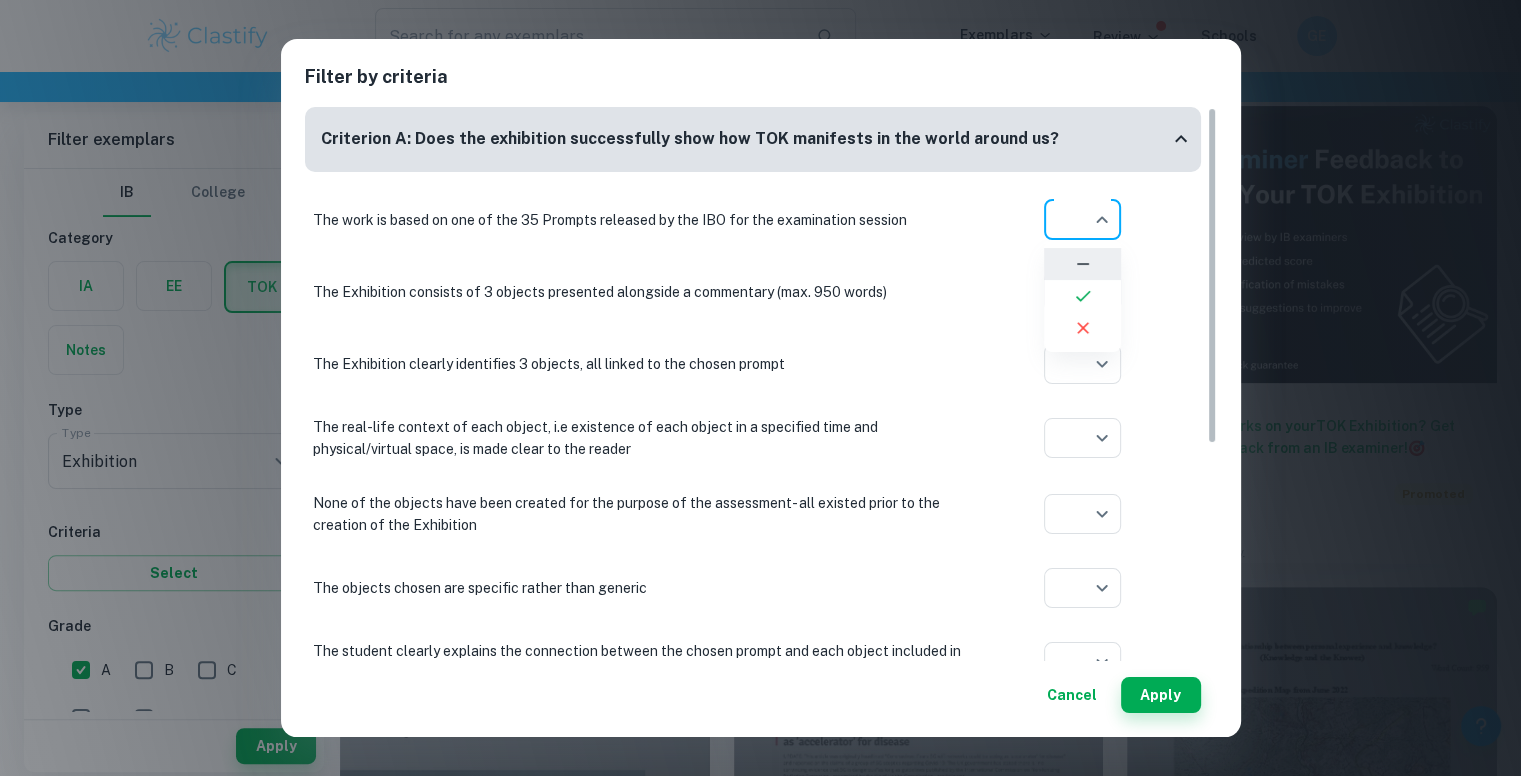 click 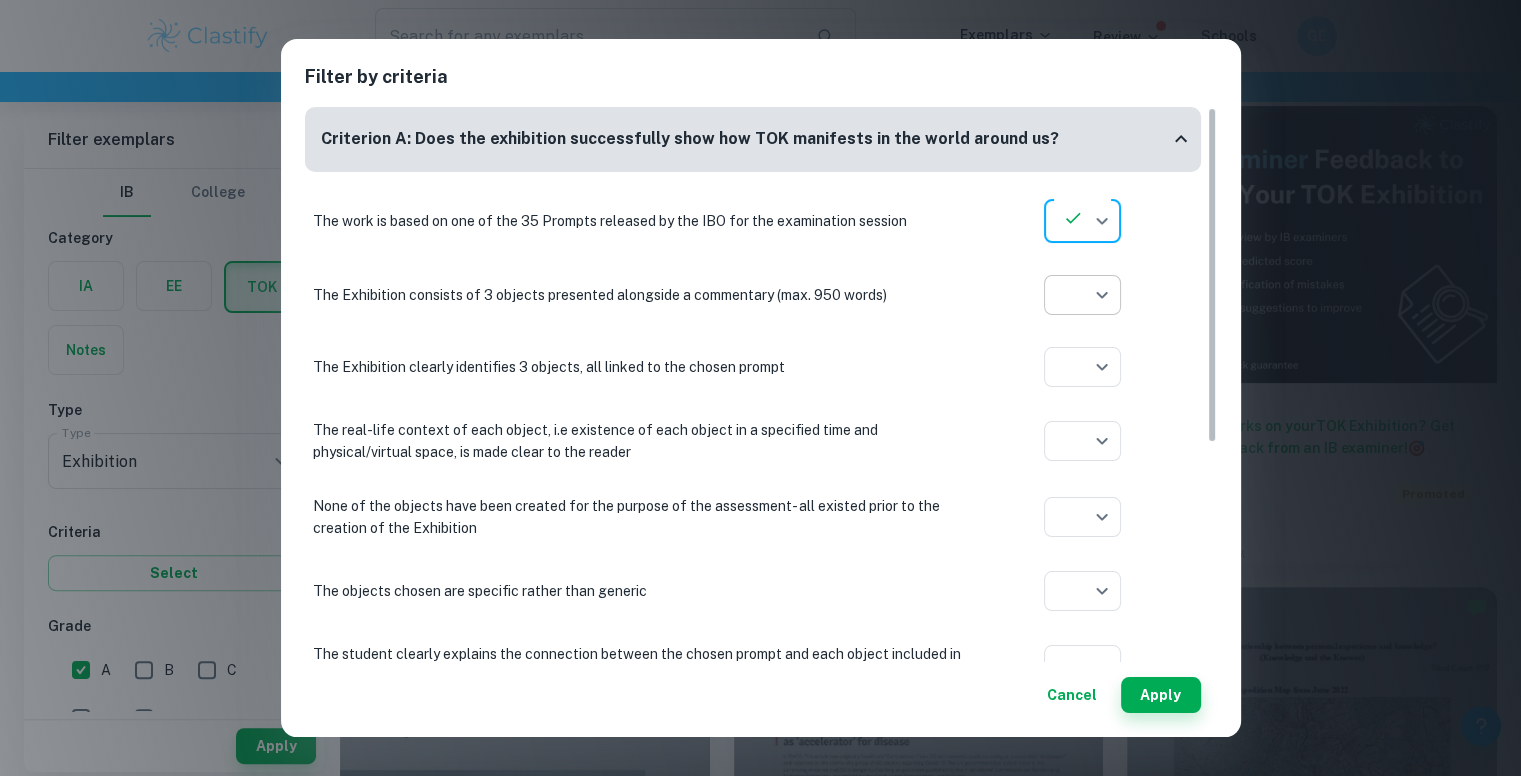 click on "We value your privacy We use cookies to enhance your browsing experience, serve personalised ads or content, and analyse our traffic. By clicking "Accept All", you consent to our use of cookies.   Cookie Policy Customise   Reject All   Accept All   Customise Consent Preferences   We use cookies to help you navigate efficiently and perform certain functions. You will find detailed information about all cookies under each consent category below. The cookies that are categorised as "Necessary" are stored on your browser as they are essential for enabling the basic functionalities of the site. ...  Show more For more information on how Google's third-party cookies operate and handle your data, see:   Google Privacy Policy Necessary Always Active Necessary cookies are required to enable the basic features of this site, such as providing secure log-in or adjusting your consent preferences. These cookies do not store any personally identifiable data. Functional Analytics Performance Advertisement Uncategorised" at bounding box center [760, -78] 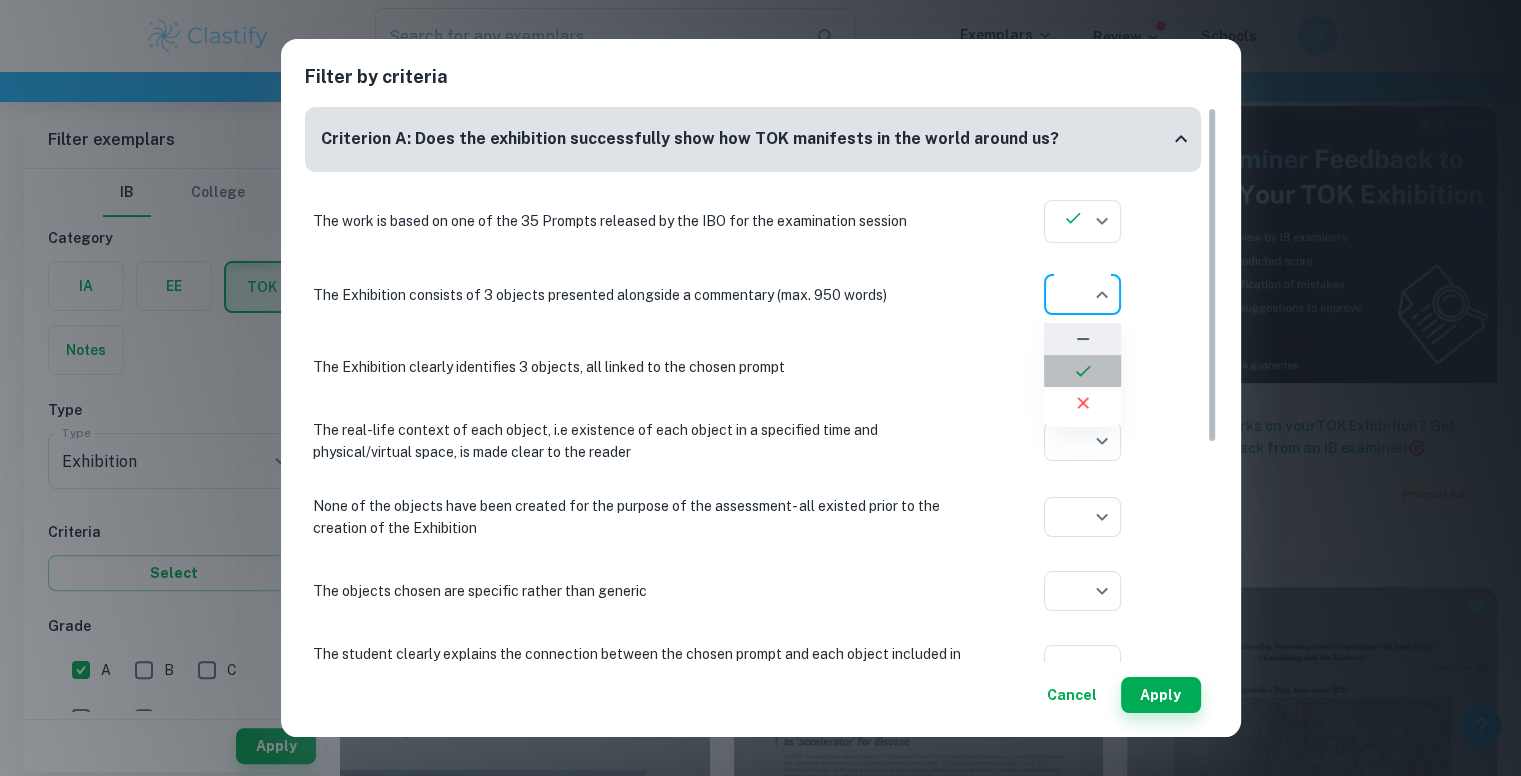 click at bounding box center [1082, 371] 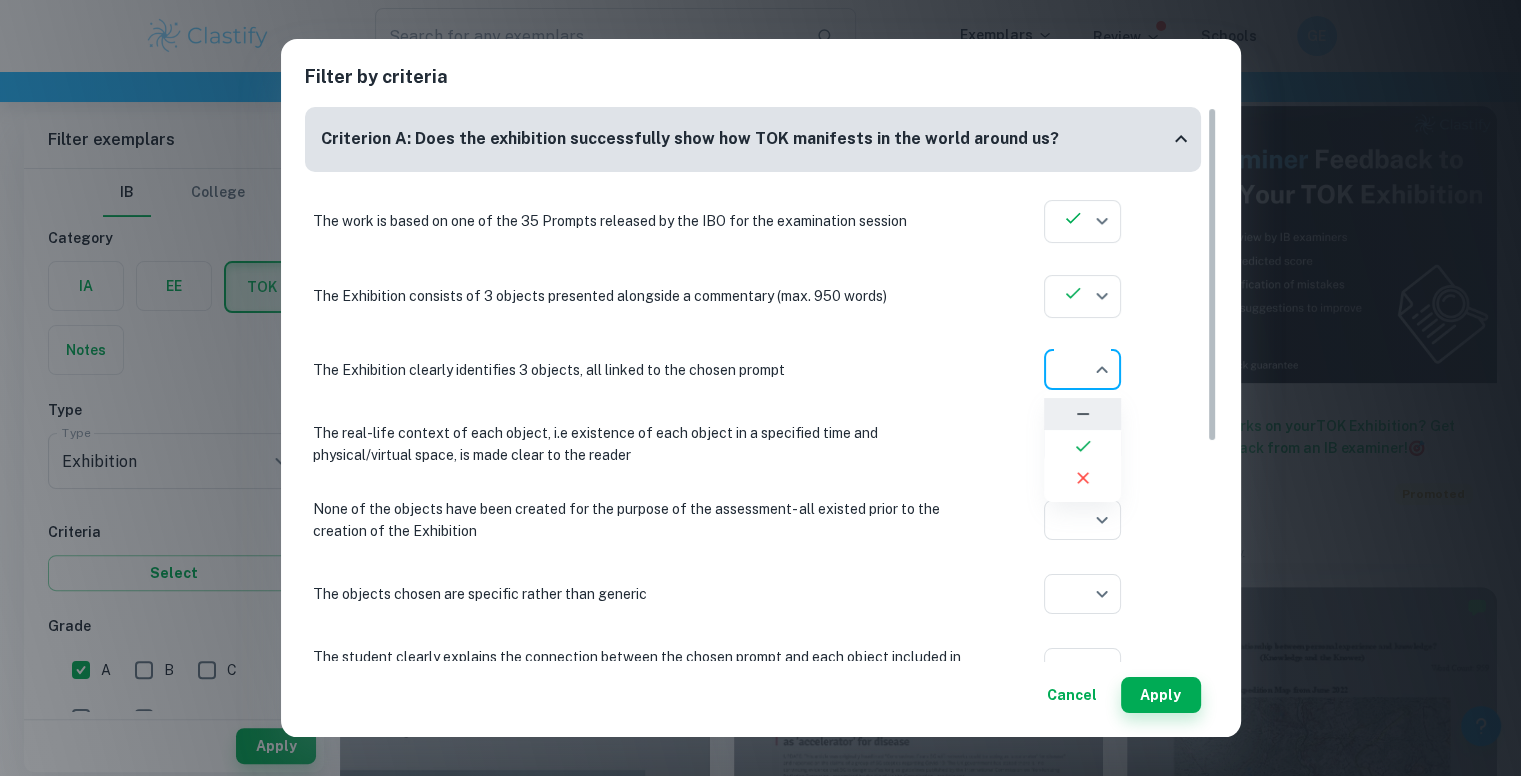 click on "We value your privacy We use cookies to enhance your browsing experience, serve personalised ads or content, and analyse our traffic. By clicking "Accept All", you consent to our use of cookies.   Cookie Policy Customise   Reject All   Accept All   Customise Consent Preferences   We use cookies to help you navigate efficiently and perform certain functions. You will find detailed information about all cookies under each consent category below. The cookies that are categorised as "Necessary" are stored on your browser as they are essential for enabling the basic functionalities of the site. ...  Show more For more information on how Google's third-party cookies operate and handle your data, see:   Google Privacy Policy Necessary Always Active Necessary cookies are required to enable the basic features of this site, such as providing secure log-in or adjusting your consent preferences. These cookies do not store any personally identifiable data. Functional Analytics Performance Advertisement Uncategorised" at bounding box center (760, -78) 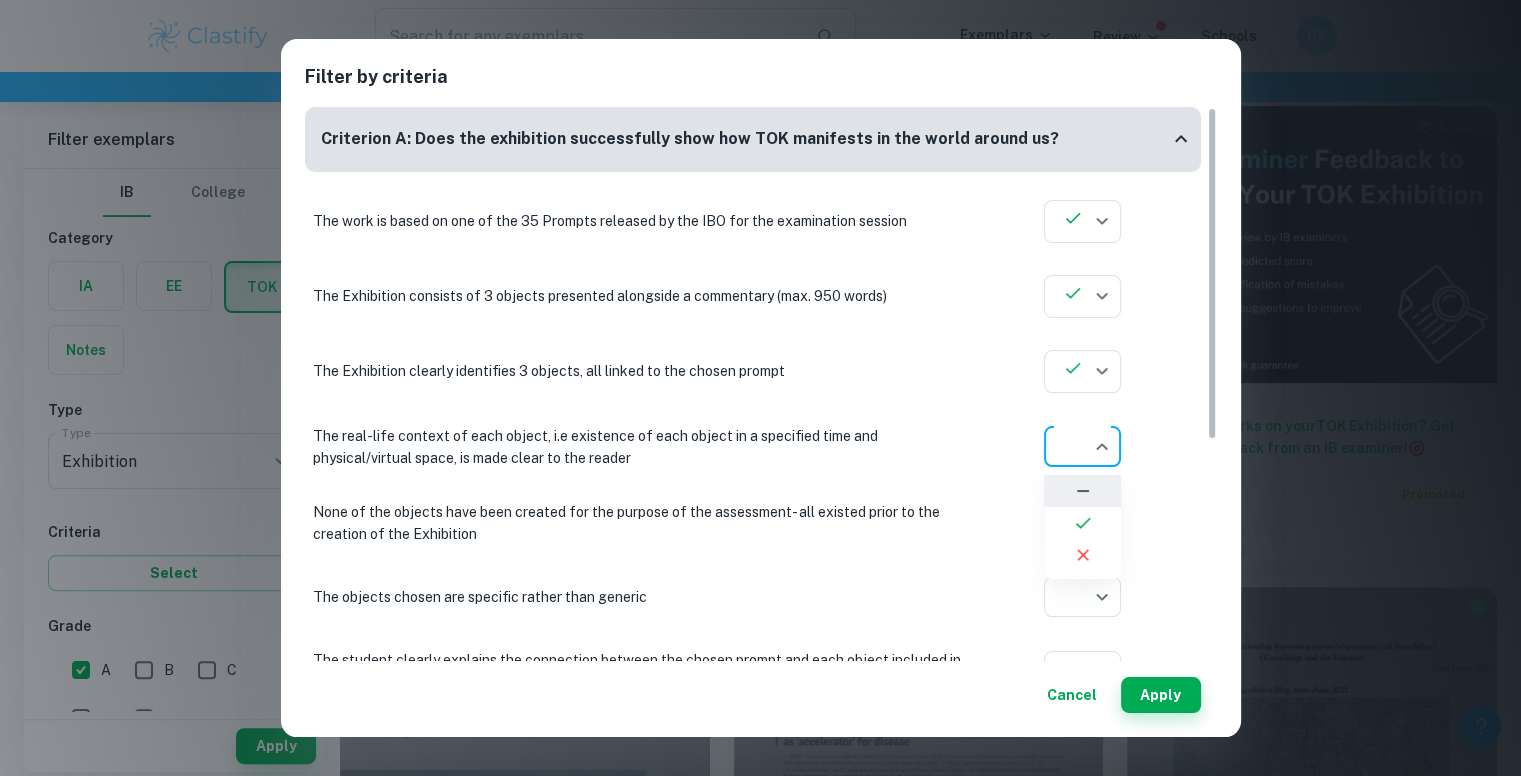 click on "We value your privacy We use cookies to enhance your browsing experience, serve personalised ads or content, and analyse our traffic. By clicking "Accept All", you consent to our use of cookies.   Cookie Policy Customise   Reject All   Accept All   Customise Consent Preferences   We use cookies to help you navigate efficiently and perform certain functions. You will find detailed information about all cookies under each consent category below. The cookies that are categorised as "Necessary" are stored on your browser as they are essential for enabling the basic functionalities of the site. ...  Show more For more information on how Google's third-party cookies operate and handle your data, see:   Google Privacy Policy Necessary Always Active Necessary cookies are required to enable the basic features of this site, such as providing secure log-in or adjusting your consent preferences. These cookies do not store any personally identifiable data. Functional Analytics Performance Advertisement Uncategorised" at bounding box center (760, -78) 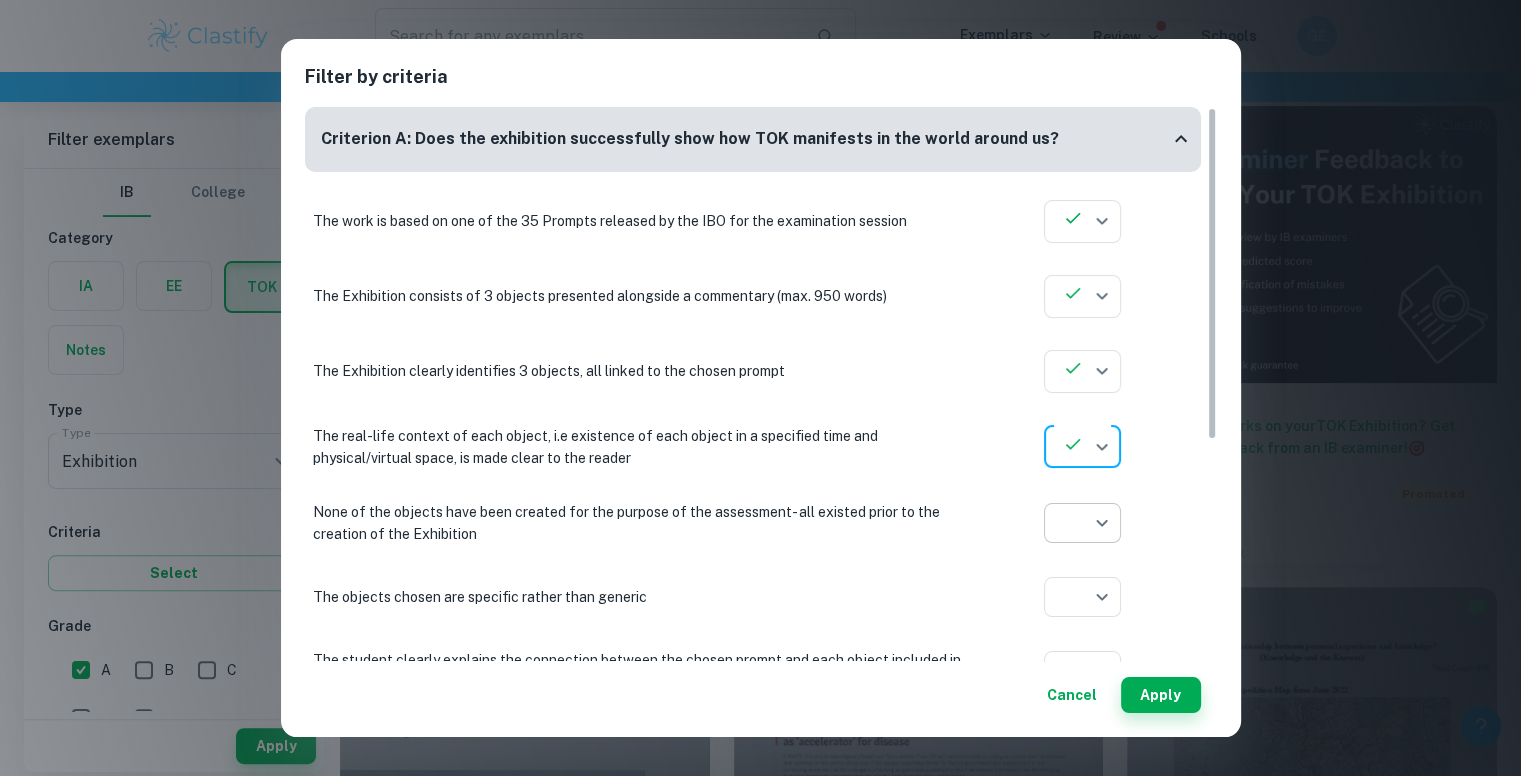 click on "We value your privacy We use cookies to enhance your browsing experience, serve personalised ads or content, and analyse our traffic. By clicking "Accept All", you consent to our use of cookies.   Cookie Policy Customise   Reject All   Accept All   Customise Consent Preferences   We use cookies to help you navigate efficiently and perform certain functions. You will find detailed information about all cookies under each consent category below. The cookies that are categorised as "Necessary" are stored on your browser as they are essential for enabling the basic functionalities of the site. ...  Show more For more information on how Google's third-party cookies operate and handle your data, see:   Google Privacy Policy Necessary Always Active Necessary cookies are required to enable the basic features of this site, such as providing secure log-in or adjusting your consent preferences. These cookies do not store any personally identifiable data. Functional Analytics Performance Advertisement Uncategorised" at bounding box center [760, -78] 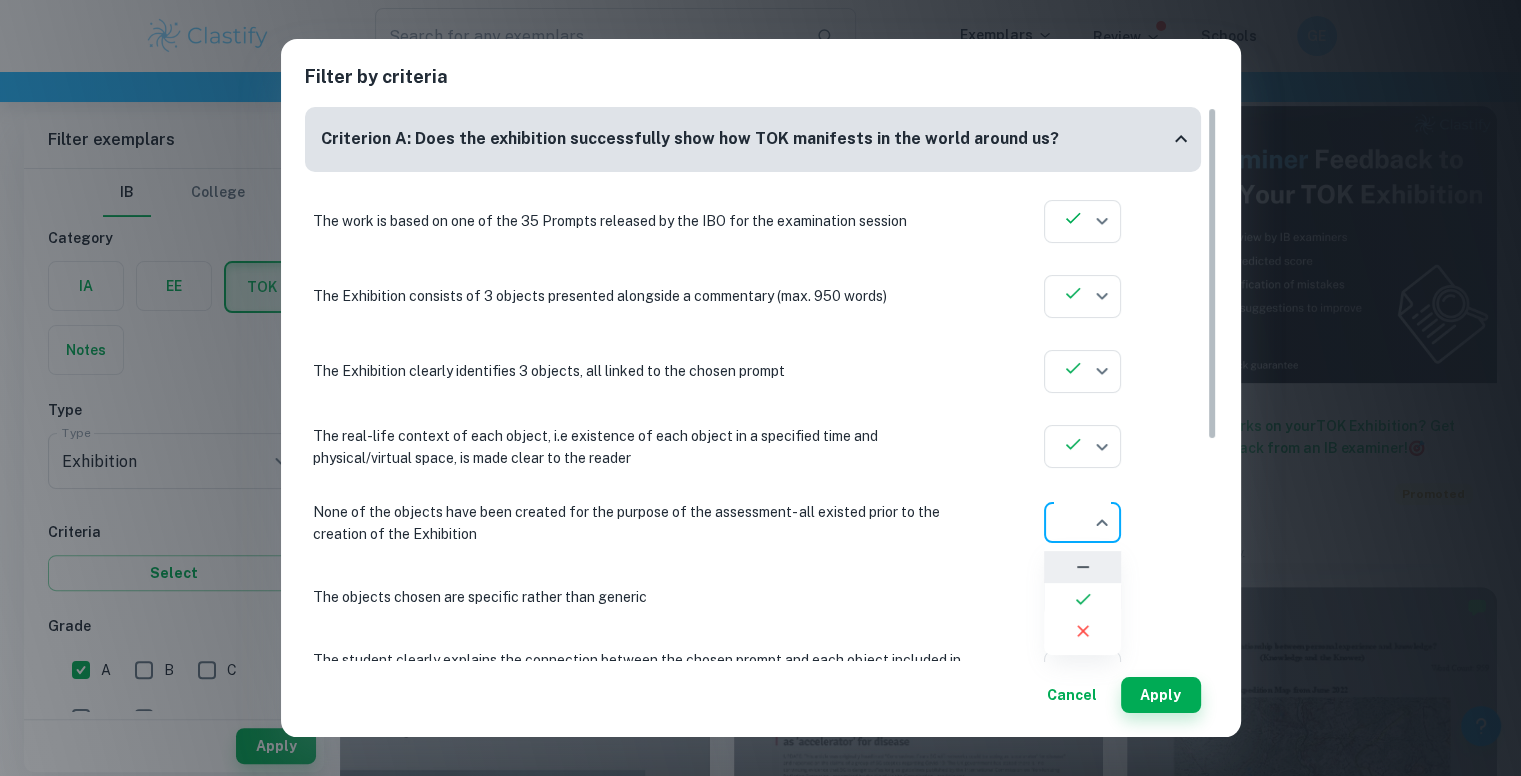 click 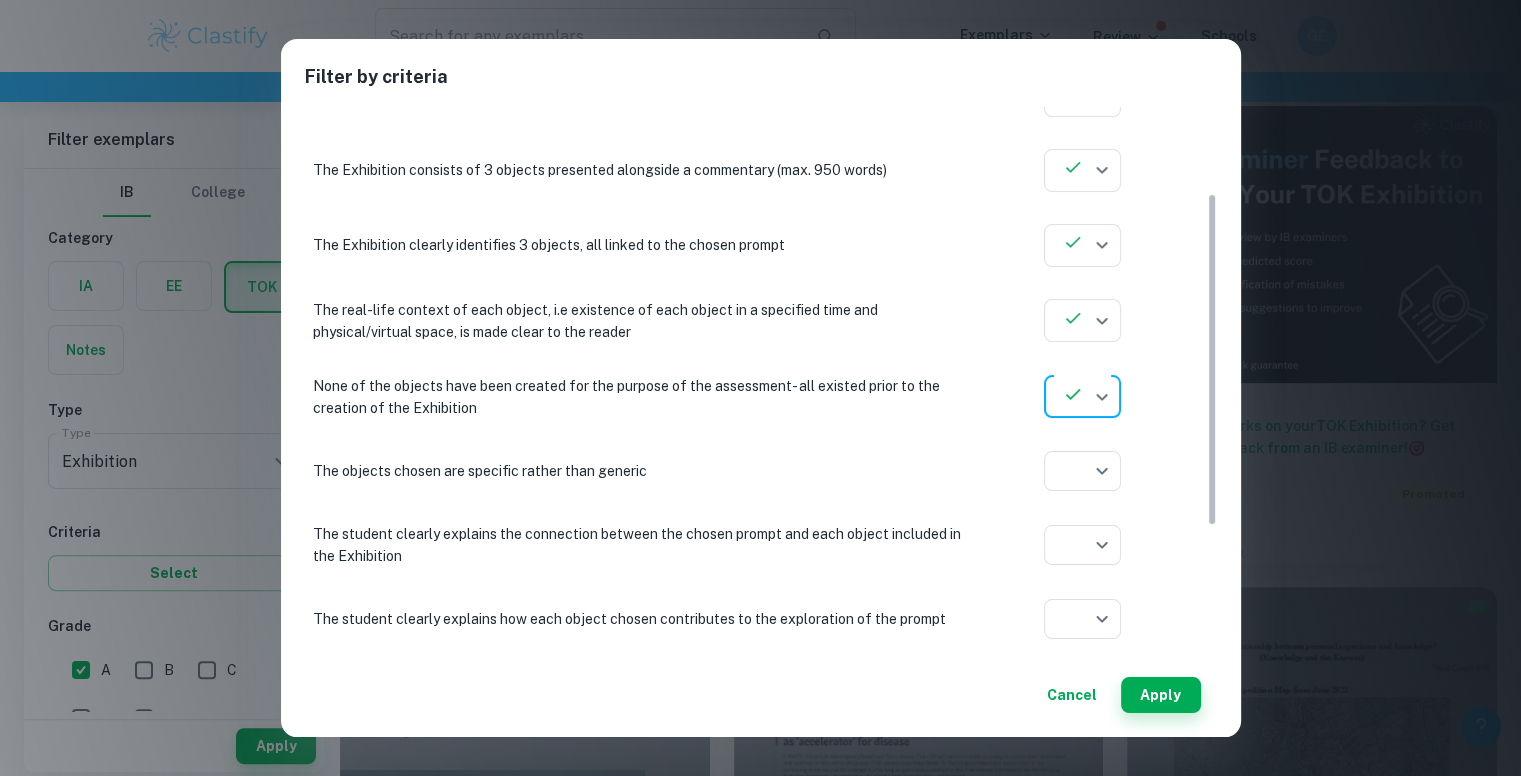 scroll, scrollTop: 171, scrollLeft: 0, axis: vertical 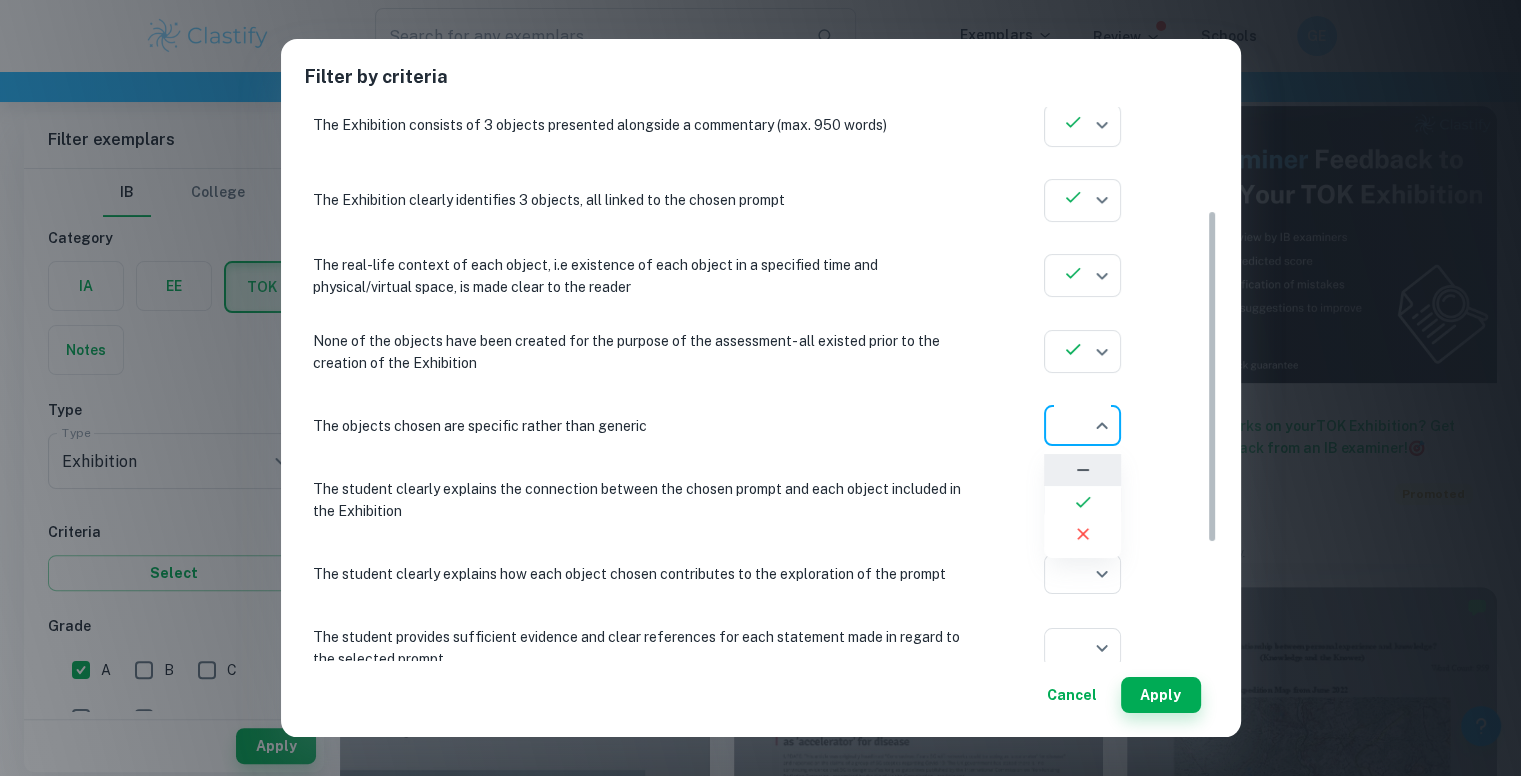 click on "We value your privacy We use cookies to enhance your browsing experience, serve personalised ads or content, and analyse our traffic. By clicking "Accept All", you consent to our use of cookies.   Cookie Policy Customise   Reject All   Accept All   Customise Consent Preferences   We use cookies to help you navigate efficiently and perform certain functions. You will find detailed information about all cookies under each consent category below. The cookies that are categorised as "Necessary" are stored on your browser as they are essential for enabling the basic functionalities of the site. ...  Show more For more information on how Google's third-party cookies operate and handle your data, see:   Google Privacy Policy Necessary Always Active Necessary cookies are required to enable the basic features of this site, such as providing secure log-in or adjusting your consent preferences. These cookies do not store any personally identifiable data. Functional Analytics Performance Advertisement Uncategorised" at bounding box center (760, -78) 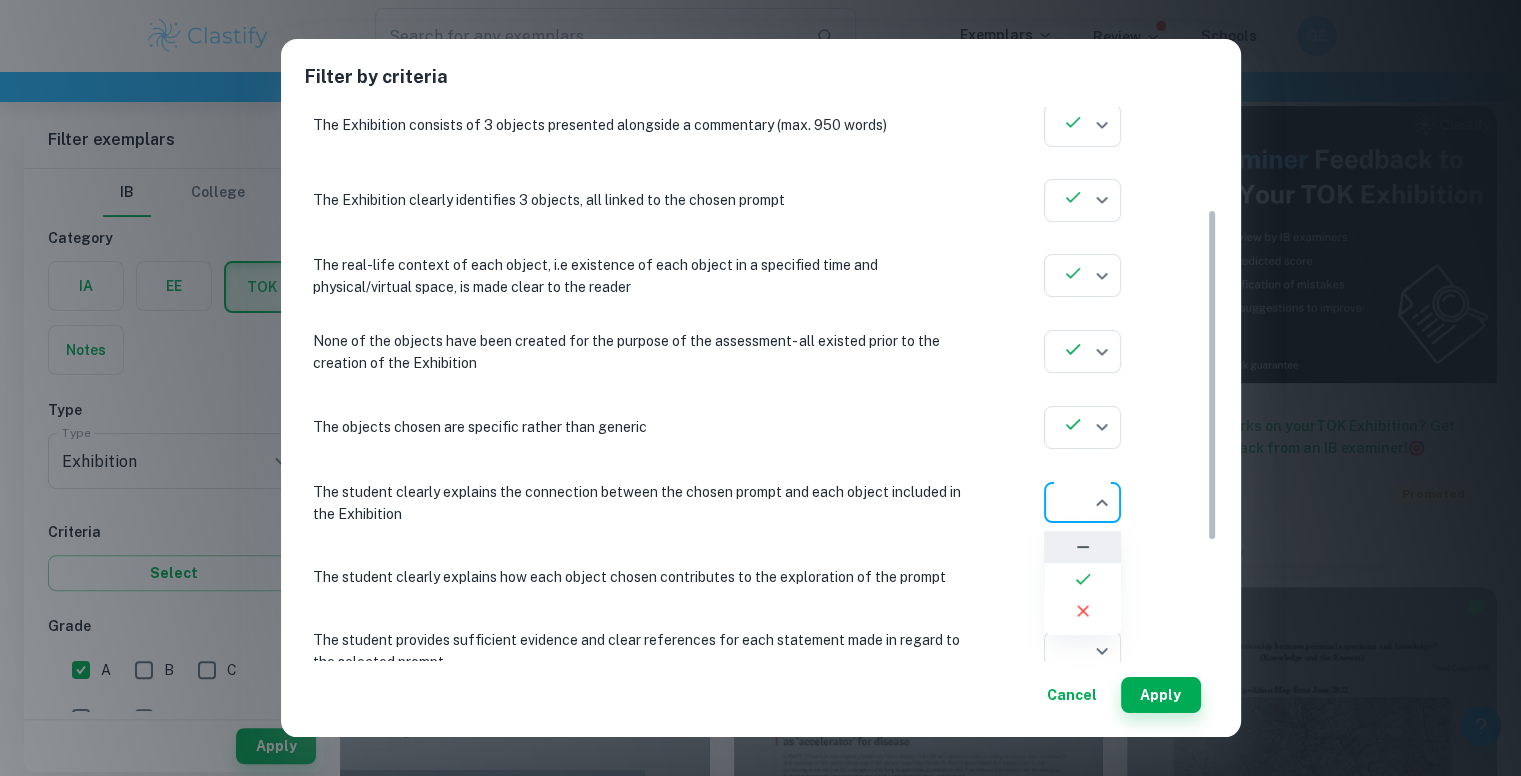 click on "We value your privacy We use cookies to enhance your browsing experience, serve personalised ads or content, and analyse our traffic. By clicking "Accept All", you consent to our use of cookies.   Cookie Policy Customise   Reject All   Accept All   Customise Consent Preferences   We use cookies to help you navigate efficiently and perform certain functions. You will find detailed information about all cookies under each consent category below. The cookies that are categorised as "Necessary" are stored on your browser as they are essential for enabling the basic functionalities of the site. ...  Show more For more information on how Google's third-party cookies operate and handle your data, see:   Google Privacy Policy Necessary Always Active Necessary cookies are required to enable the basic features of this site, such as providing secure log-in or adjusting your consent preferences. These cookies do not store any personally identifiable data. Functional Analytics Performance Advertisement Uncategorised" at bounding box center (760, -78) 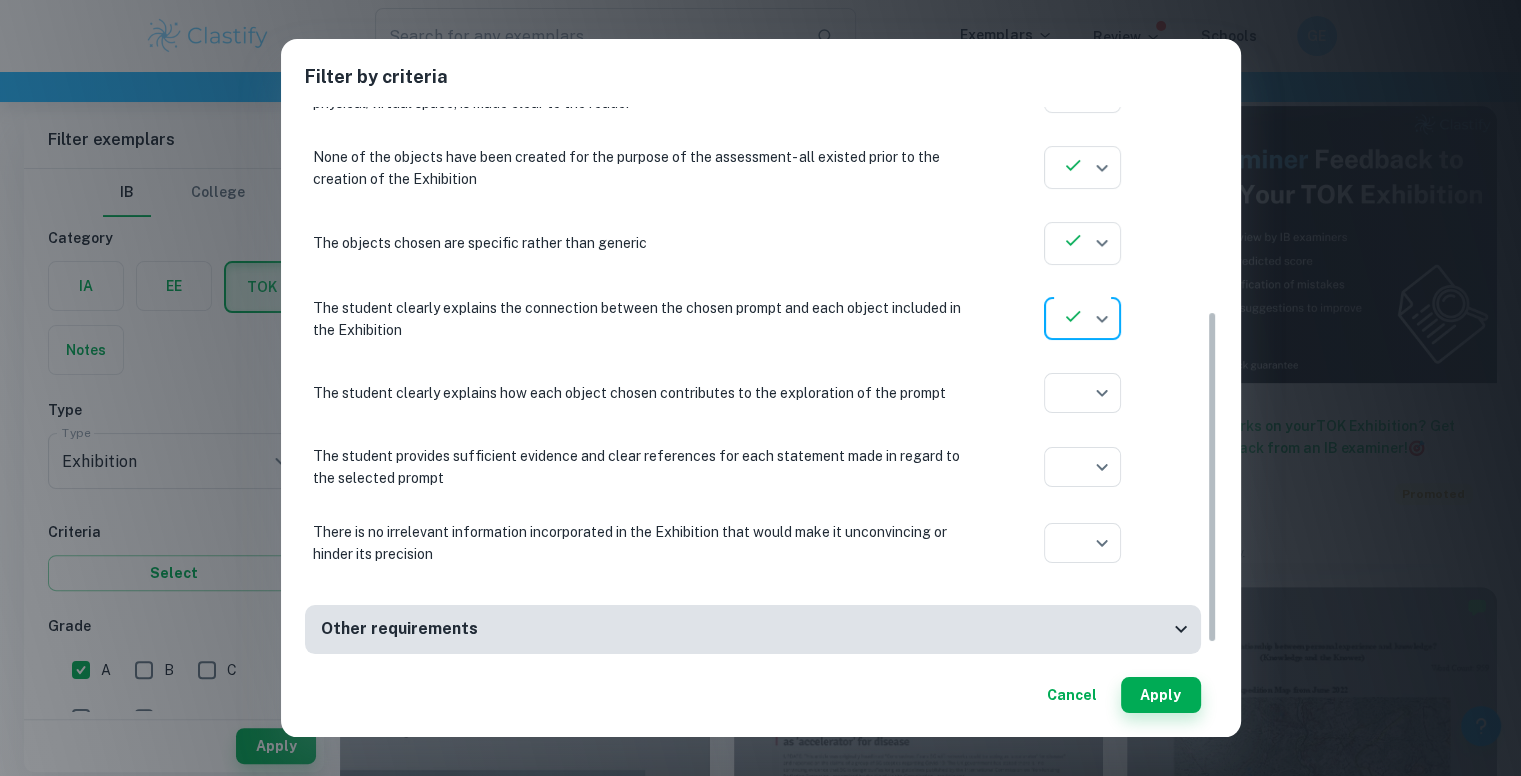 scroll, scrollTop: 368, scrollLeft: 0, axis: vertical 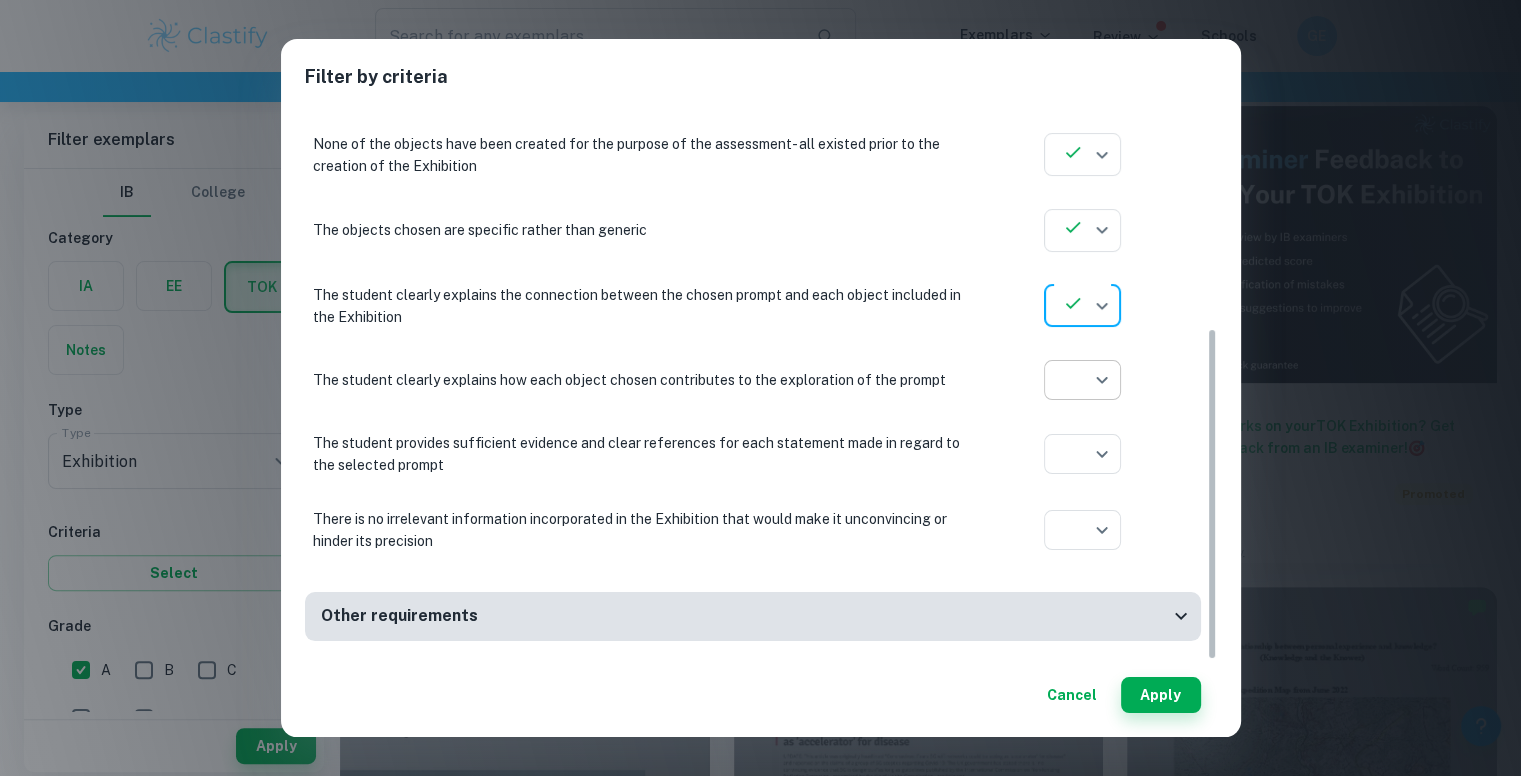 click on "We value your privacy We use cookies to enhance your browsing experience, serve personalised ads or content, and analyse our traffic. By clicking "Accept All", you consent to our use of cookies.   Cookie Policy Customise   Reject All   Accept All   Customise Consent Preferences   We use cookies to help you navigate efficiently and perform certain functions. You will find detailed information about all cookies under each consent category below. The cookies that are categorised as "Necessary" are stored on your browser as they are essential for enabling the basic functionalities of the site. ...  Show more For more information on how Google's third-party cookies operate and handle your data, see:   Google Privacy Policy Necessary Always Active Necessary cookies are required to enable the basic features of this site, such as providing secure log-in or adjusting your consent preferences. These cookies do not store any personally identifiable data. Functional Analytics Performance Advertisement Uncategorised" at bounding box center (760, -78) 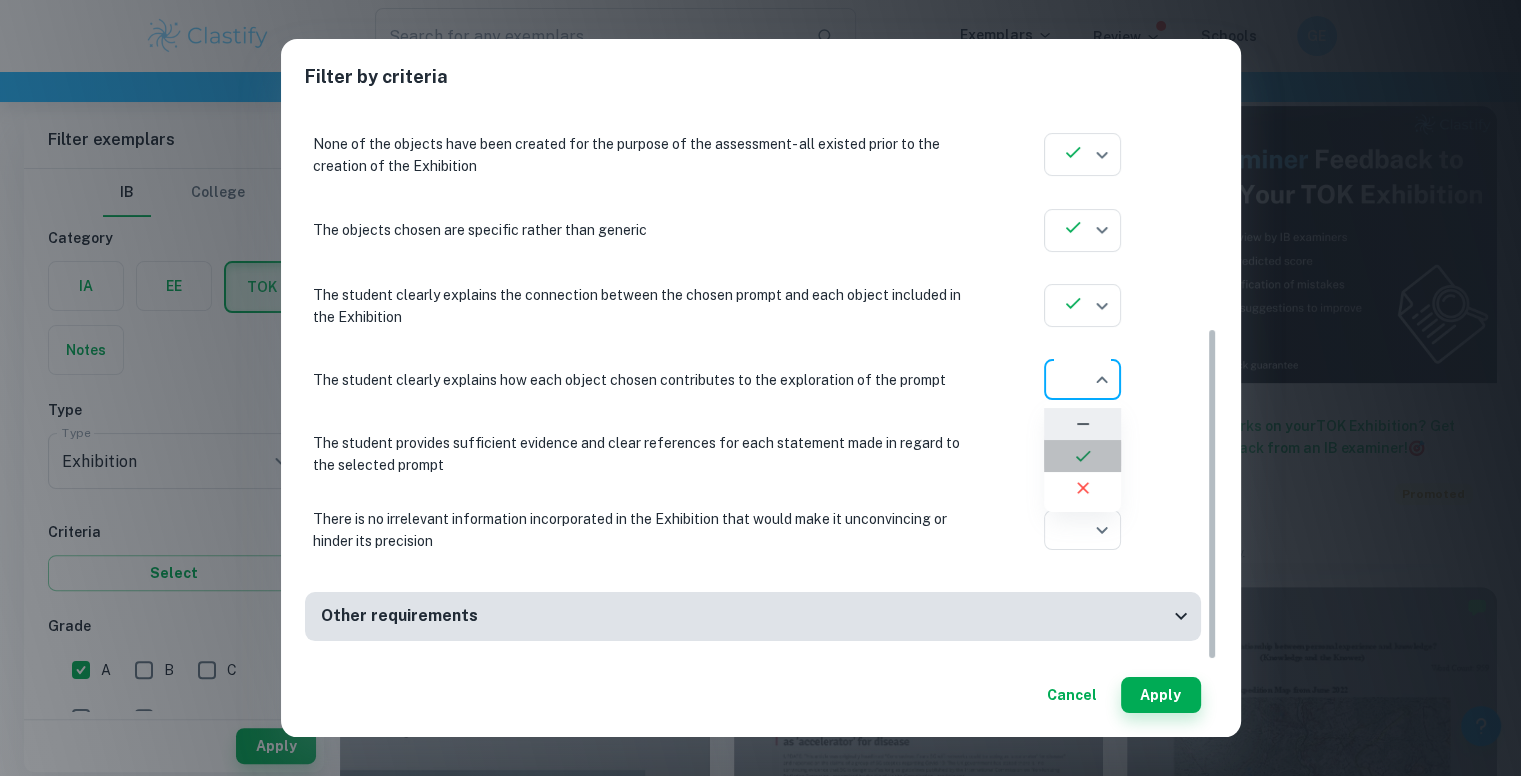 click at bounding box center [1082, 456] 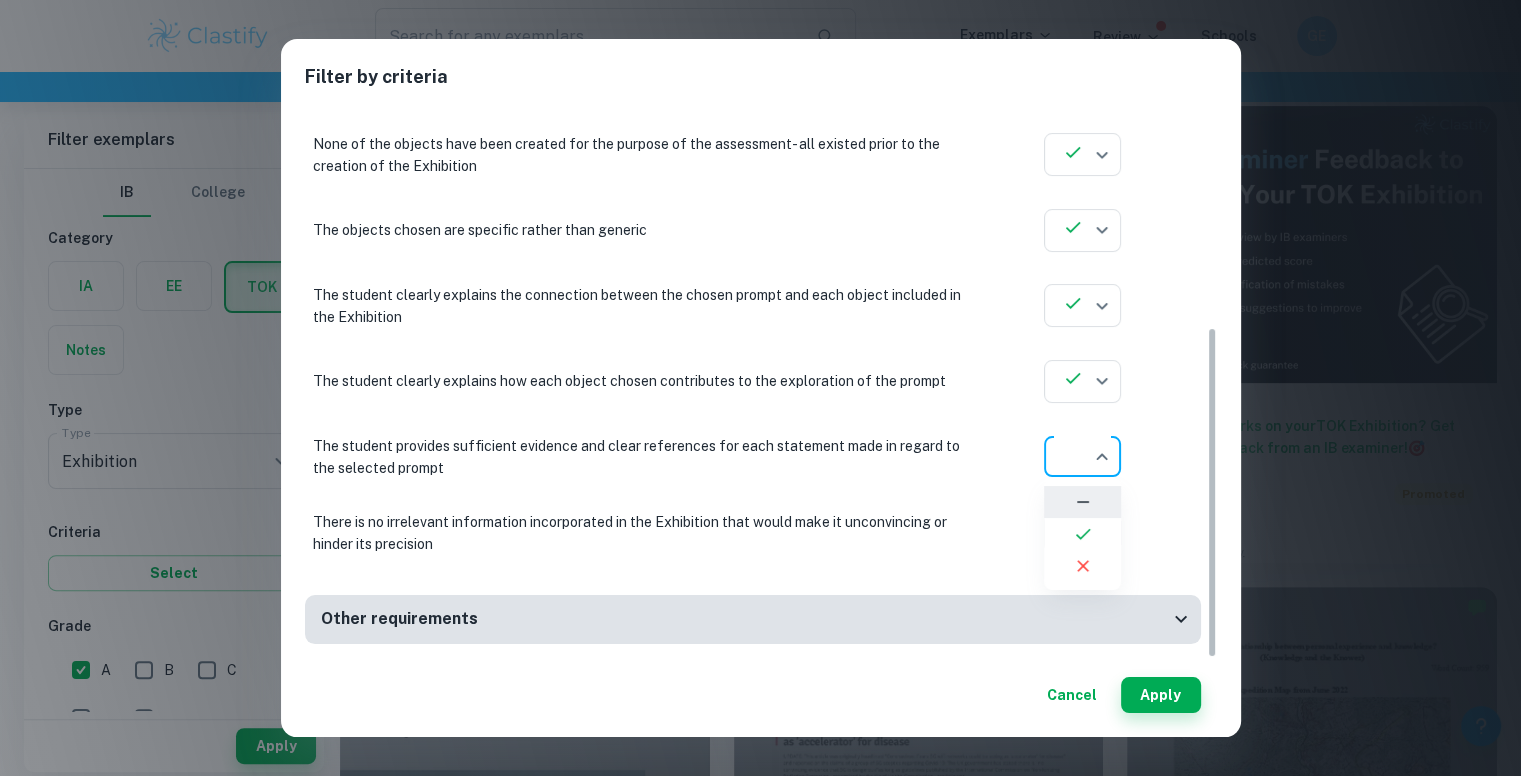 click on "We value your privacy We use cookies to enhance your browsing experience, serve personalised ads or content, and analyse our traffic. By clicking "Accept All", you consent to our use of cookies.   Cookie Policy Customise   Reject All   Accept All   Customise Consent Preferences   We use cookies to help you navigate efficiently and perform certain functions. You will find detailed information about all cookies under each consent category below. The cookies that are categorised as "Necessary" are stored on your browser as they are essential for enabling the basic functionalities of the site. ...  Show more For more information on how Google's third-party cookies operate and handle your data, see:   Google Privacy Policy Necessary Always Active Necessary cookies are required to enable the basic features of this site, such as providing secure log-in or adjusting your consent preferences. These cookies do not store any personally identifiable data. Functional Analytics Performance Advertisement Uncategorised" at bounding box center (760, -78) 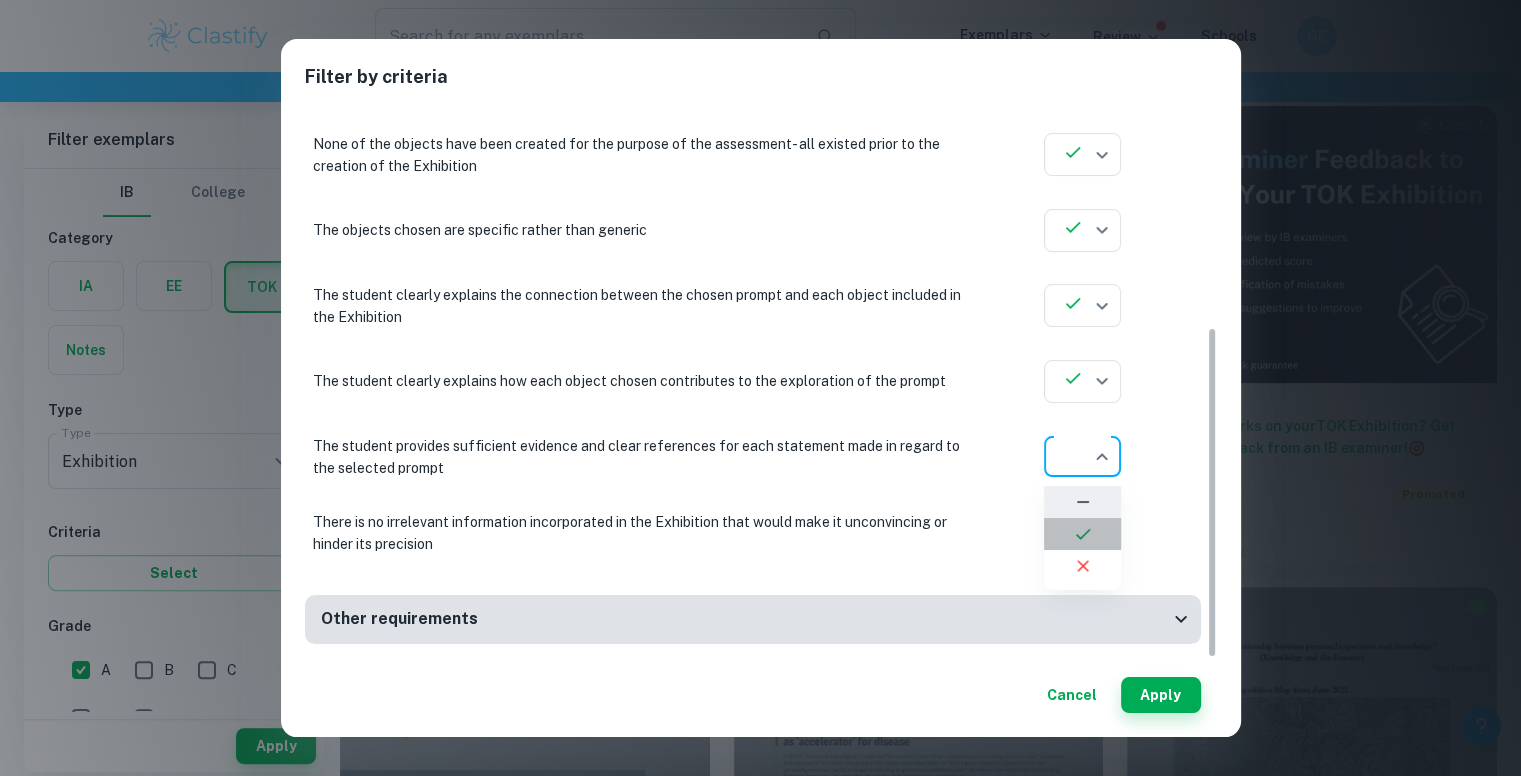 click at bounding box center [1082, 534] 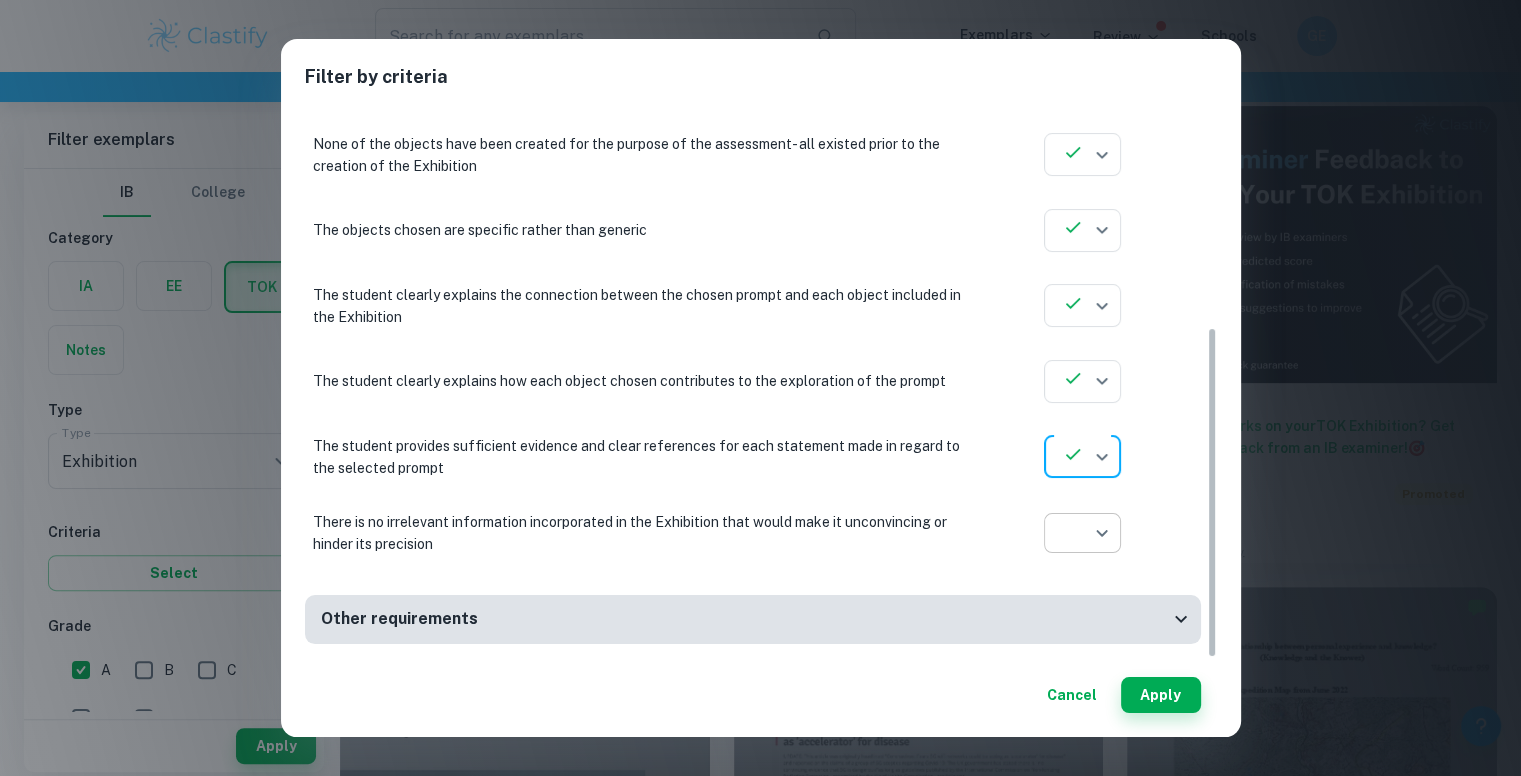 click on "We value your privacy We use cookies to enhance your browsing experience, serve personalised ads or content, and analyse our traffic. By clicking "Accept All", you consent to our use of cookies.   Cookie Policy Customise   Reject All   Accept All   Customise Consent Preferences   We use cookies to help you navigate efficiently and perform certain functions. You will find detailed information about all cookies under each consent category below. The cookies that are categorised as "Necessary" are stored on your browser as they are essential for enabling the basic functionalities of the site. ...  Show more For more information on how Google's third-party cookies operate and handle your data, see:   Google Privacy Policy Necessary Always Active Necessary cookies are required to enable the basic features of this site, such as providing secure log-in or adjusting your consent preferences. These cookies do not store any personally identifiable data. Functional Analytics Performance Advertisement Uncategorised" at bounding box center [760, -78] 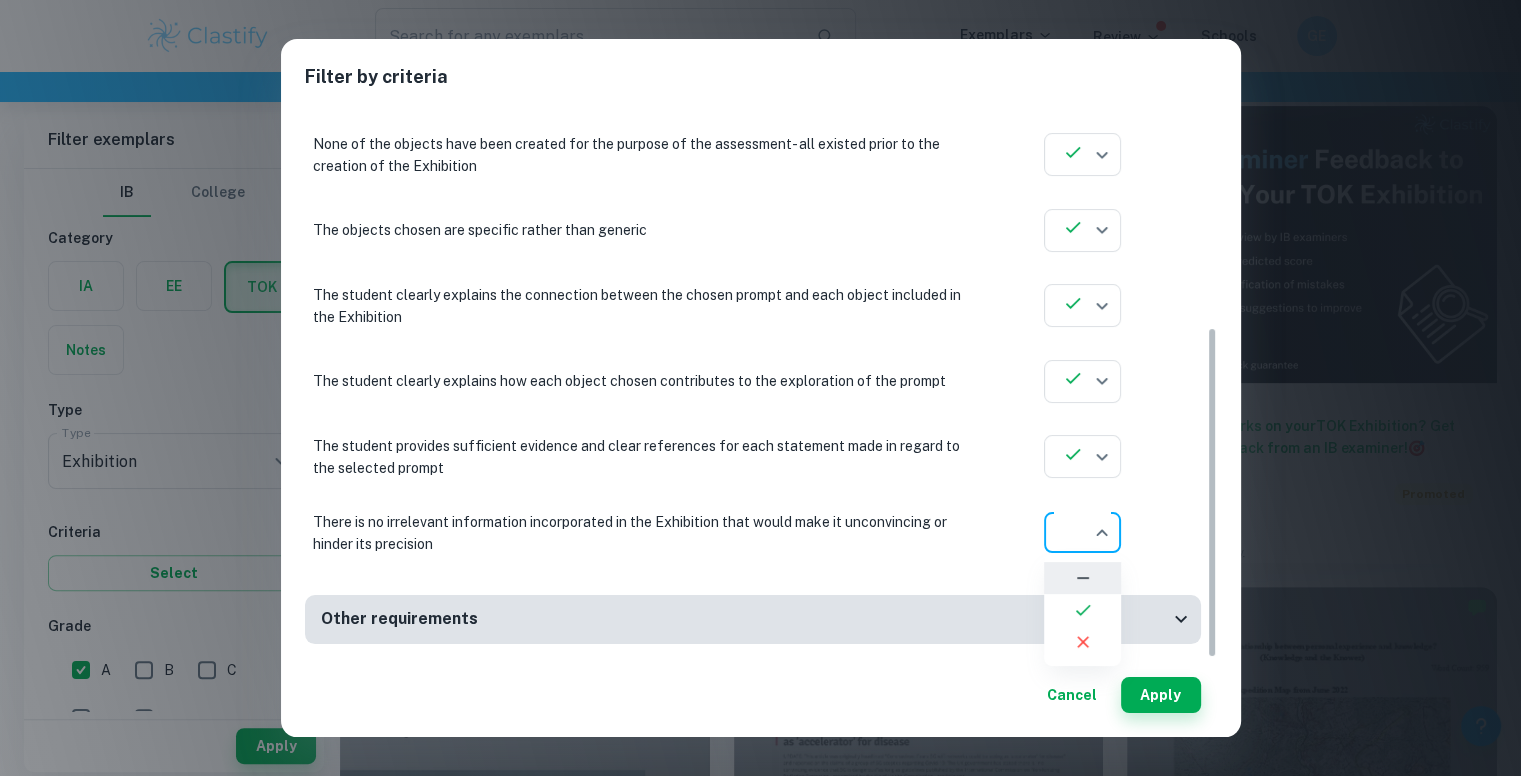 click at bounding box center [1082, 610] 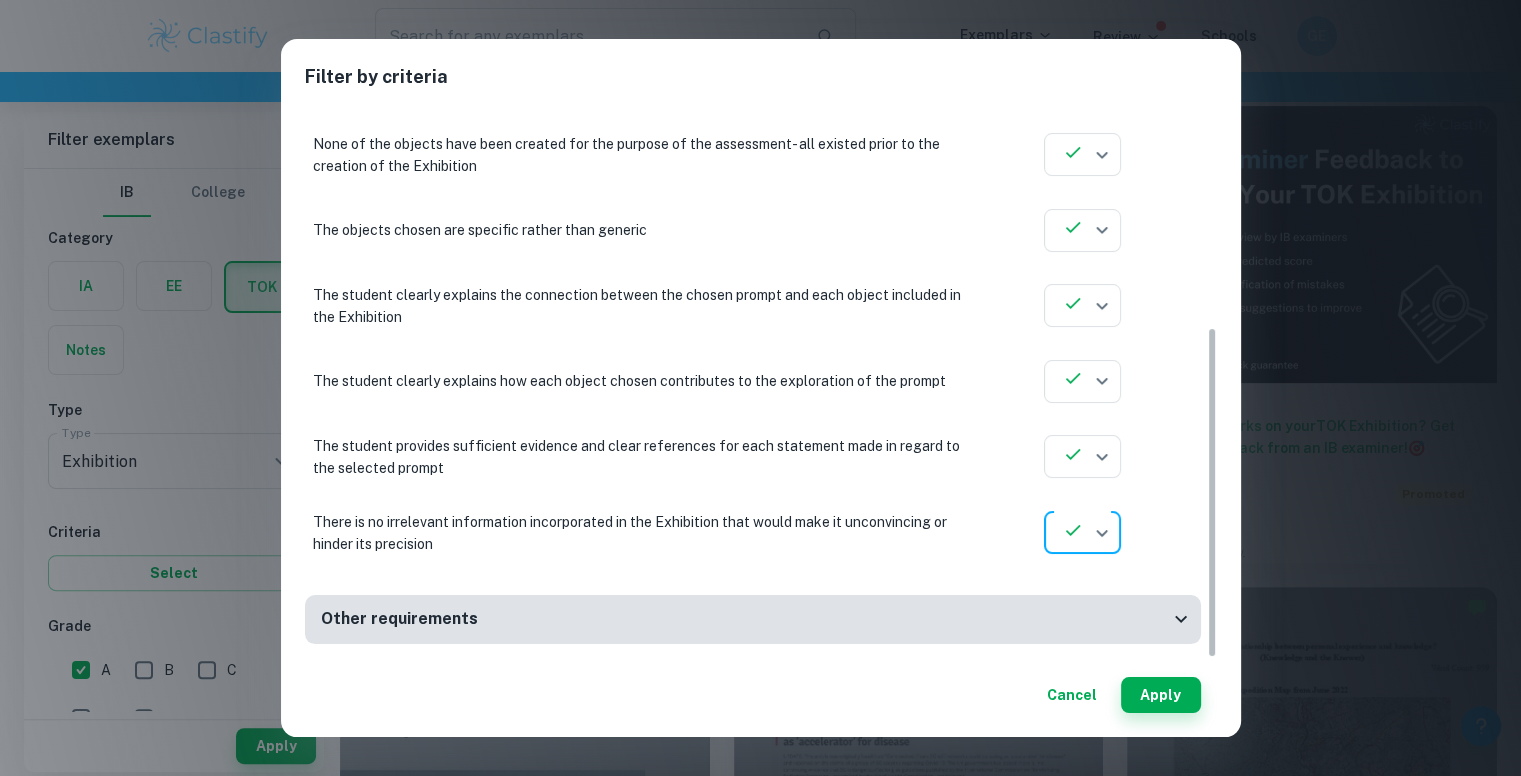 scroll, scrollTop: 371, scrollLeft: 0, axis: vertical 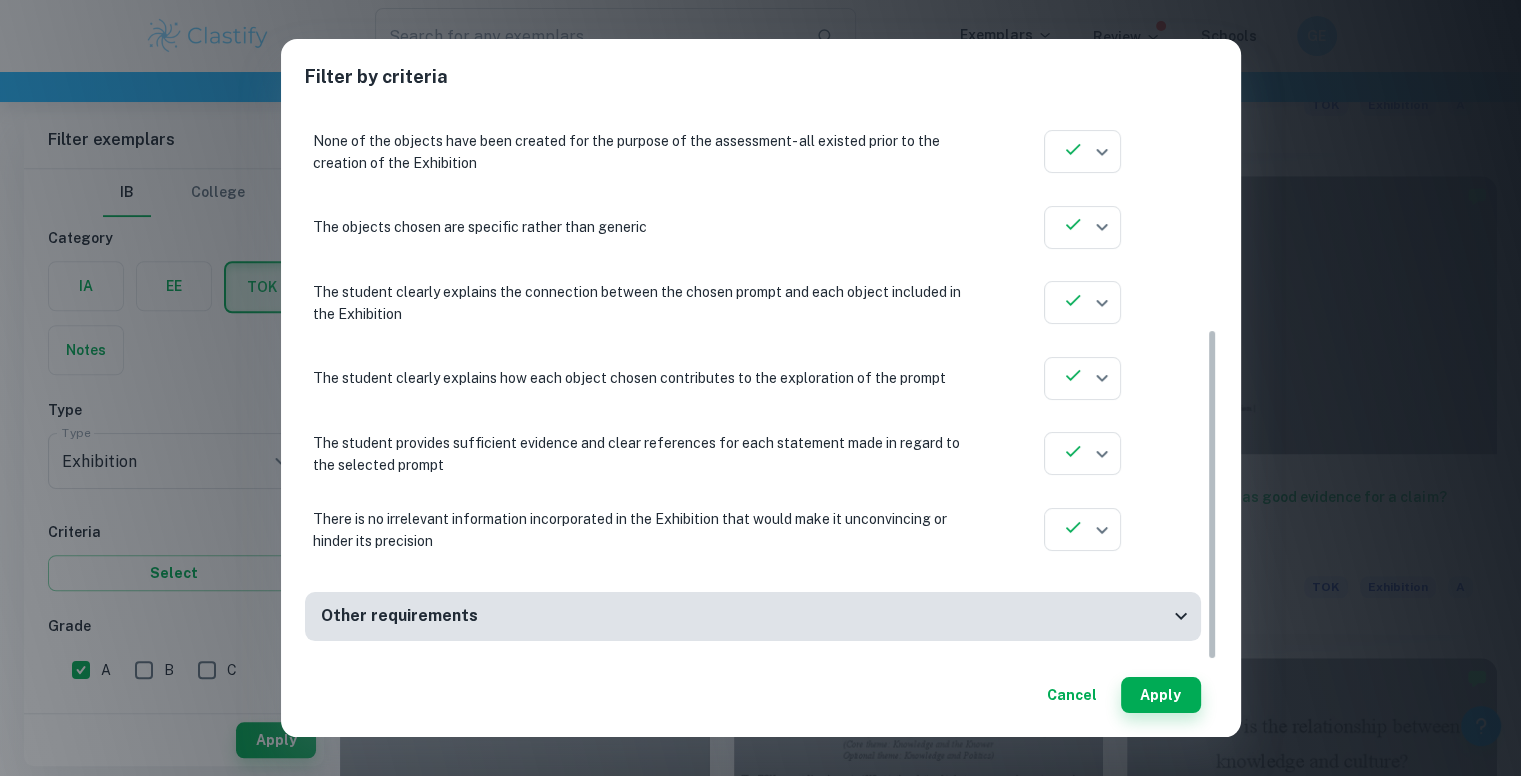 click on "Other requirements" at bounding box center [745, 616] 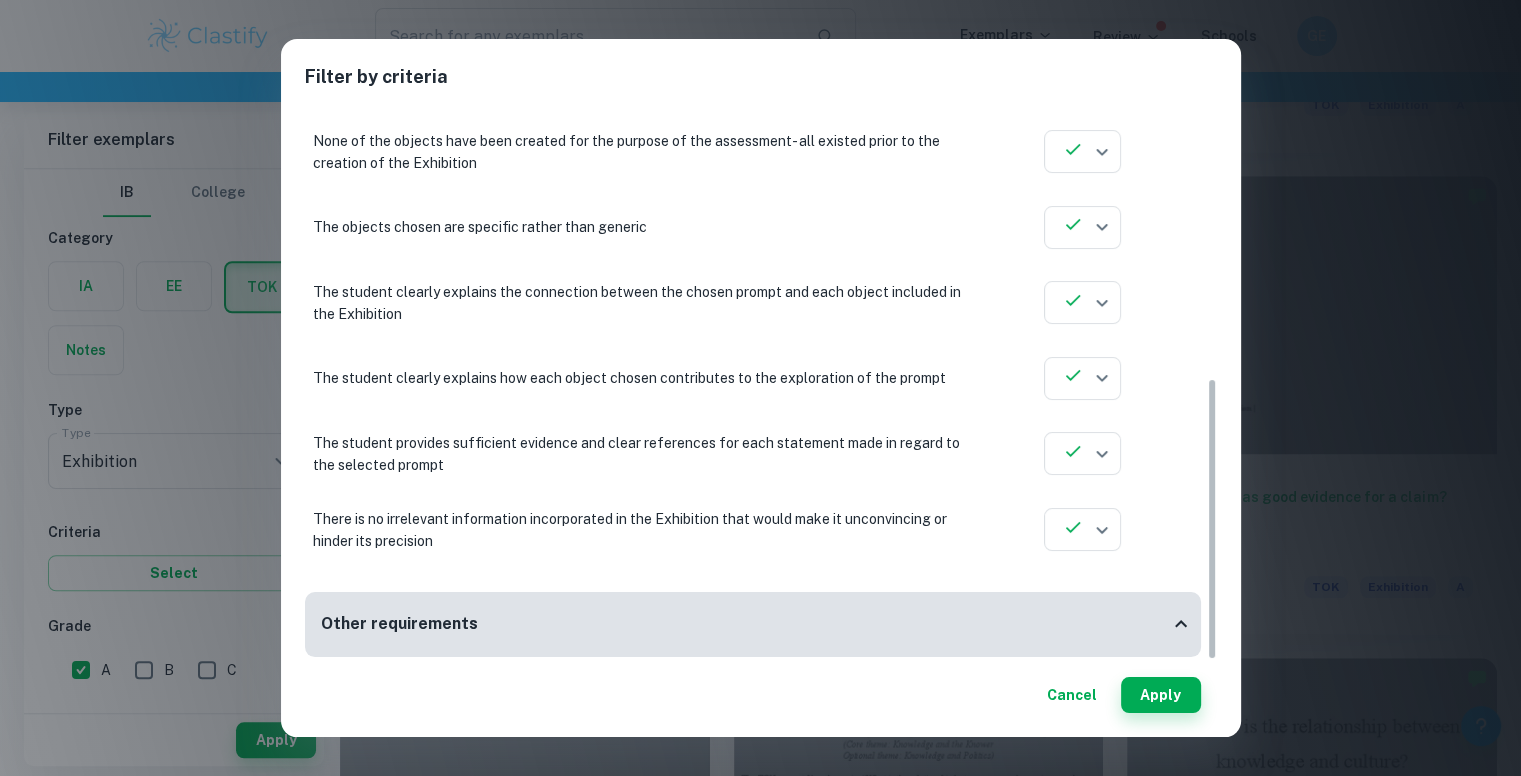scroll, scrollTop: 531, scrollLeft: 0, axis: vertical 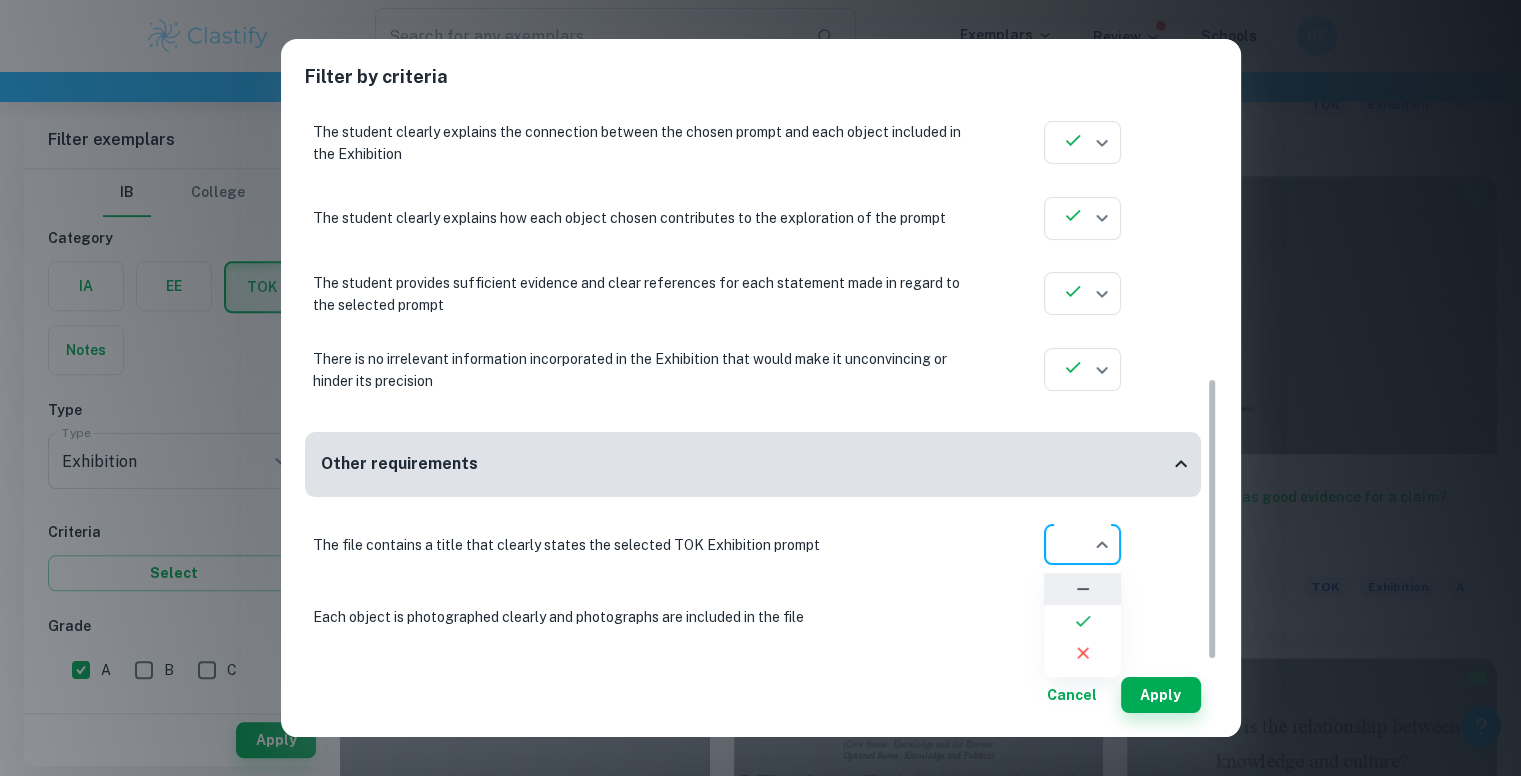 click on "We value your privacy We use cookies to enhance your browsing experience, serve personalised ads or content, and analyse our traffic. By clicking "Accept All", you consent to our use of cookies.   Cookie Policy Customise   Reject All   Accept All   Customise Consent Preferences   We use cookies to help you navigate efficiently and perform certain functions. You will find detailed information about all cookies under each consent category below. The cookies that are categorised as "Necessary" are stored on your browser as they are essential for enabling the basic functionalities of the site. ...  Show more For more information on how Google's third-party cookies operate and handle your data, see:   Google Privacy Policy Necessary Always Active Necessary cookies are required to enable the basic features of this site, such as providing secure log-in or adjusting your consent preferences. These cookies do not store any personally identifiable data. Functional Analytics Performance Advertisement Uncategorised" at bounding box center [760, -970] 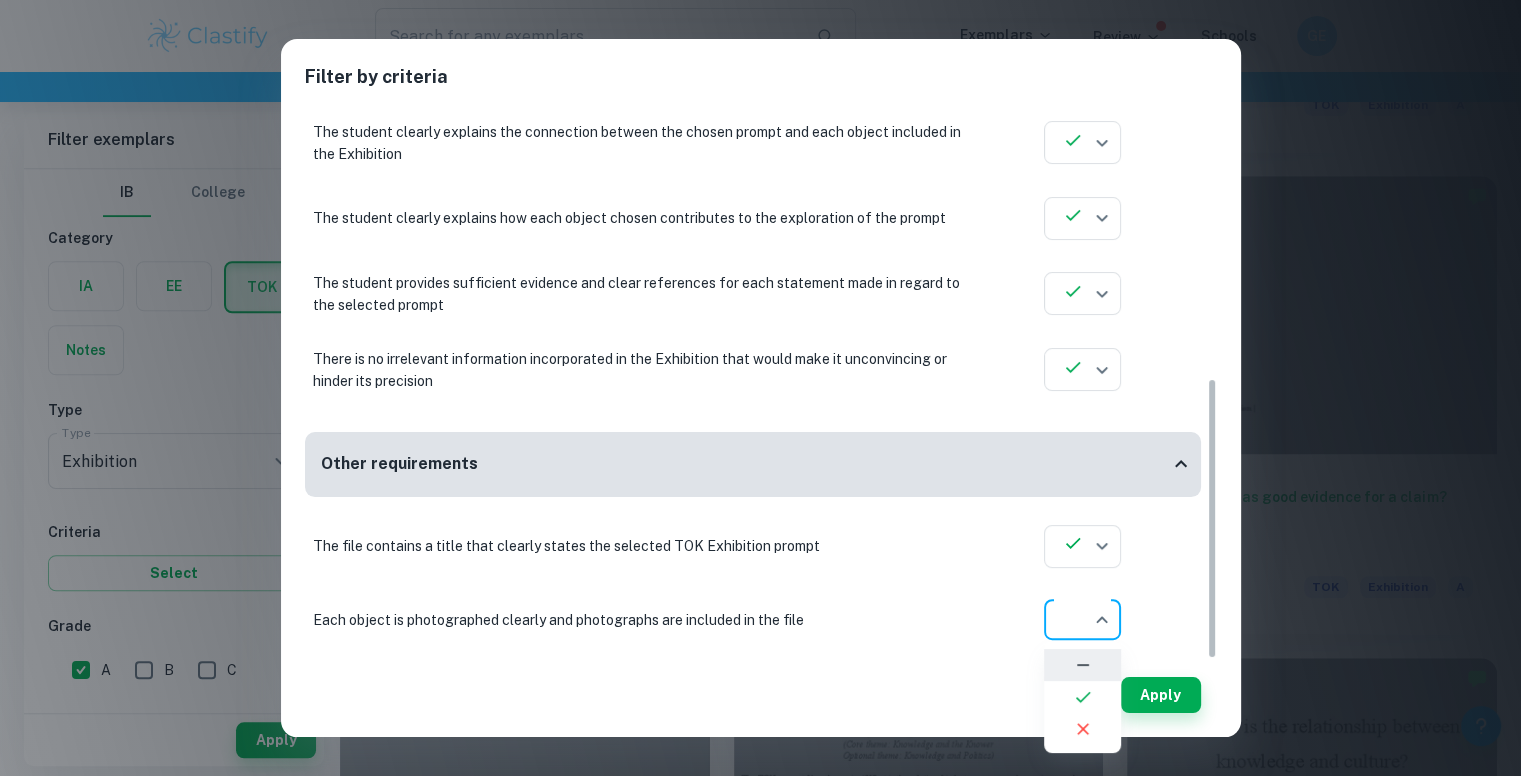 click on "We value your privacy We use cookies to enhance your browsing experience, serve personalised ads or content, and analyse our traffic. By clicking "Accept All", you consent to our use of cookies.   Cookie Policy Customise   Reject All   Accept All   Customise Consent Preferences   We use cookies to help you navigate efficiently and perform certain functions. You will find detailed information about all cookies under each consent category below. The cookies that are categorised as "Necessary" are stored on your browser as they are essential for enabling the basic functionalities of the site. ...  Show more For more information on how Google's third-party cookies operate and handle your data, see:   Google Privacy Policy Necessary Always Active Necessary cookies are required to enable the basic features of this site, such as providing secure log-in or adjusting your consent preferences. These cookies do not store any personally identifiable data. Functional Analytics Performance Advertisement Uncategorised" at bounding box center [760, -970] 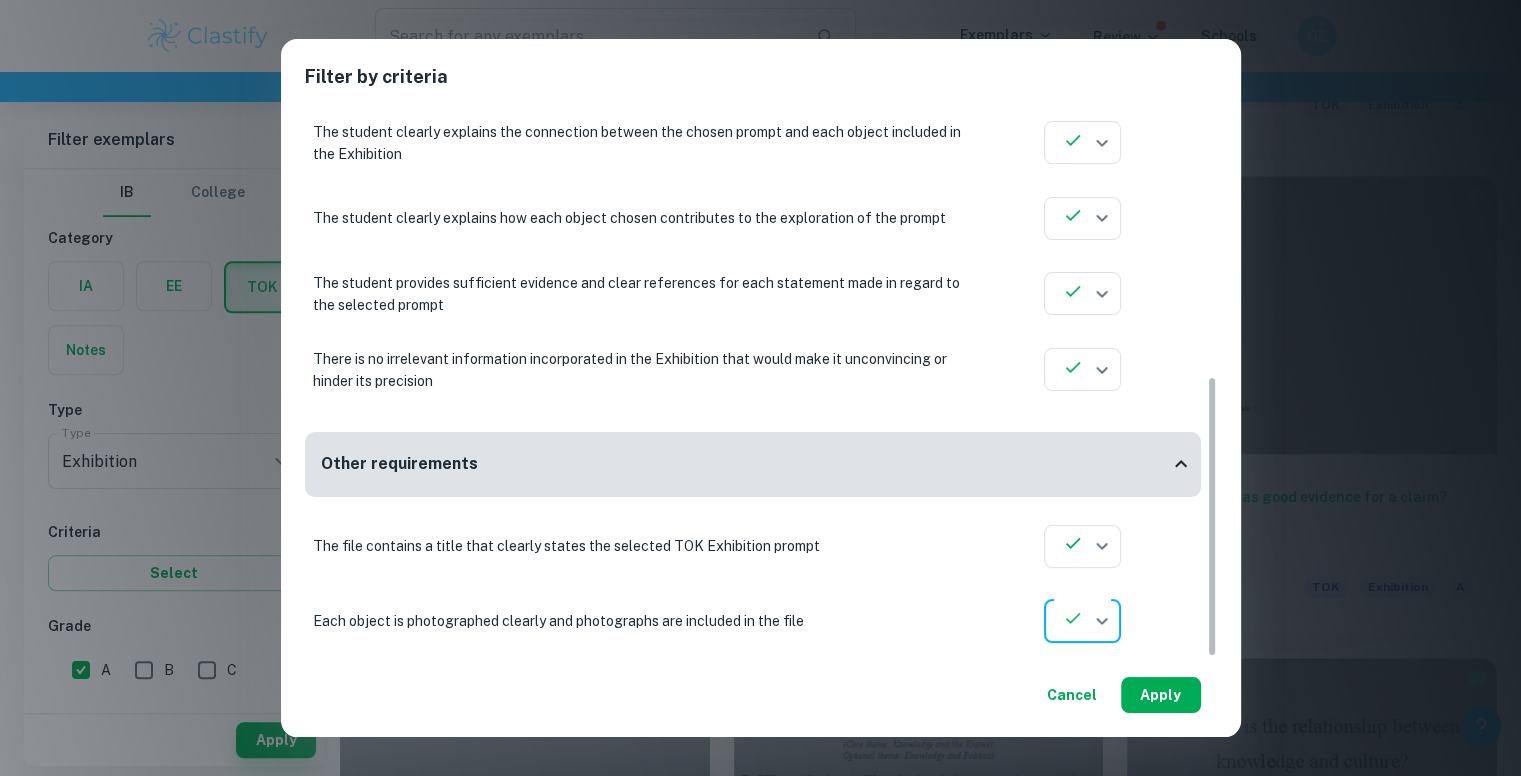 click on "Apply" at bounding box center (1161, 695) 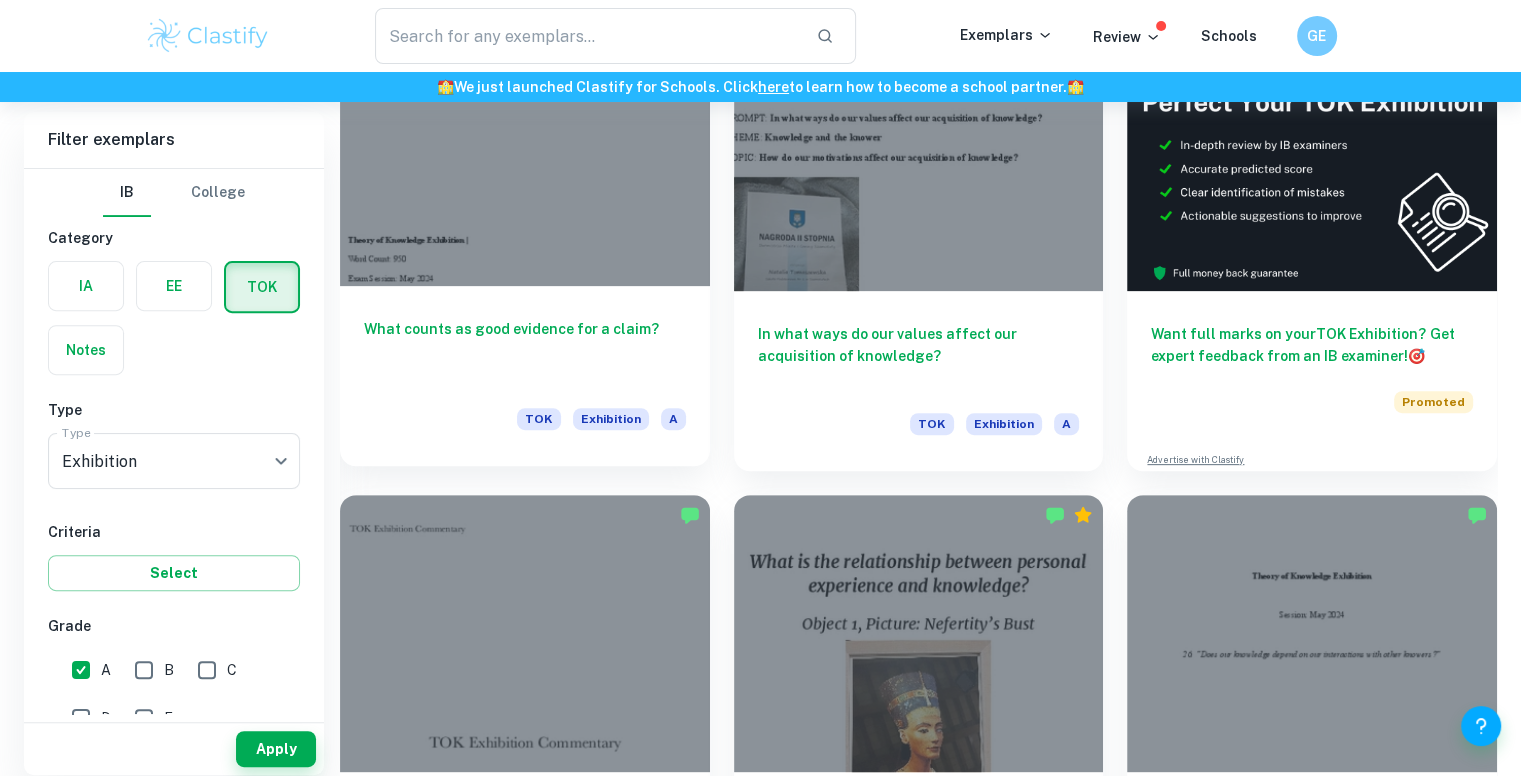 scroll, scrollTop: 556, scrollLeft: 0, axis: vertical 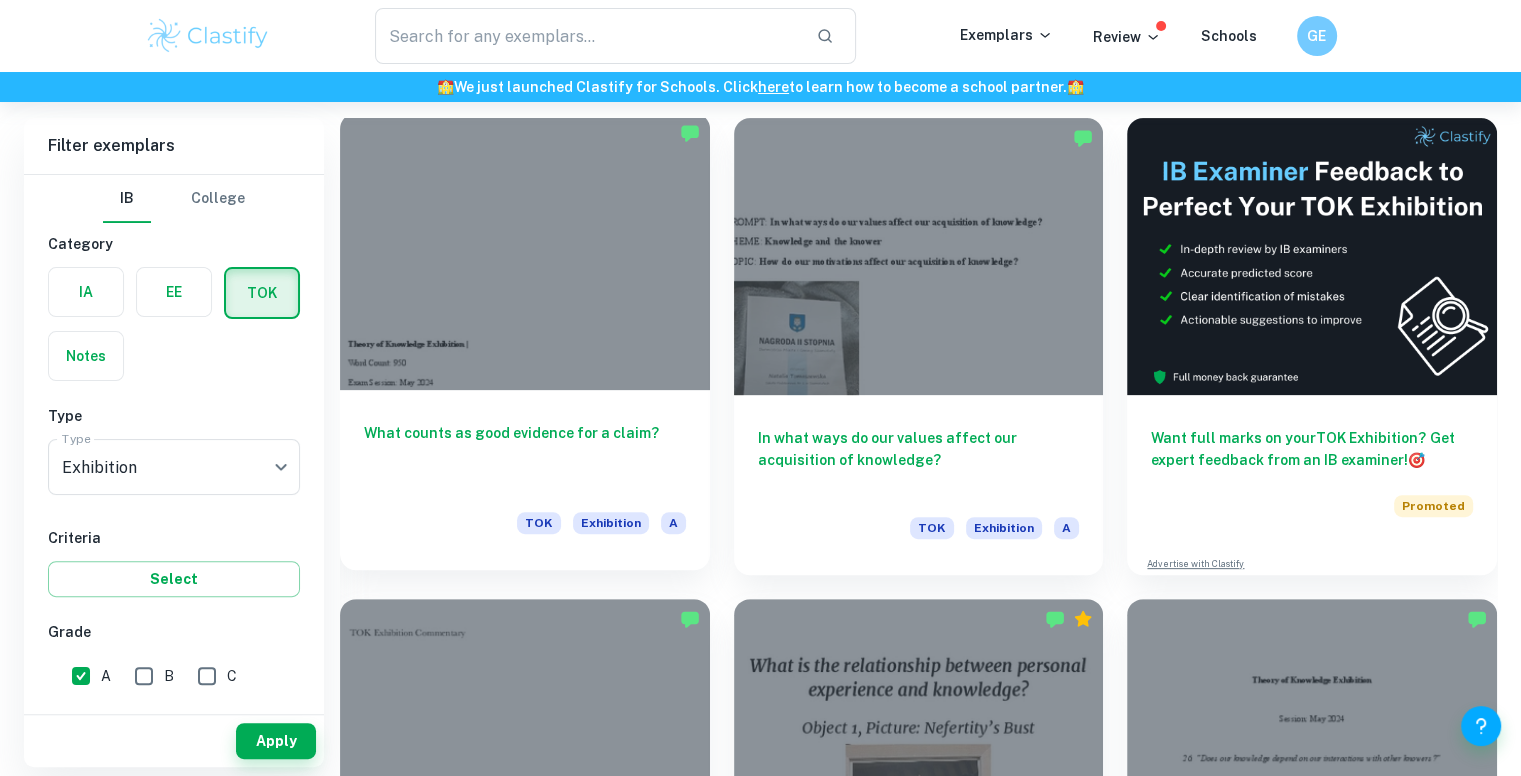 click on "What counts as good evidence for a claim? TOK Exhibition A" at bounding box center (525, 480) 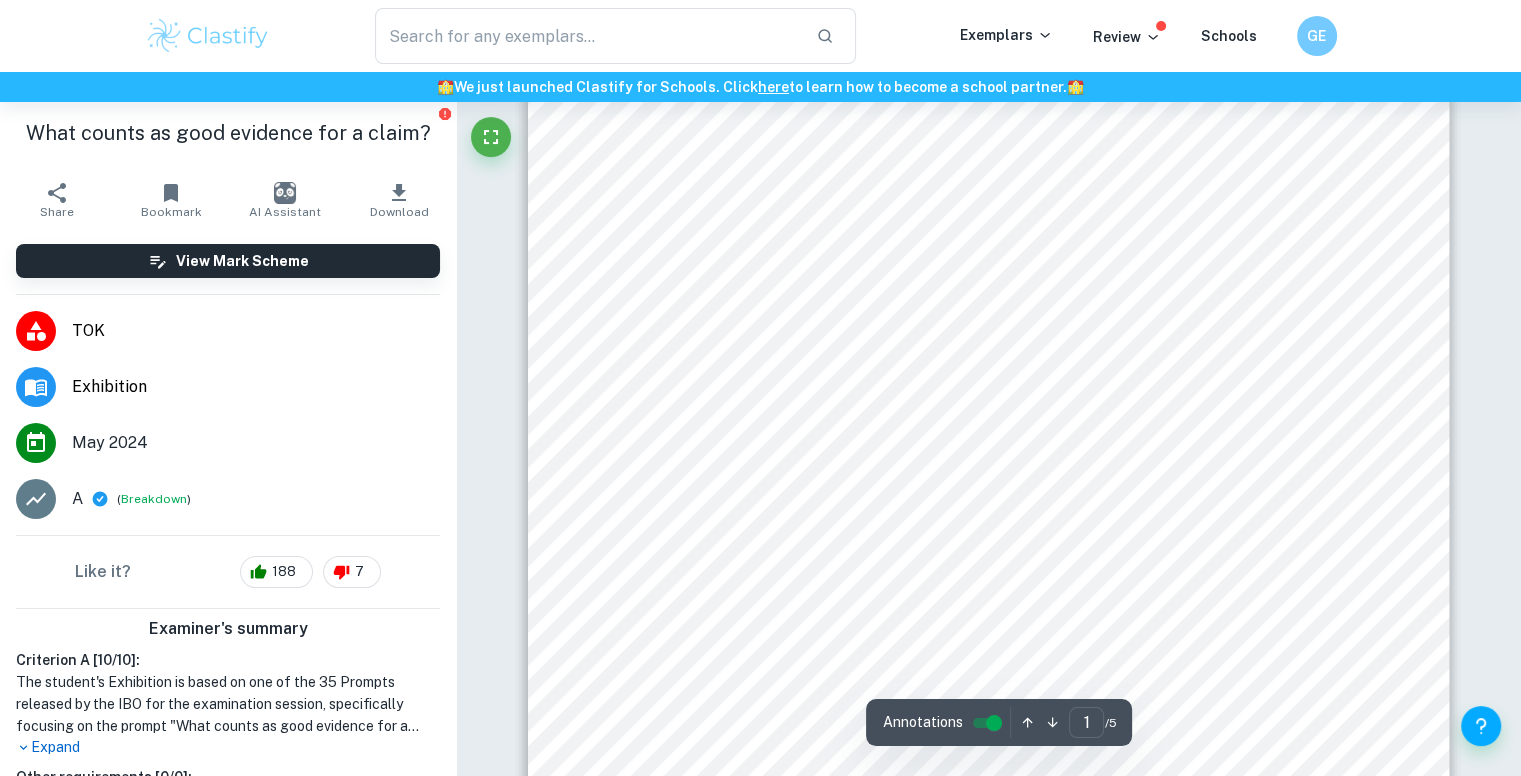 scroll, scrollTop: 43, scrollLeft: 0, axis: vertical 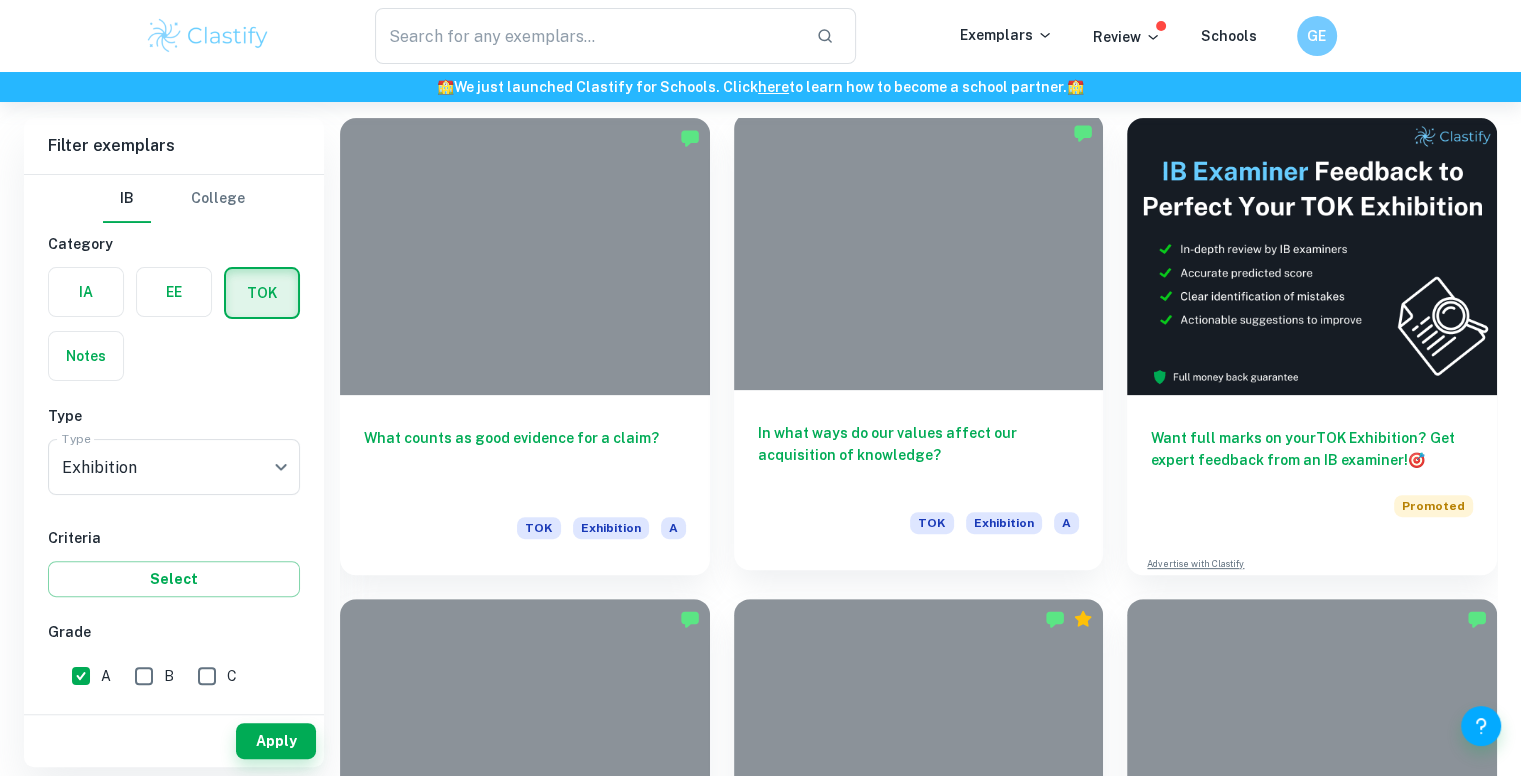 click on "In what ways do our values affect our acquisition of knowledge? TOK Exhibition A" at bounding box center [919, 480] 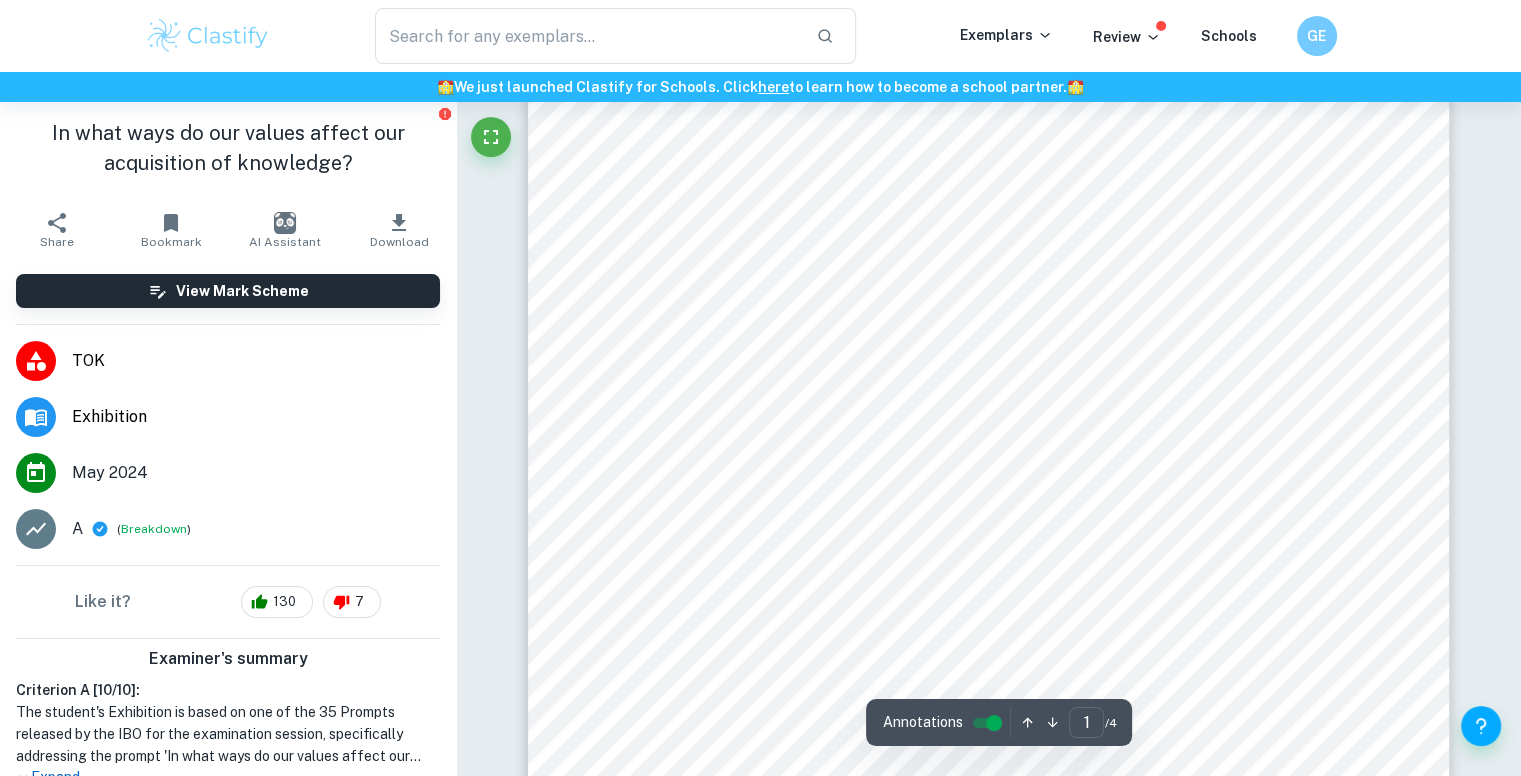 scroll, scrollTop: 387, scrollLeft: 0, axis: vertical 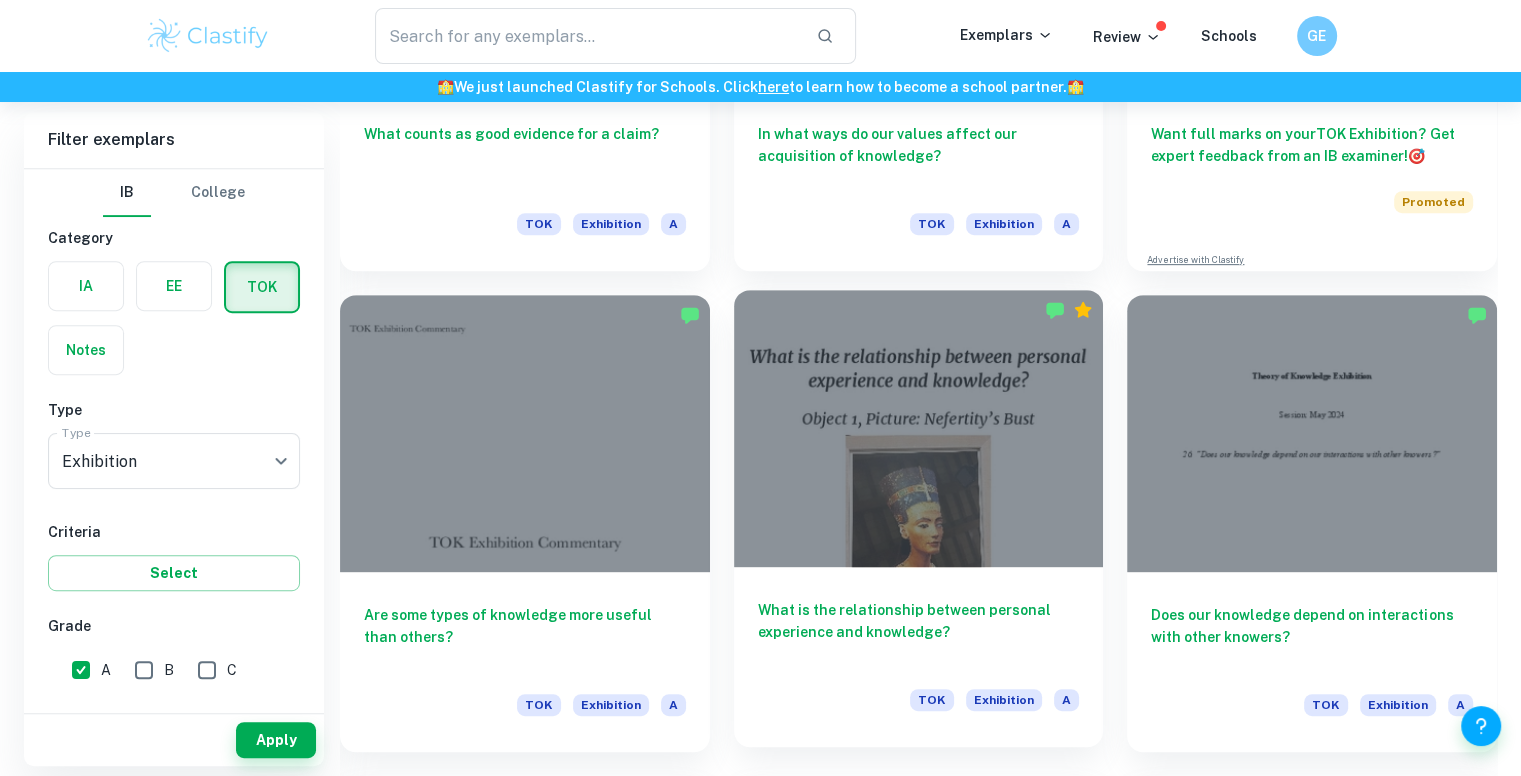 click at bounding box center [919, 428] 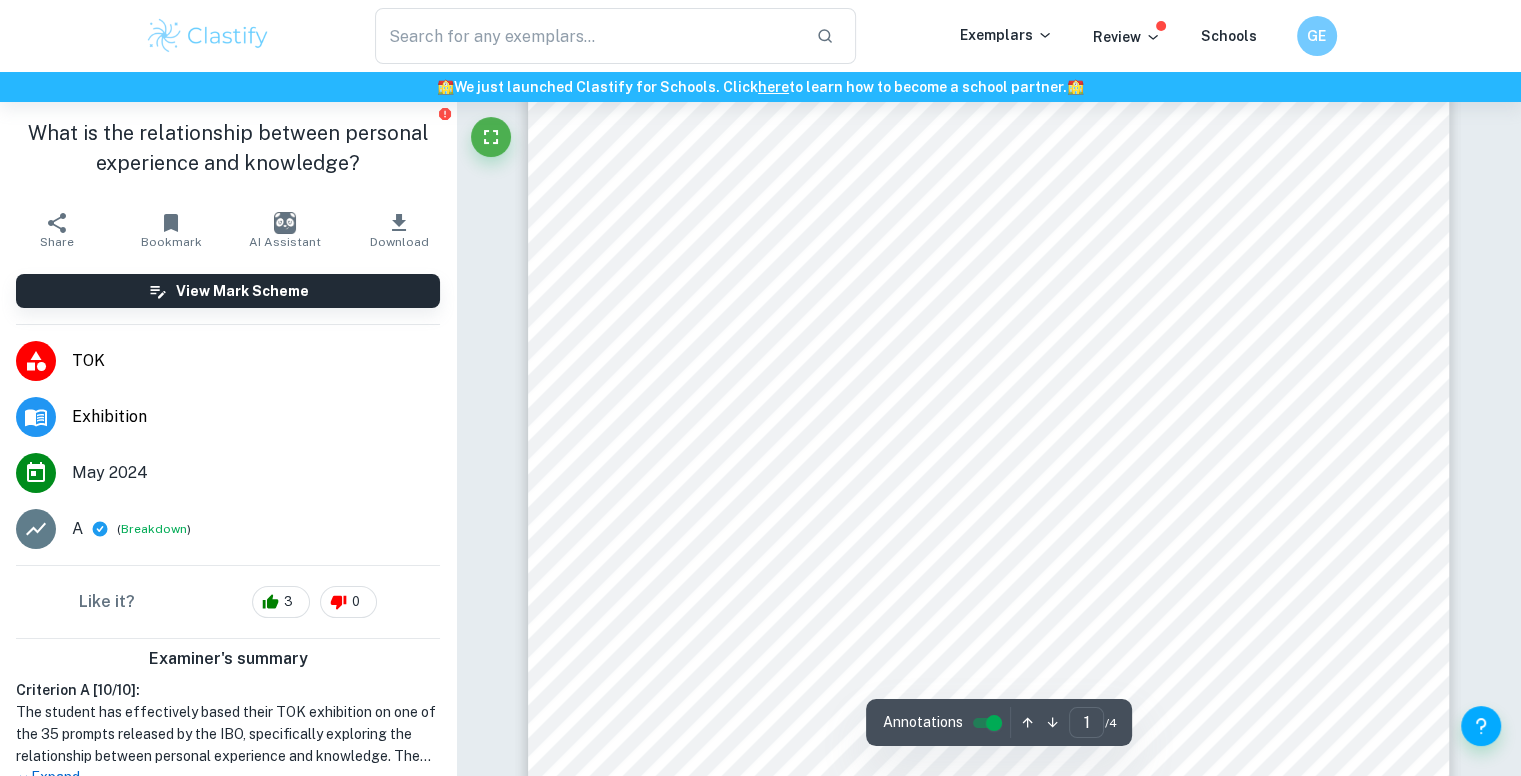 scroll, scrollTop: 440, scrollLeft: 0, axis: vertical 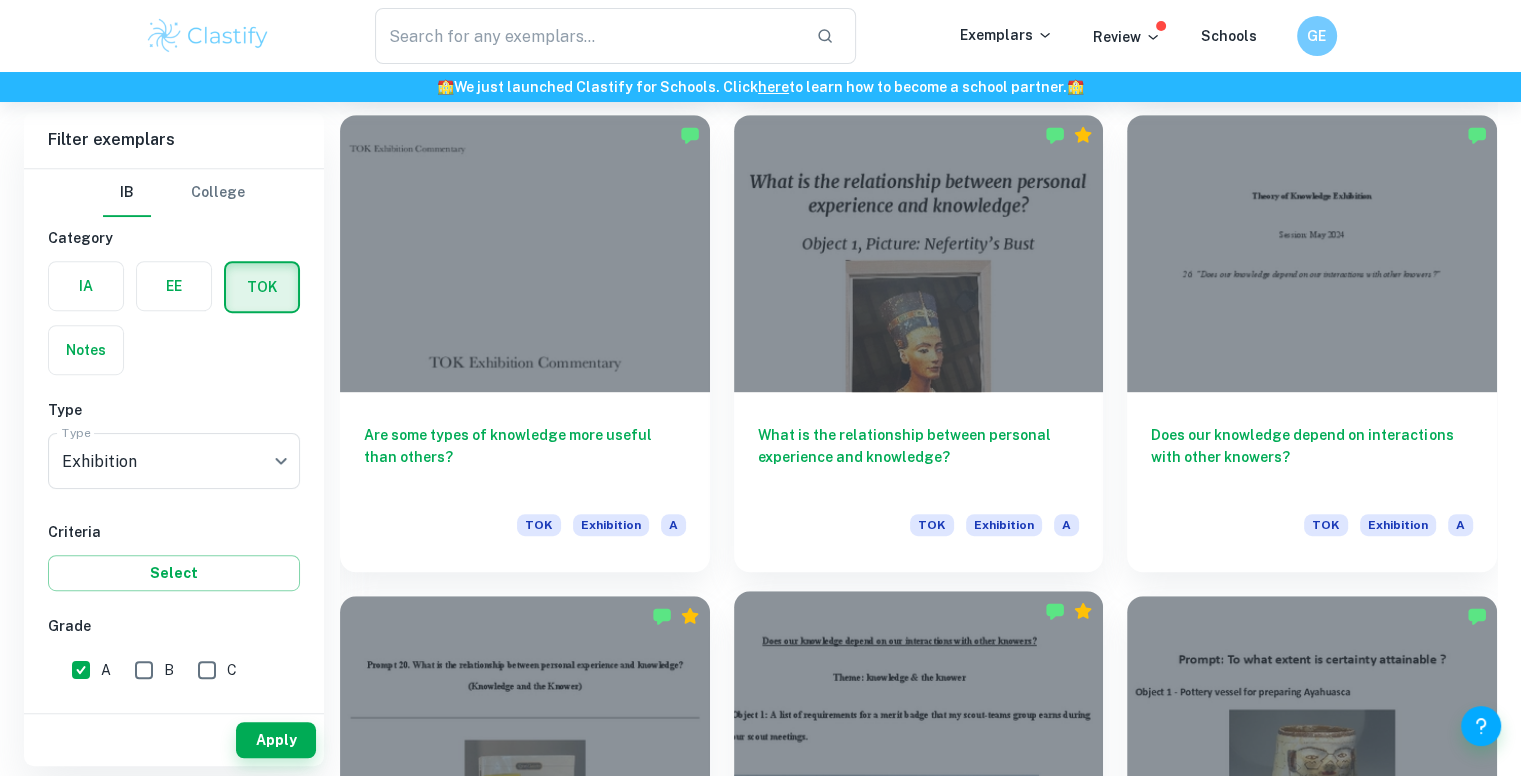 click at bounding box center (919, 729) 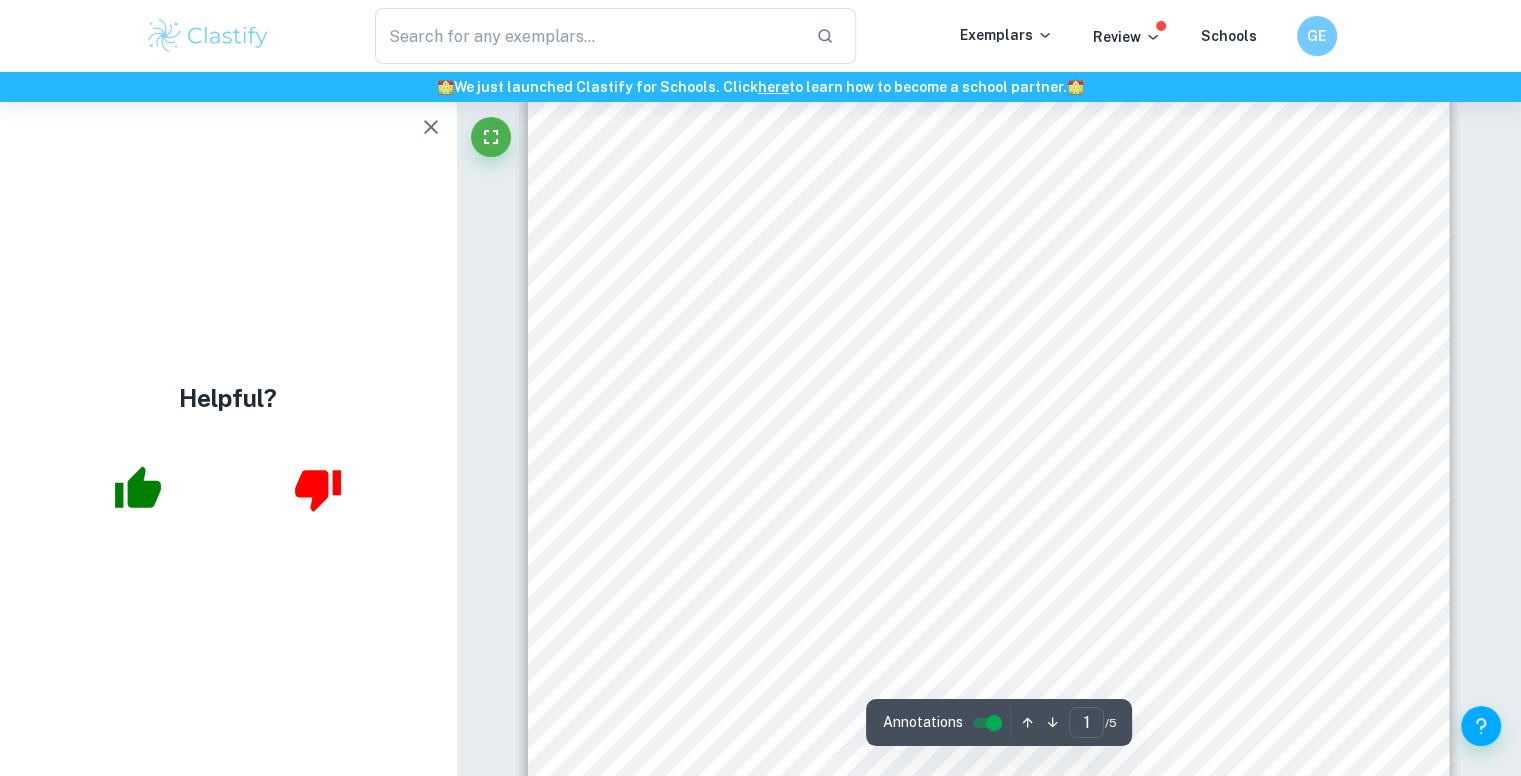 scroll, scrollTop: 183, scrollLeft: 0, axis: vertical 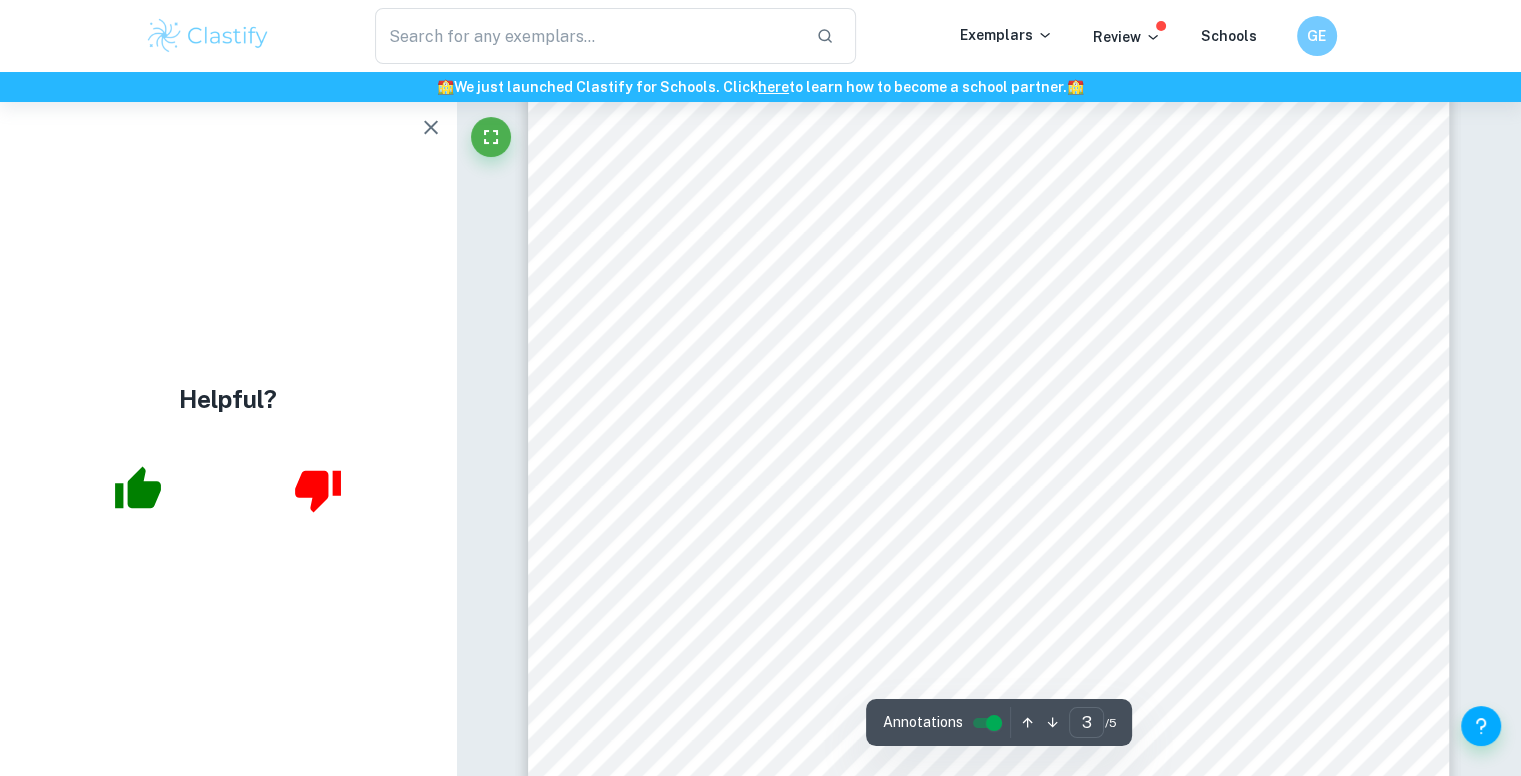 type on "4" 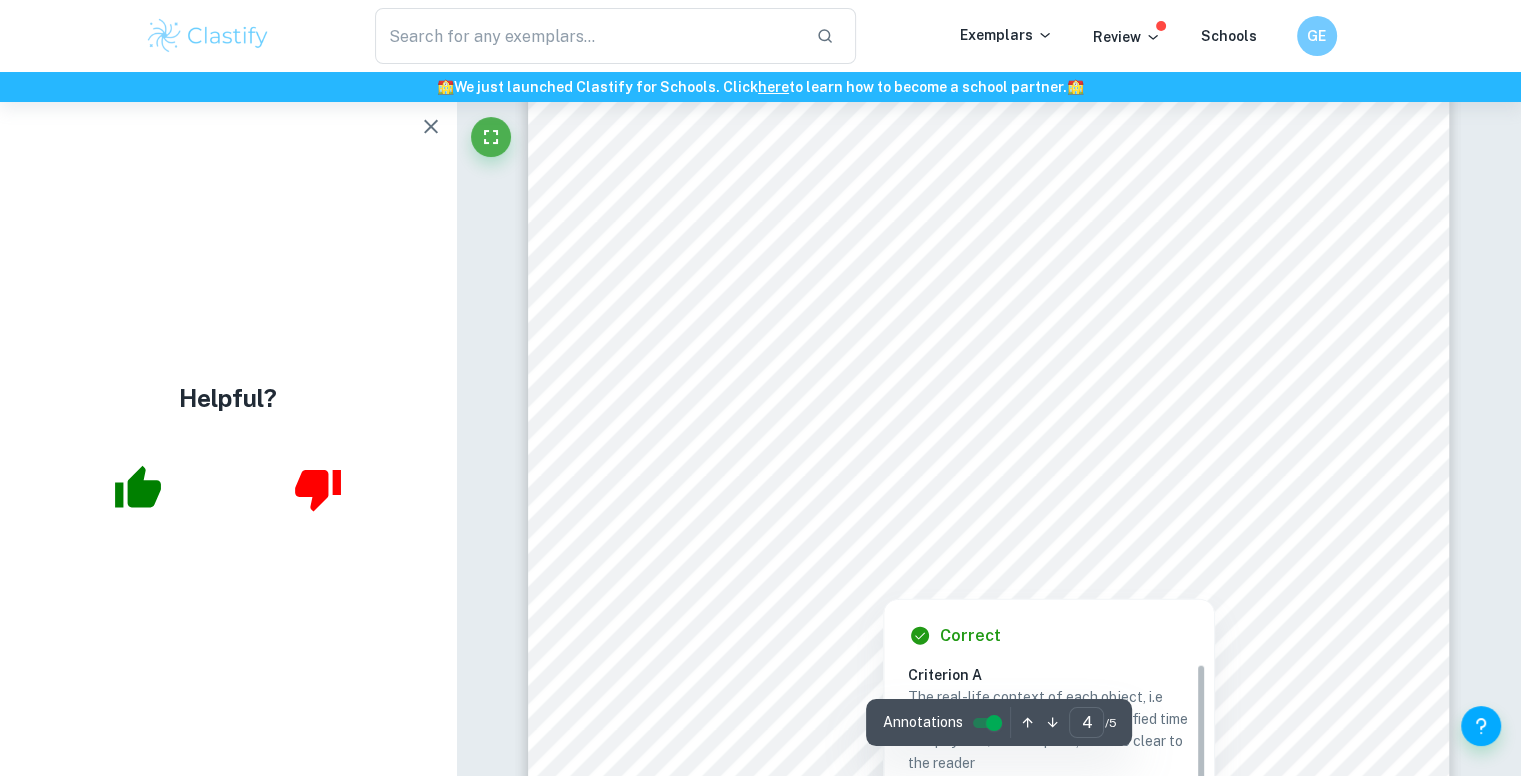 scroll, scrollTop: 4472, scrollLeft: 0, axis: vertical 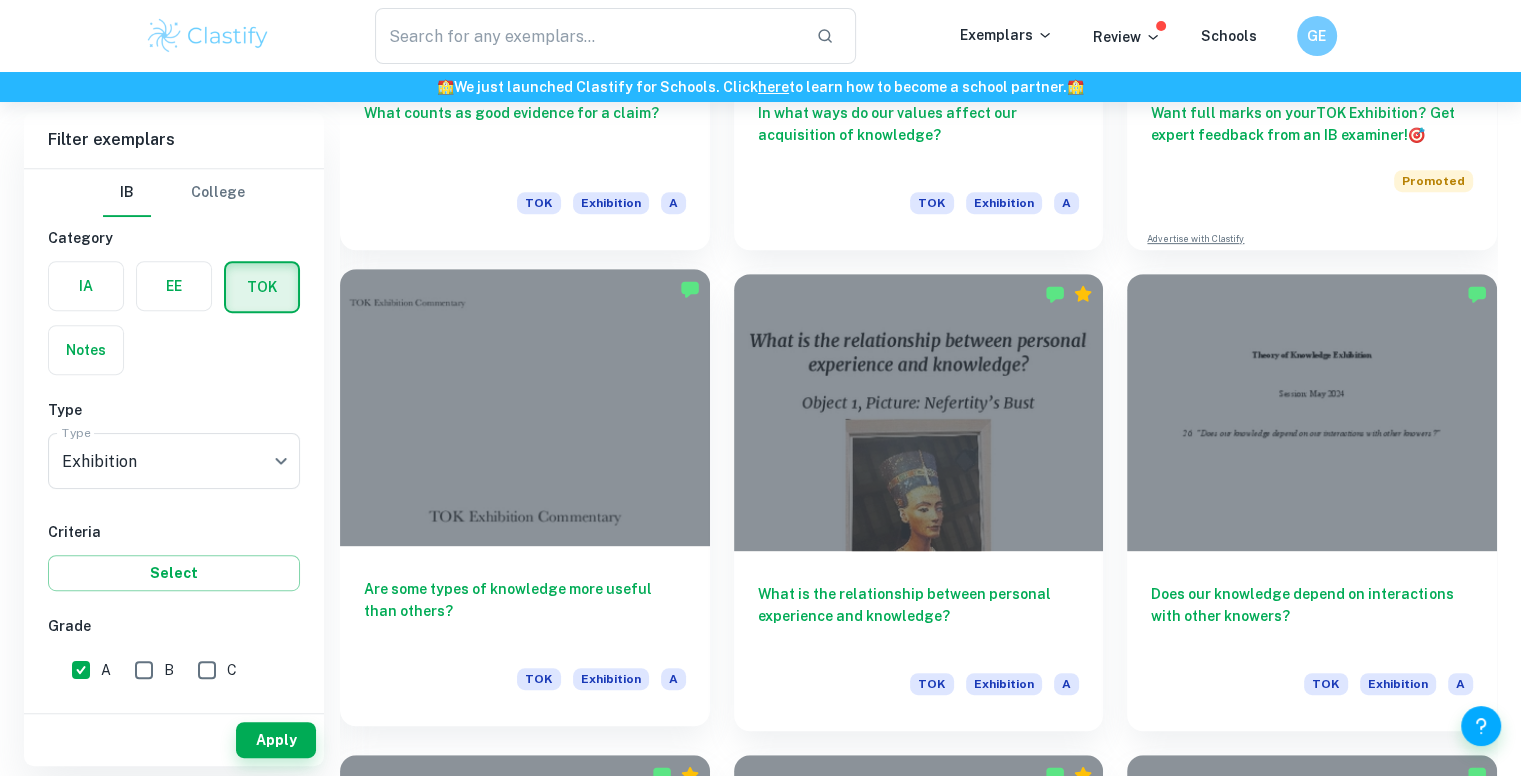 click at bounding box center [525, 407] 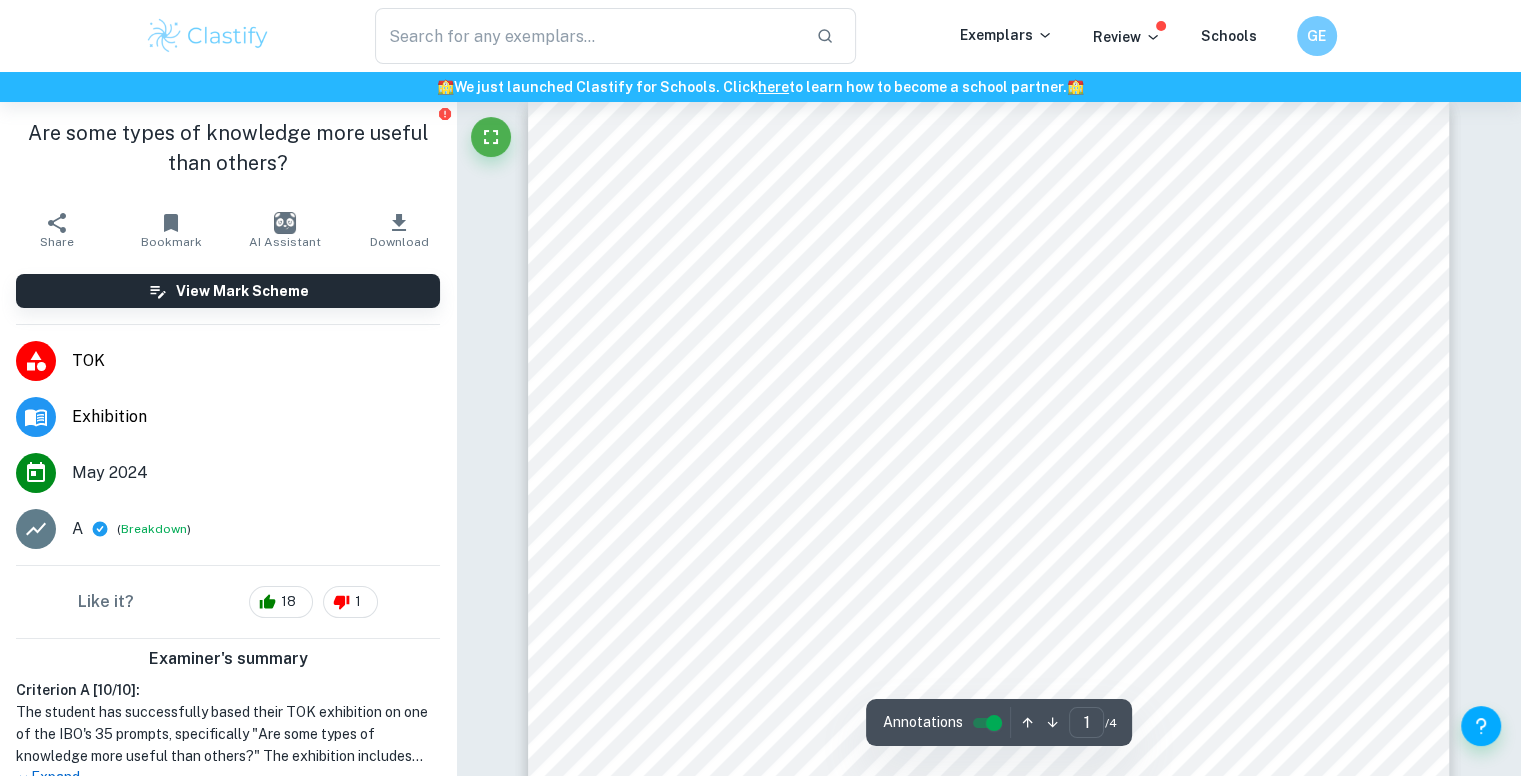 scroll, scrollTop: 24, scrollLeft: 0, axis: vertical 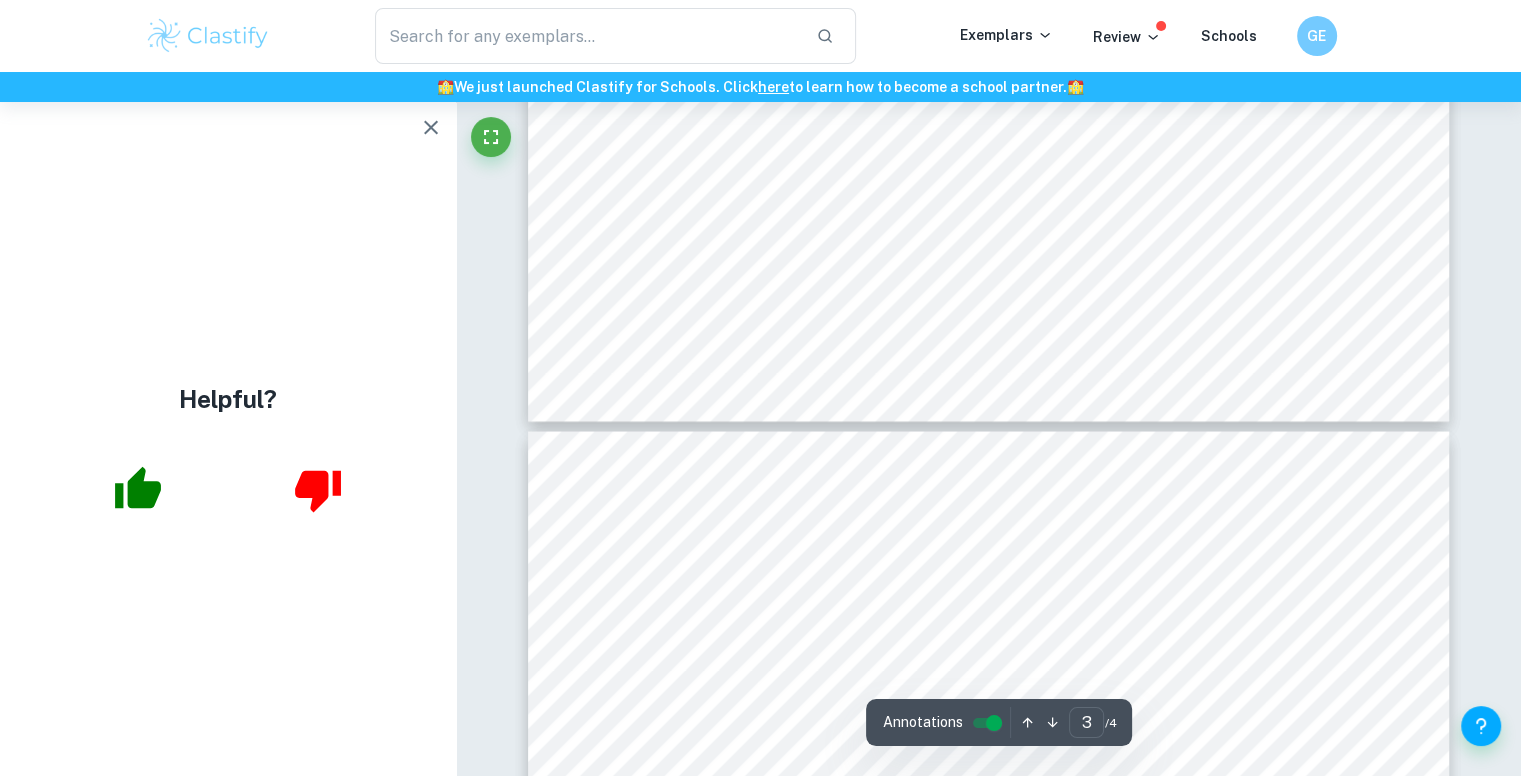 type on "4" 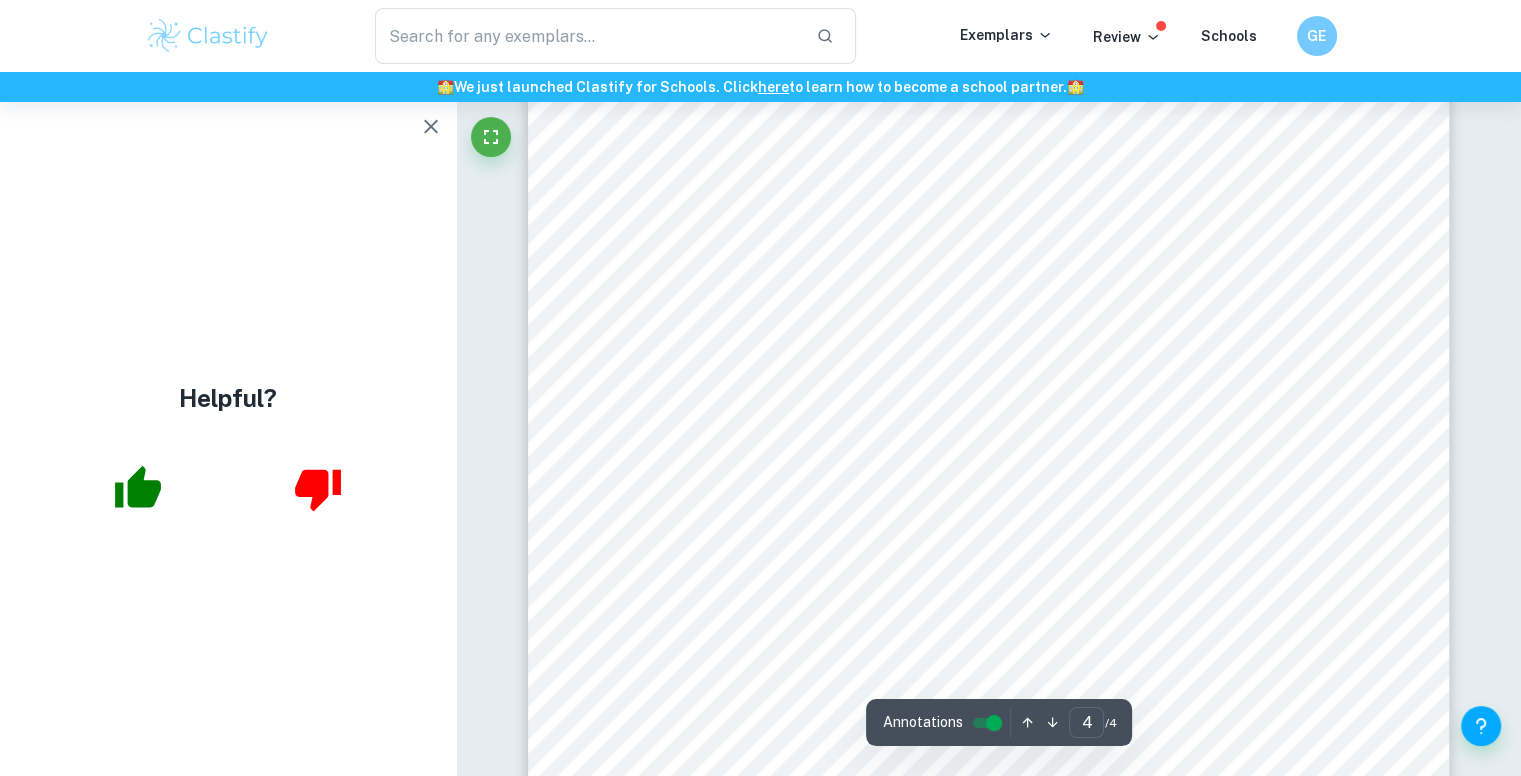 scroll, scrollTop: 4281, scrollLeft: 0, axis: vertical 